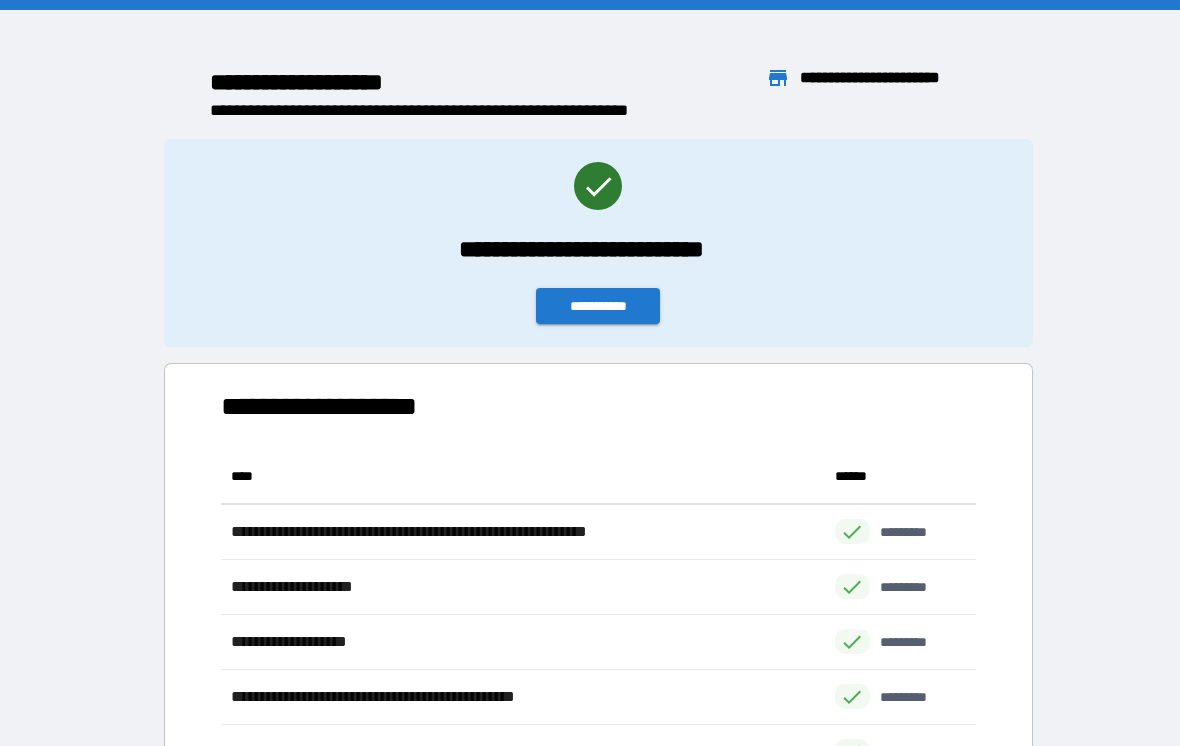 scroll, scrollTop: 31, scrollLeft: 0, axis: vertical 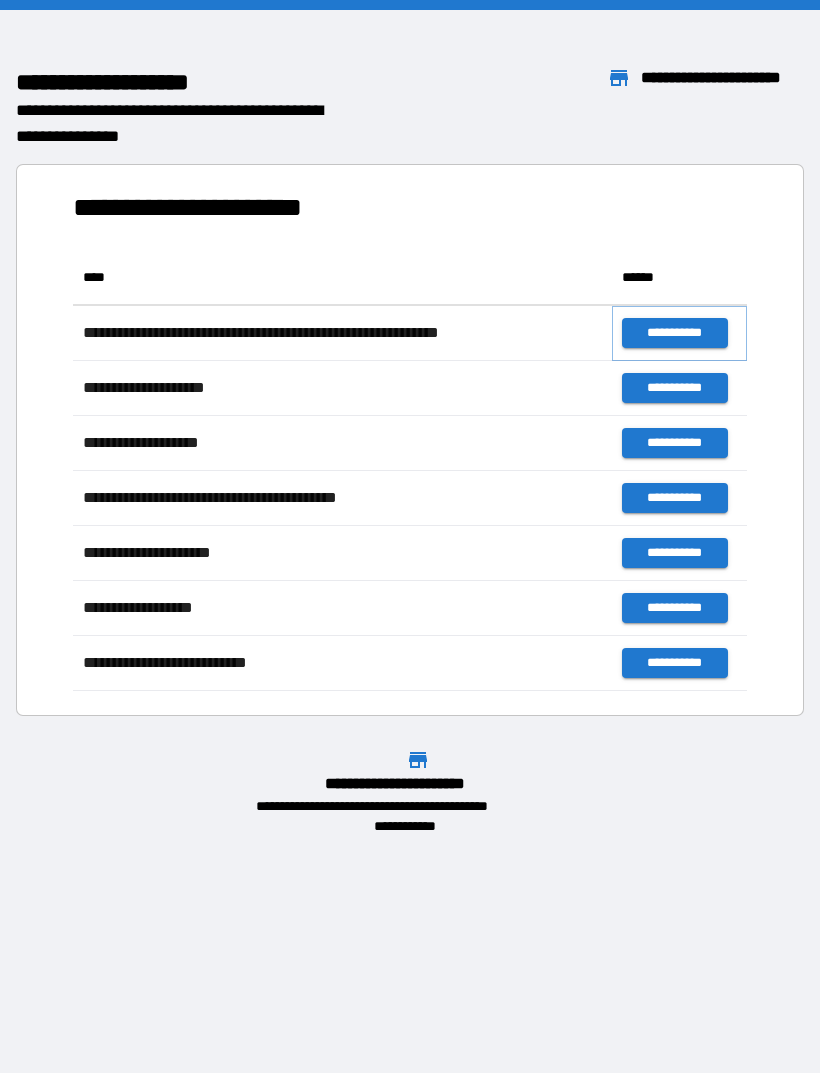 click on "**********" at bounding box center (674, 333) 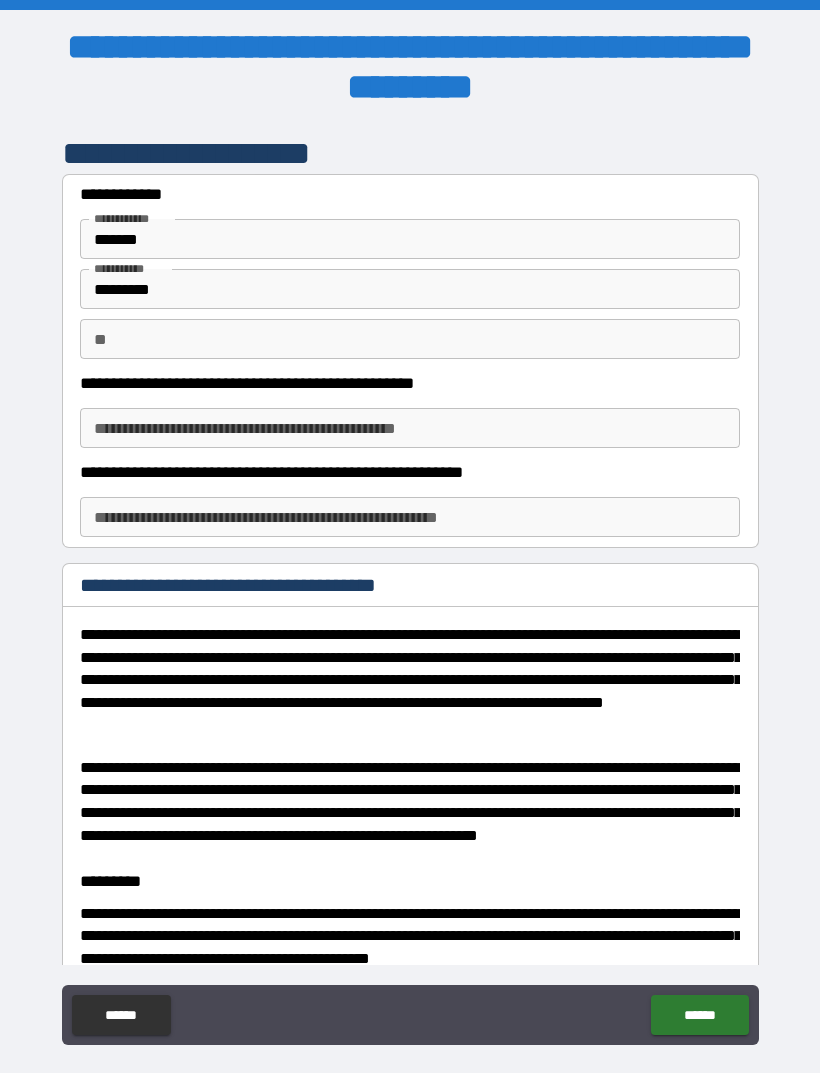 click on "**********" at bounding box center (410, 428) 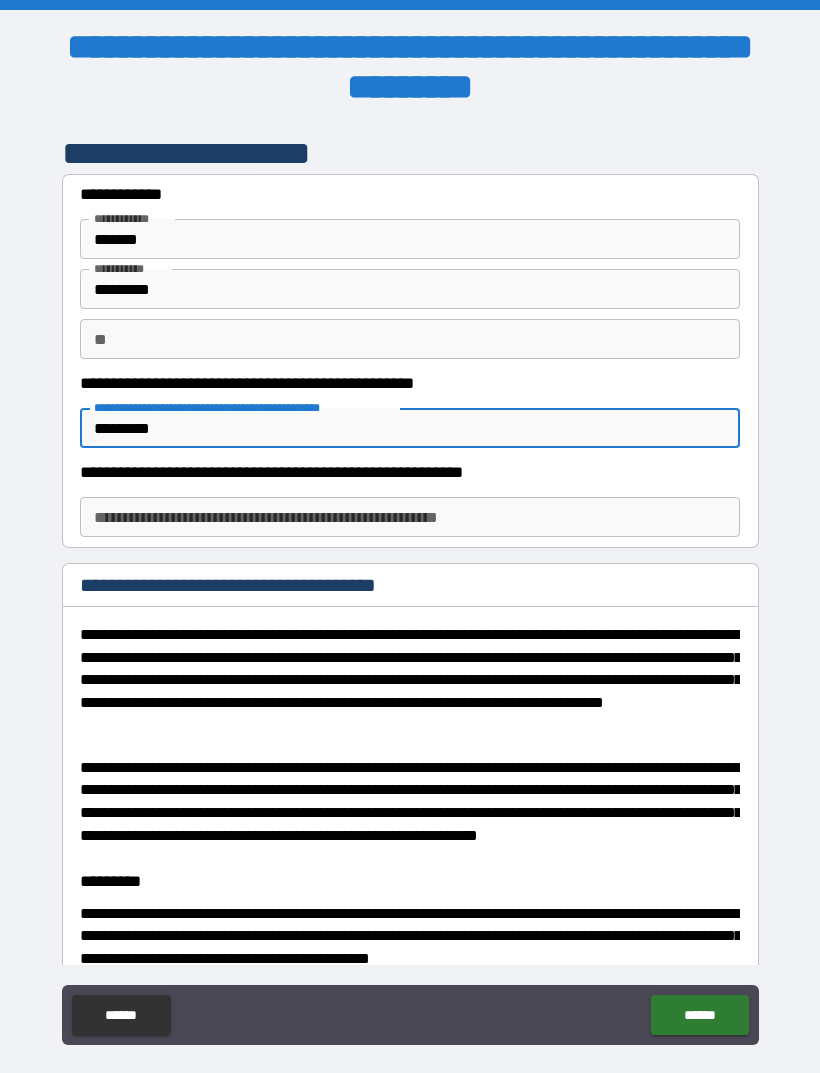 type on "*********" 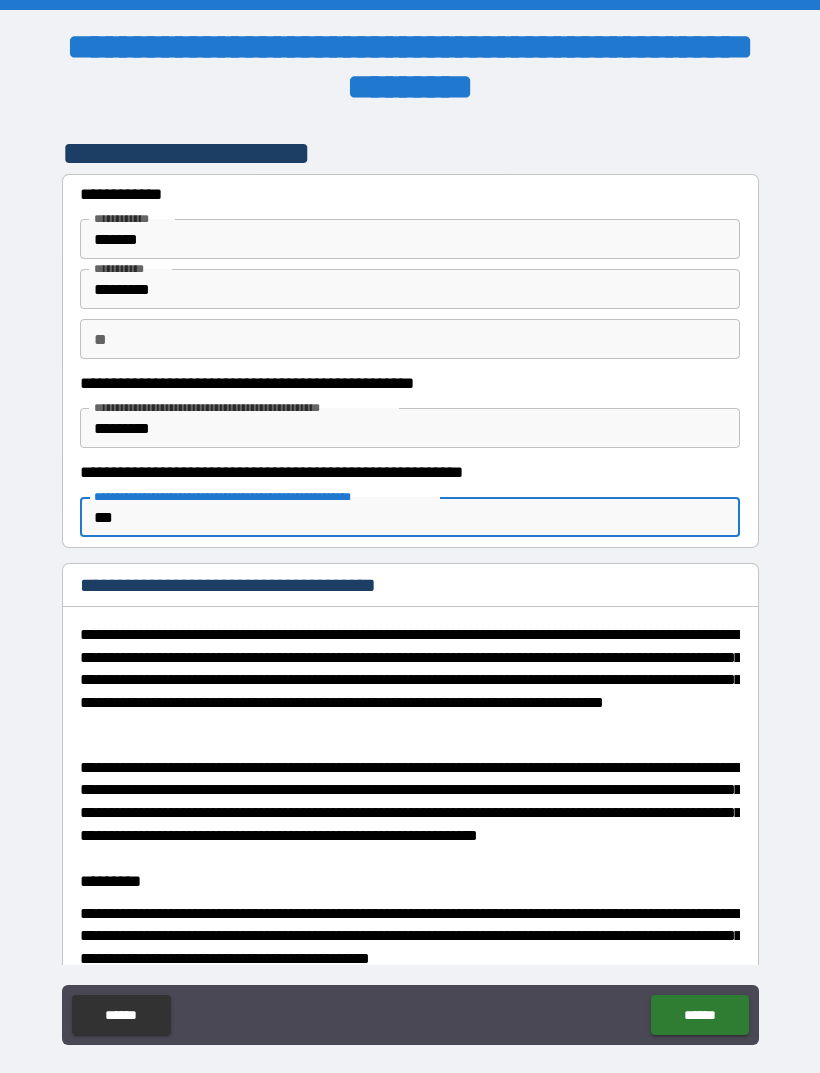 type on "***" 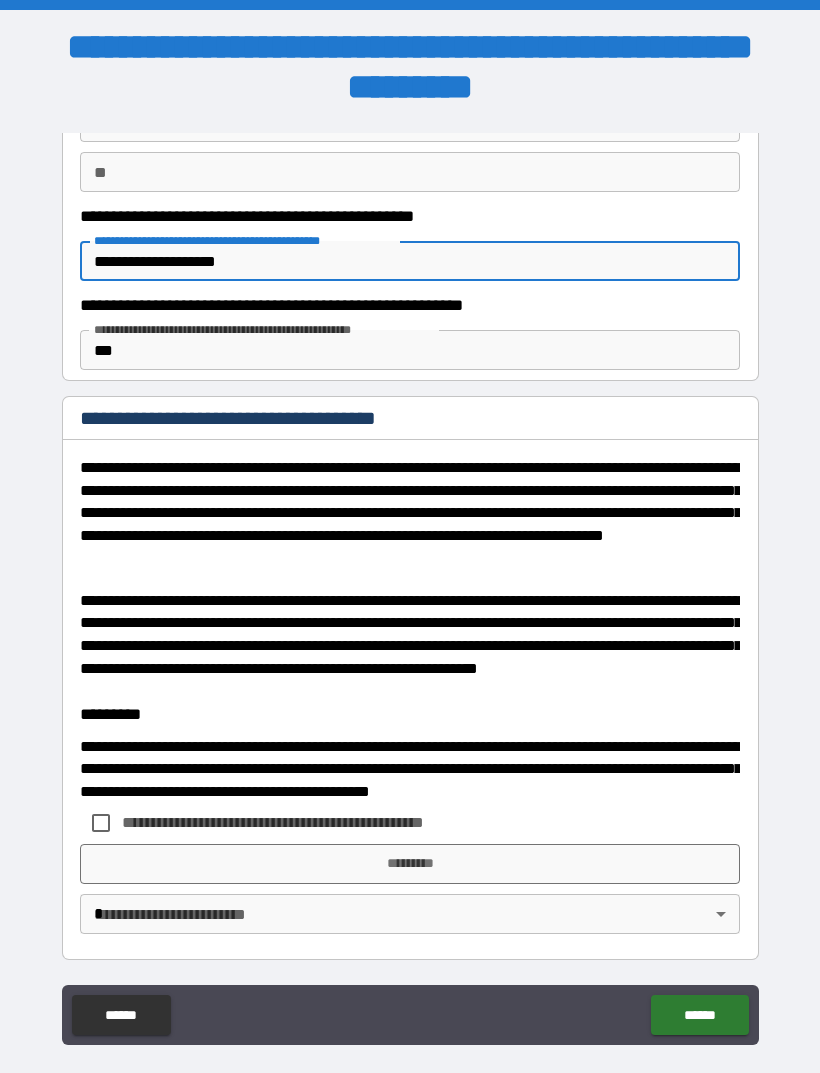 scroll, scrollTop: 166, scrollLeft: 0, axis: vertical 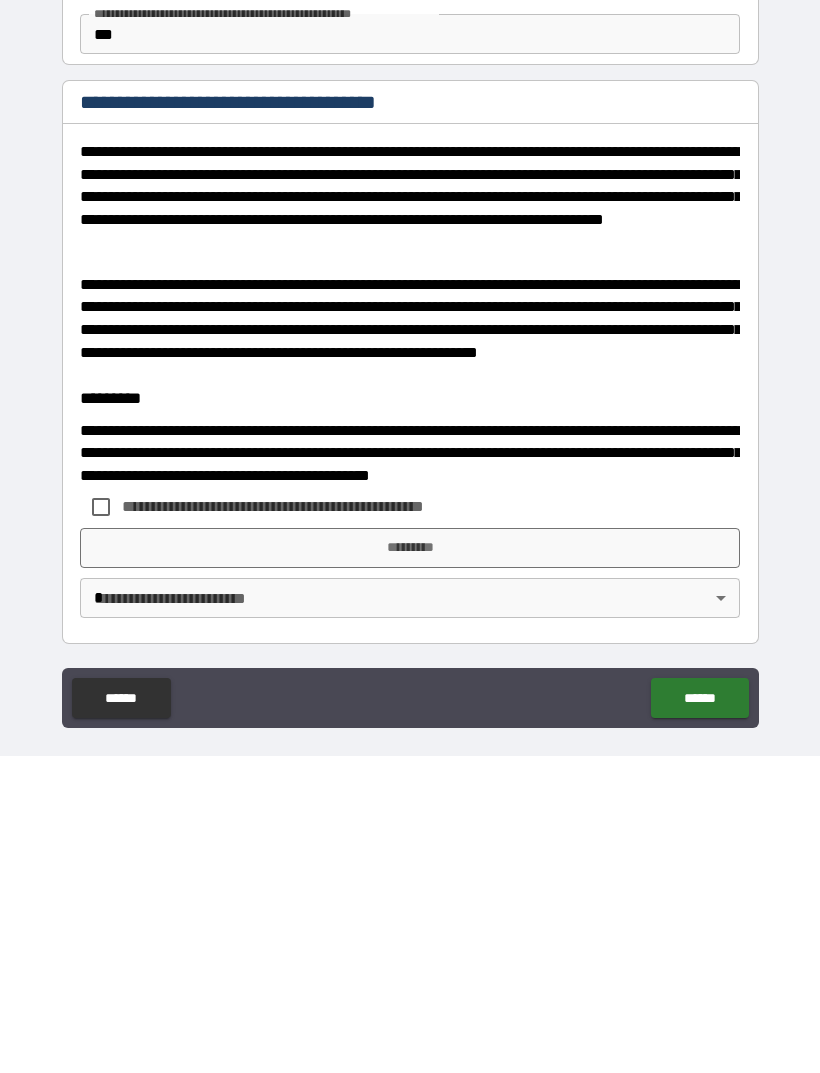 type on "**********" 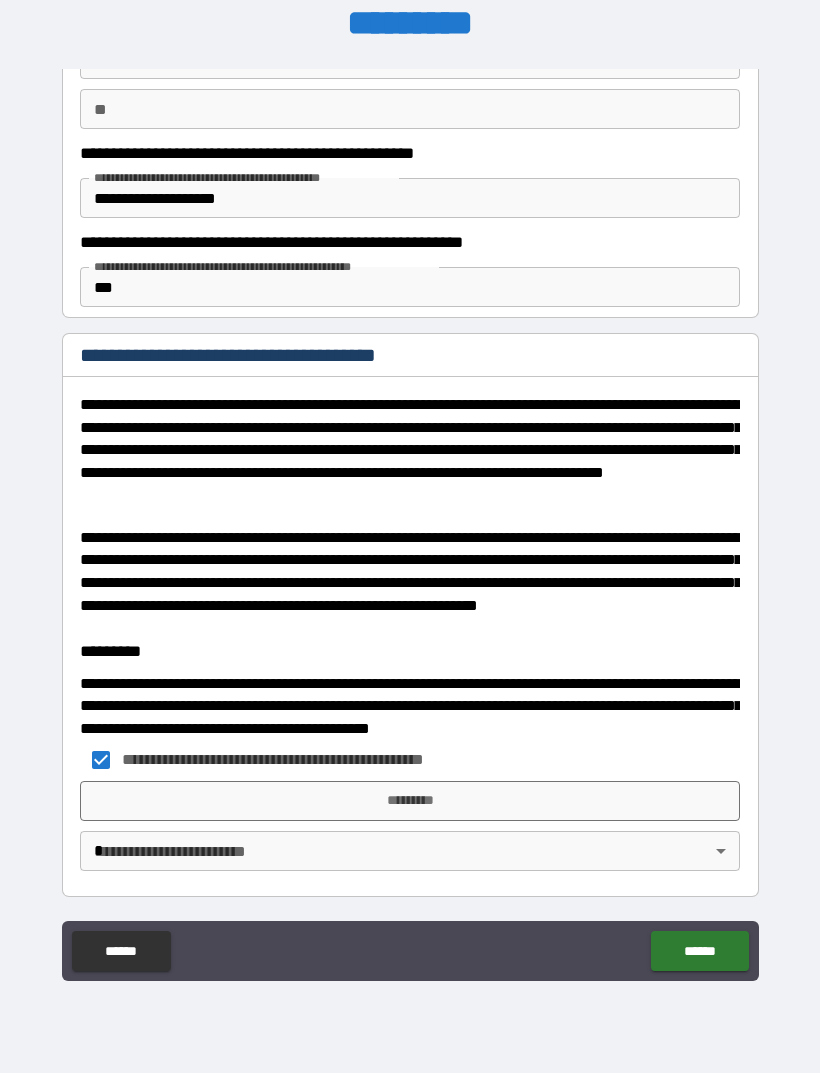 click on "*********" at bounding box center [410, 801] 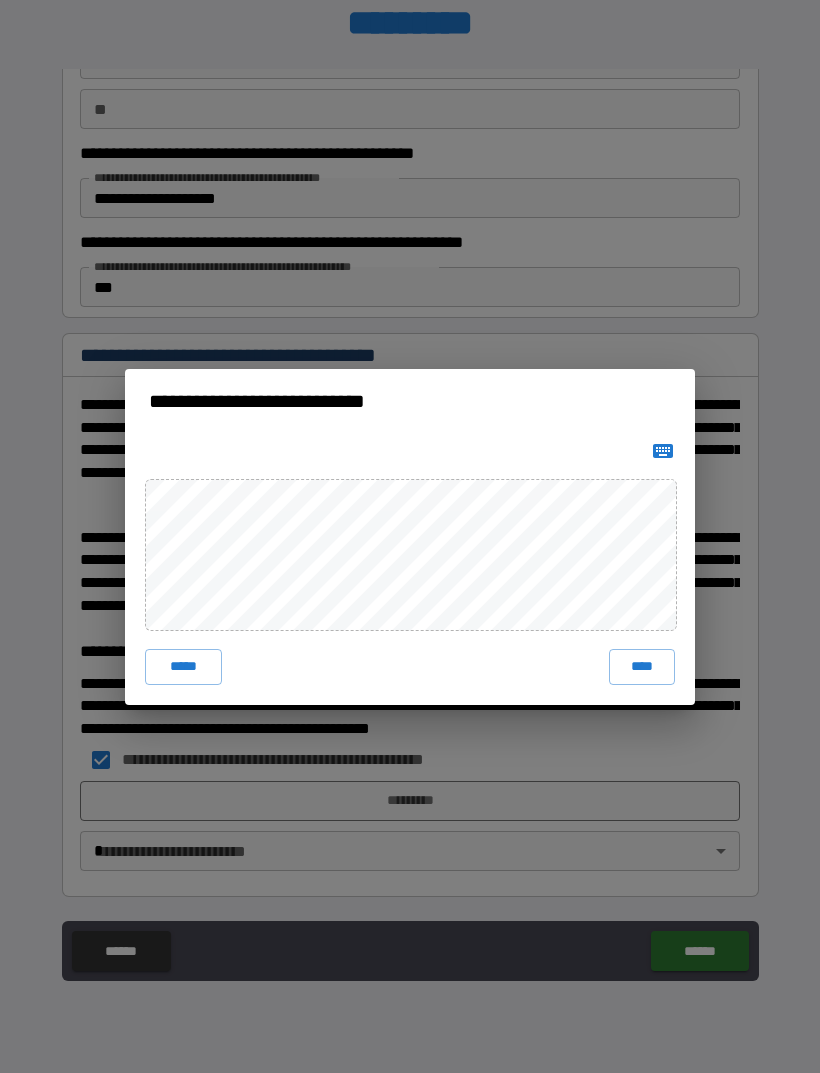 click on "****" at bounding box center [642, 667] 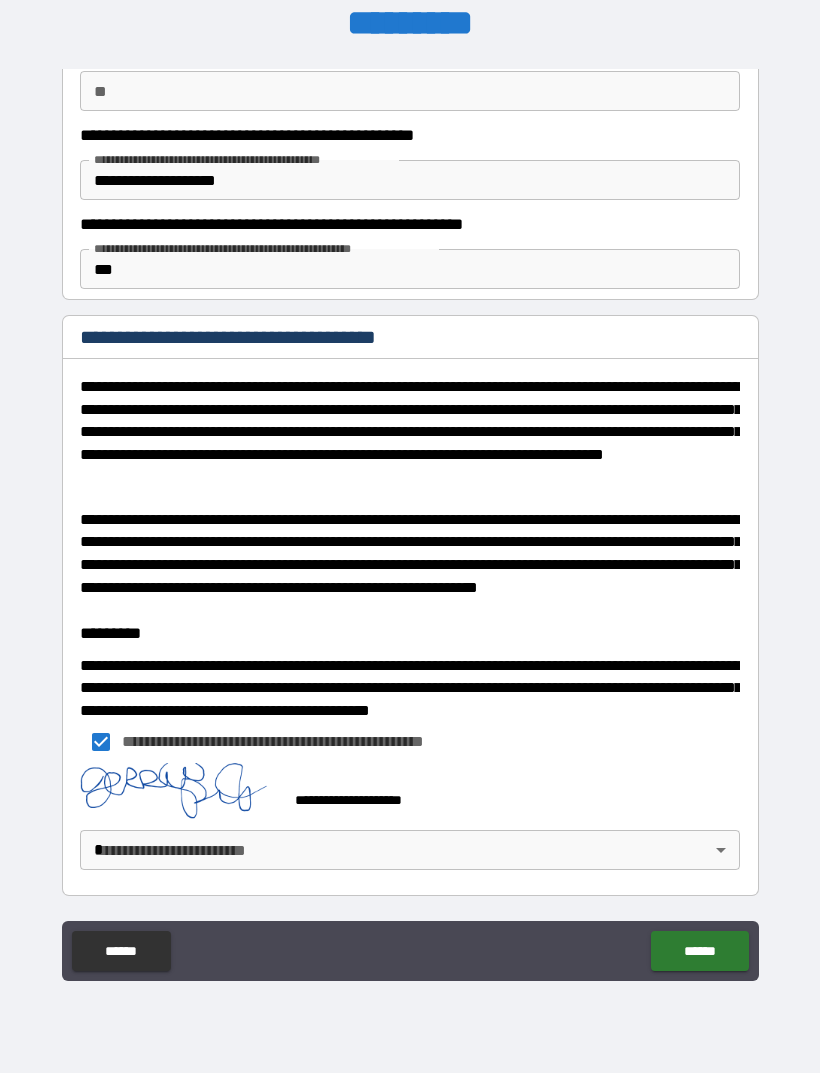 scroll, scrollTop: 183, scrollLeft: 0, axis: vertical 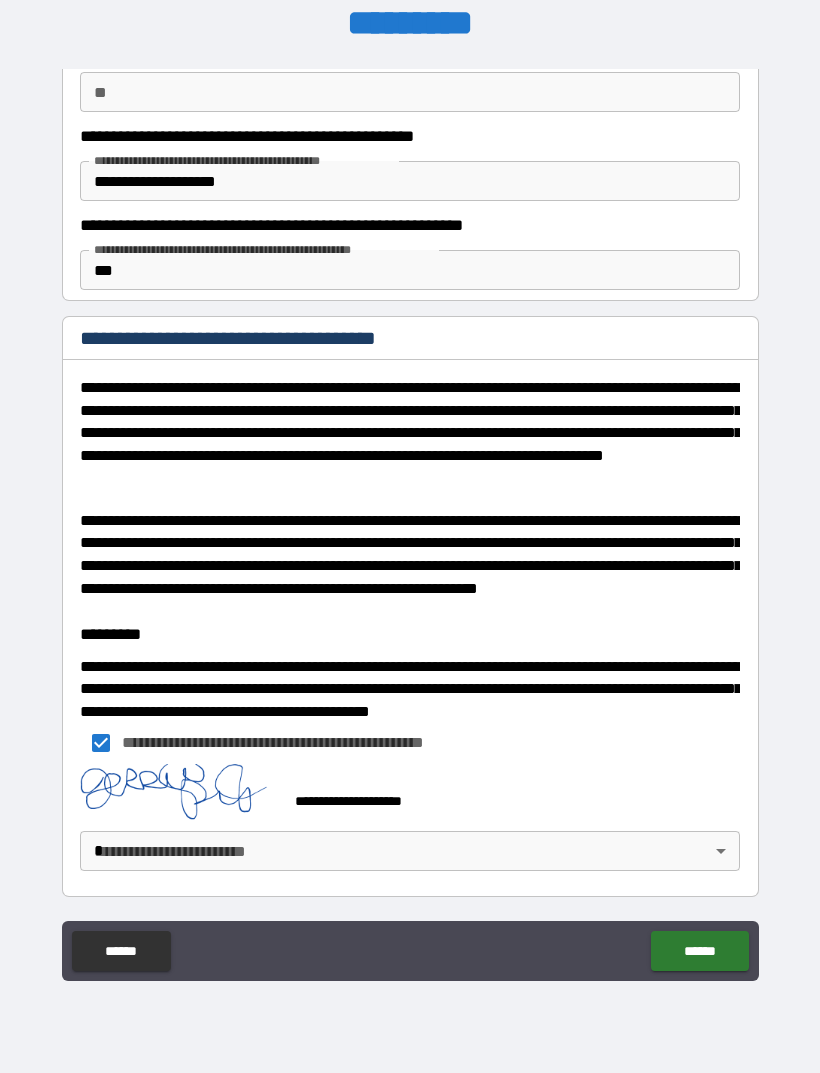 click on "**********" at bounding box center (410, 504) 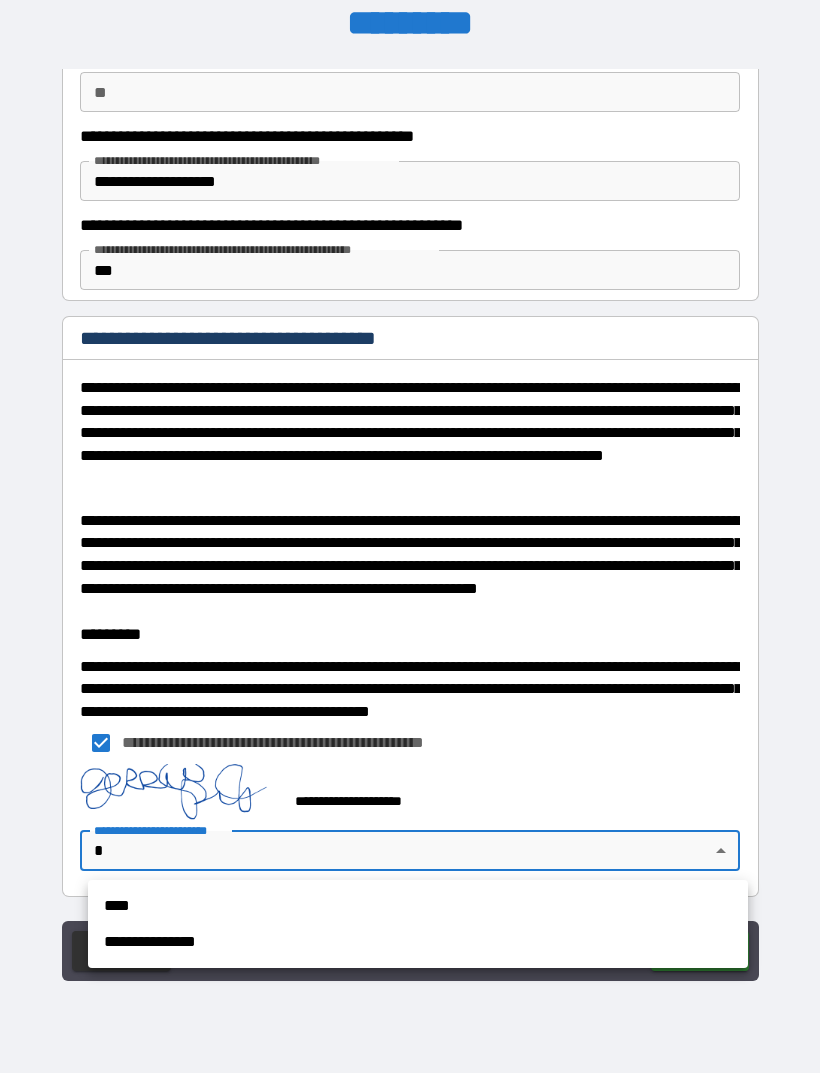 click on "****" at bounding box center (418, 906) 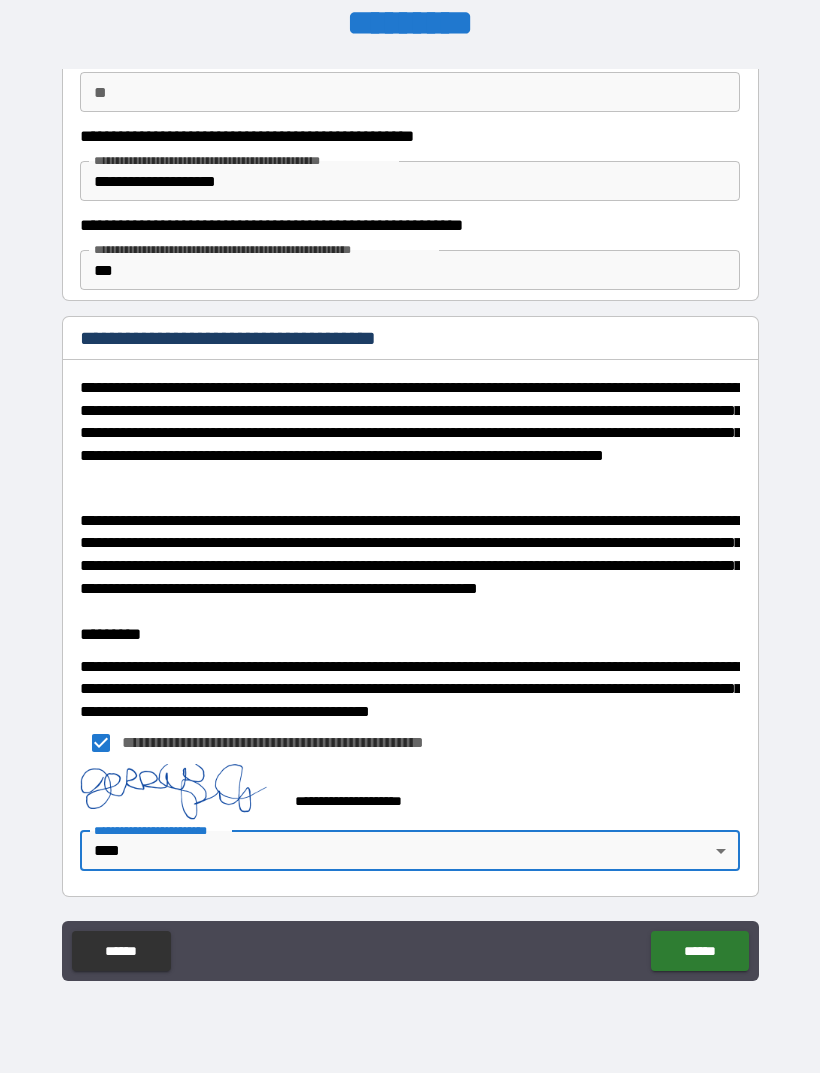 click on "******" at bounding box center (699, 951) 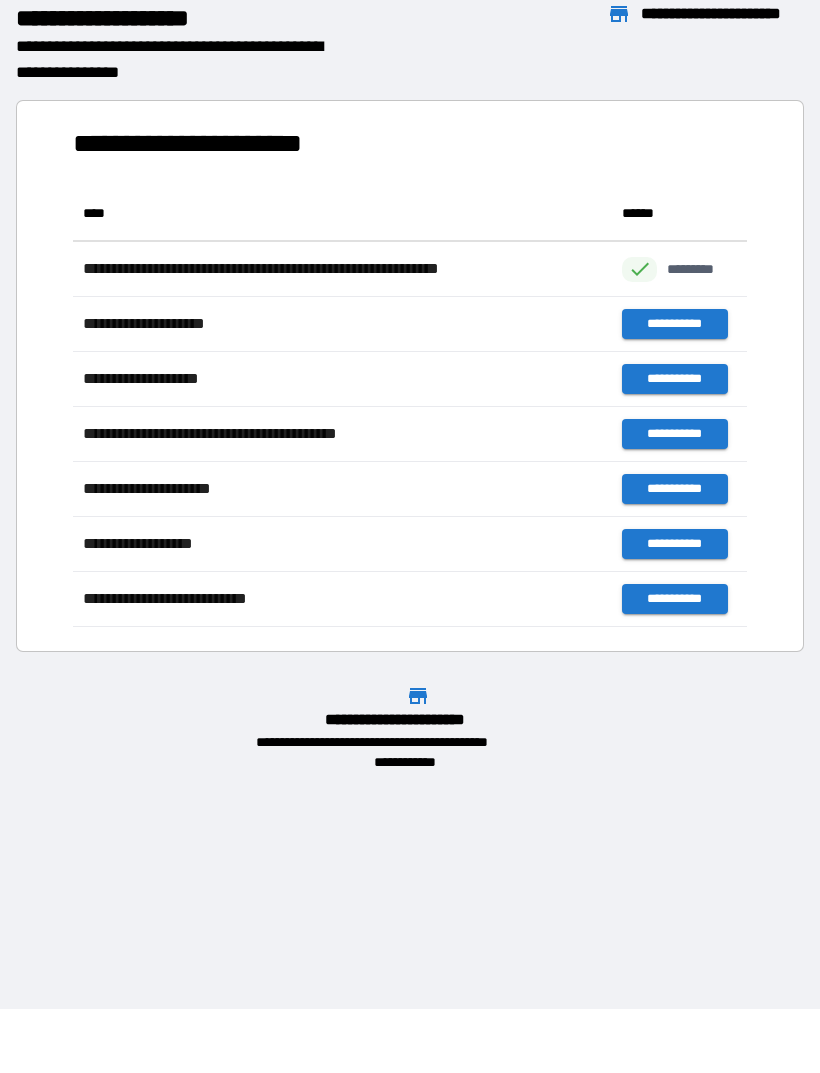 scroll, scrollTop: 441, scrollLeft: 674, axis: both 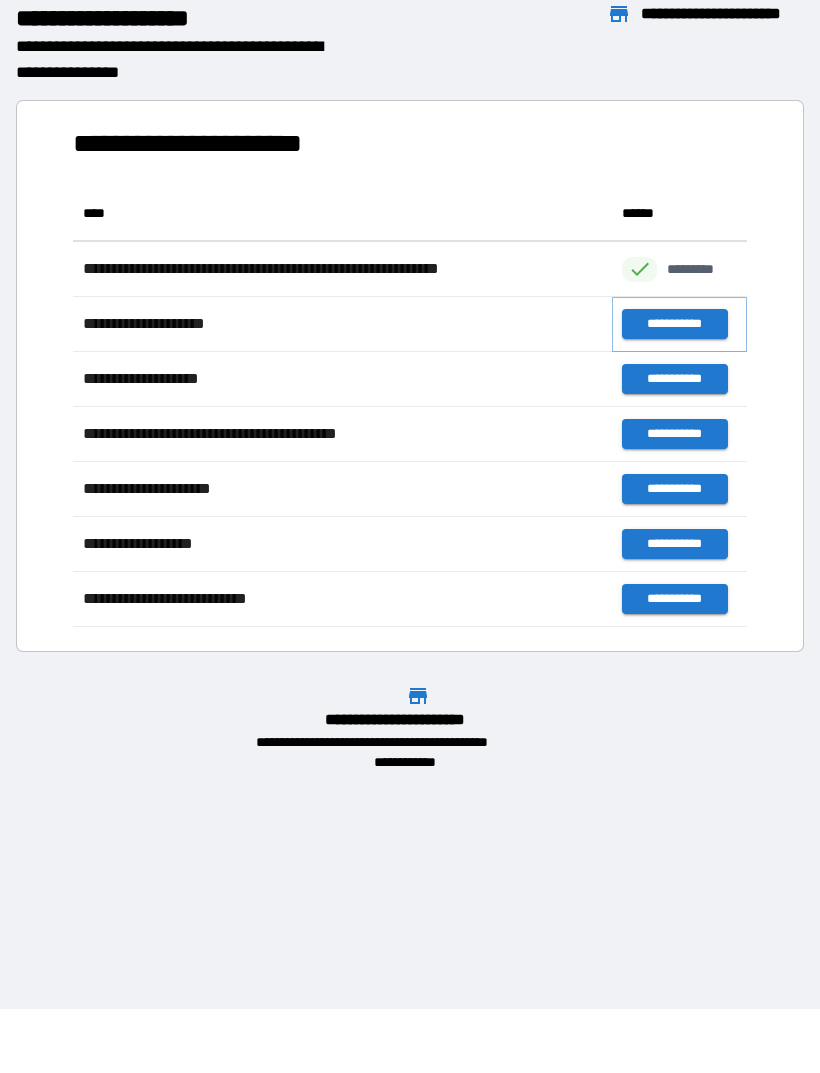click on "**********" at bounding box center [674, 324] 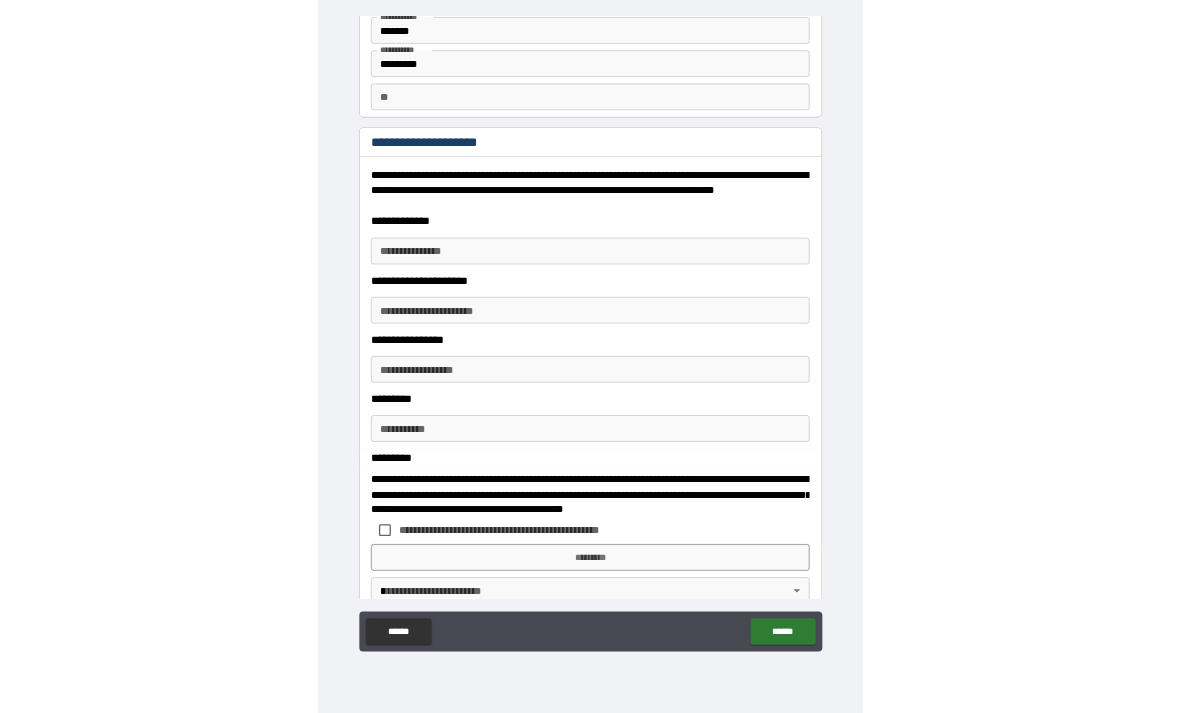 scroll, scrollTop: 87, scrollLeft: 0, axis: vertical 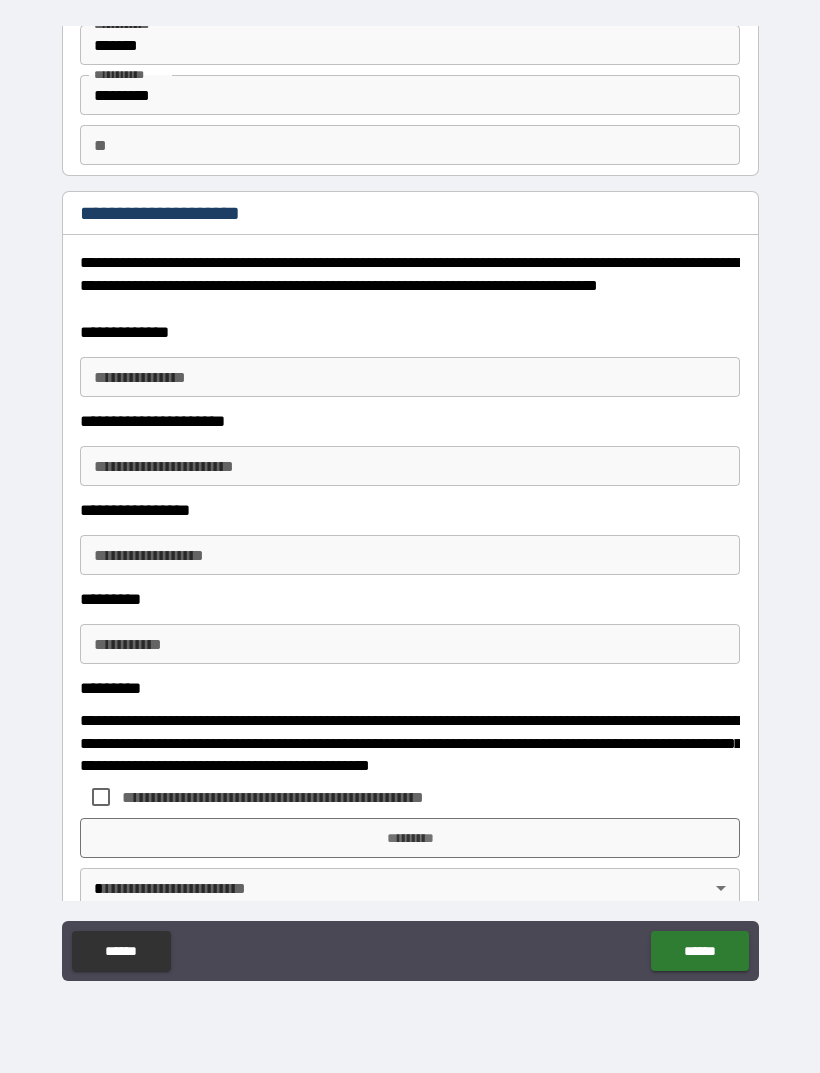 click on "**********" at bounding box center [410, 377] 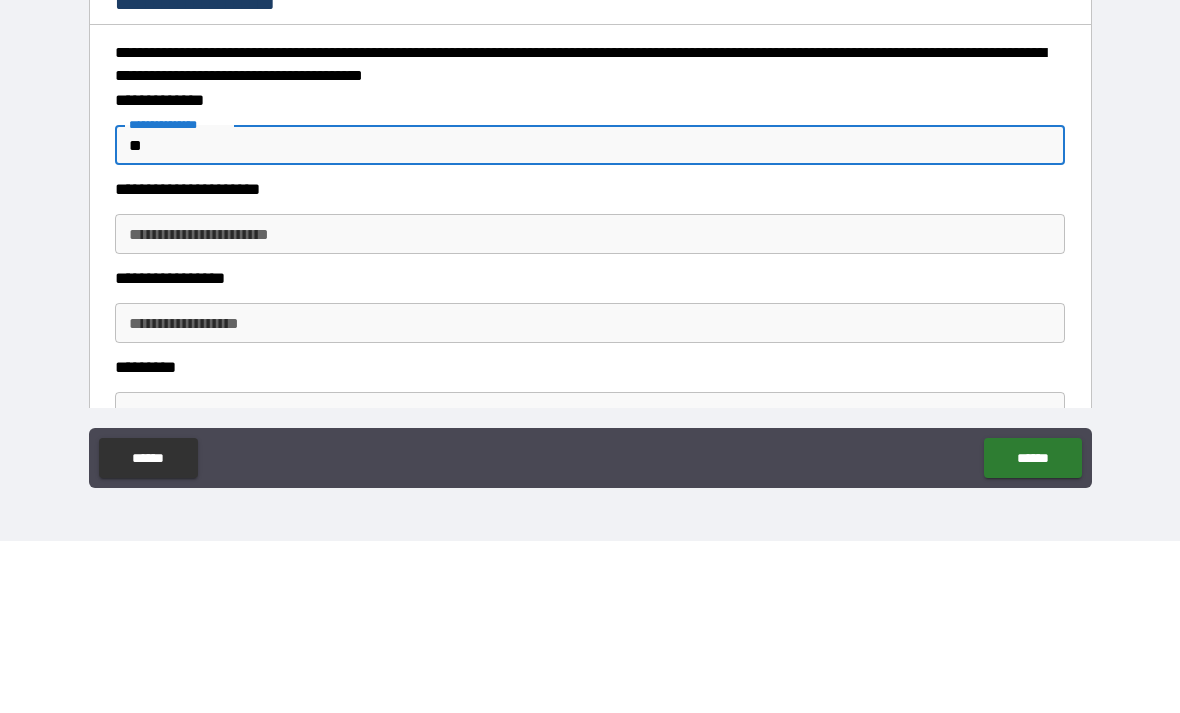 type on "*" 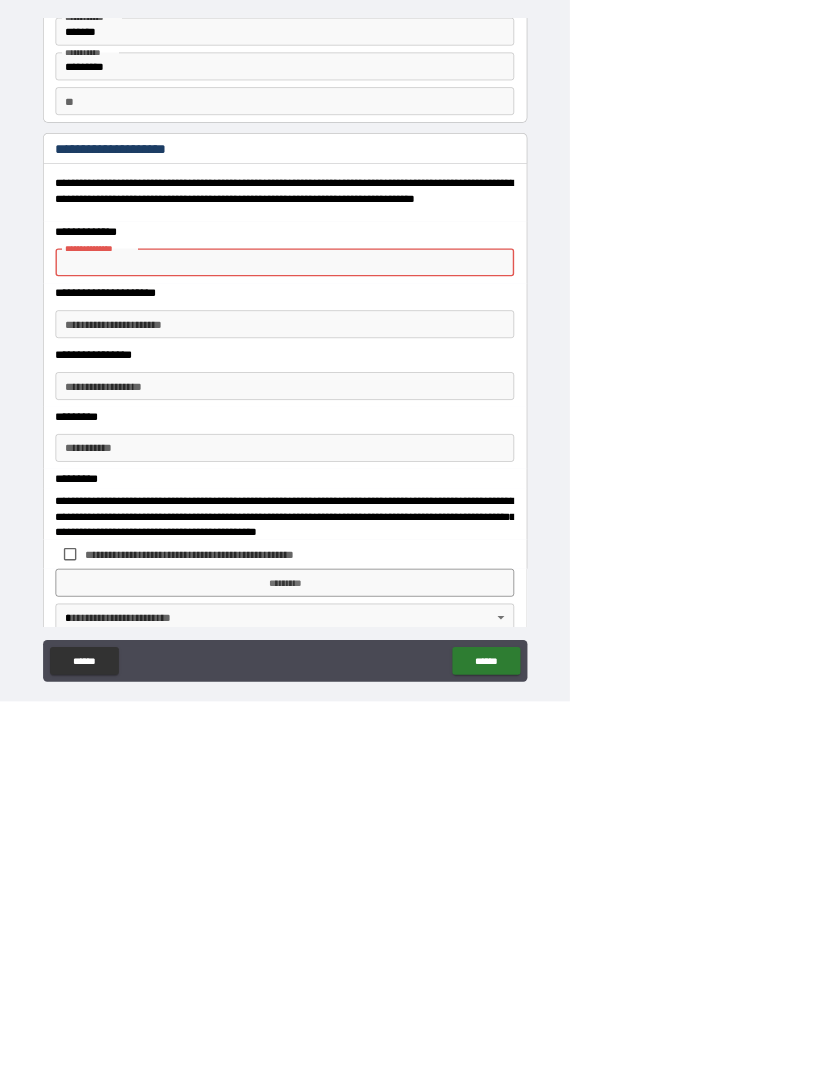 scroll, scrollTop: 64, scrollLeft: 0, axis: vertical 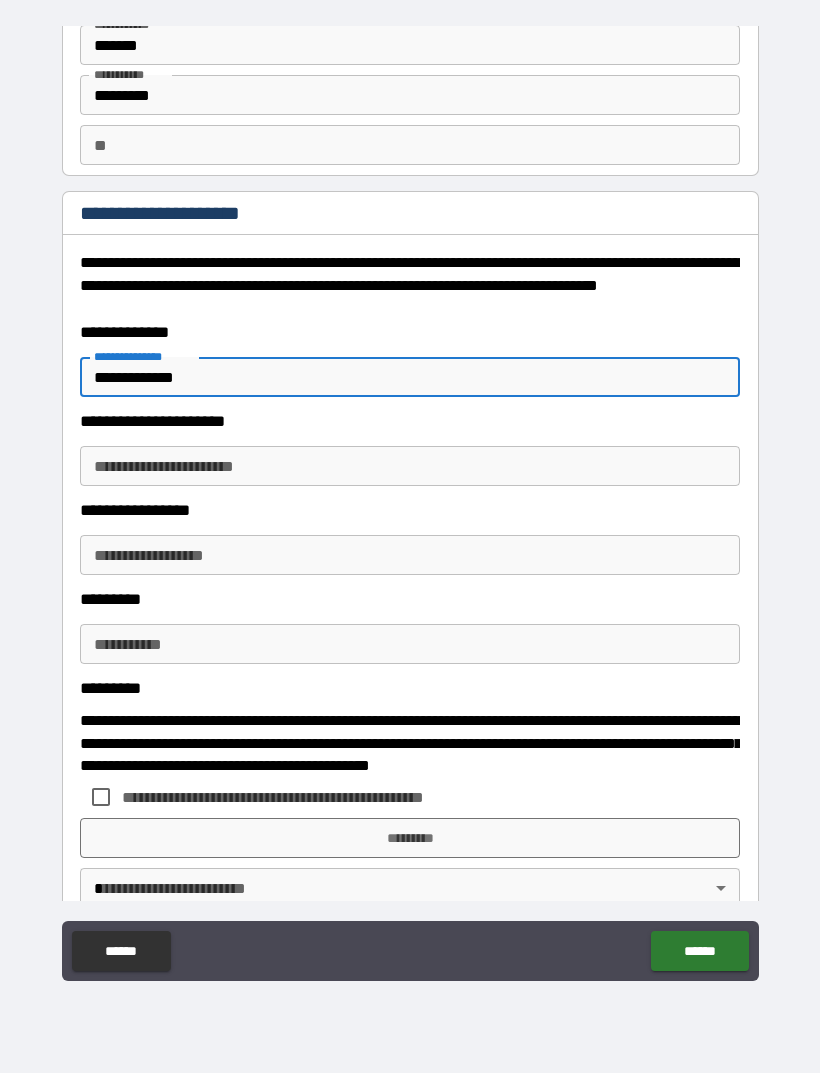 type on "**********" 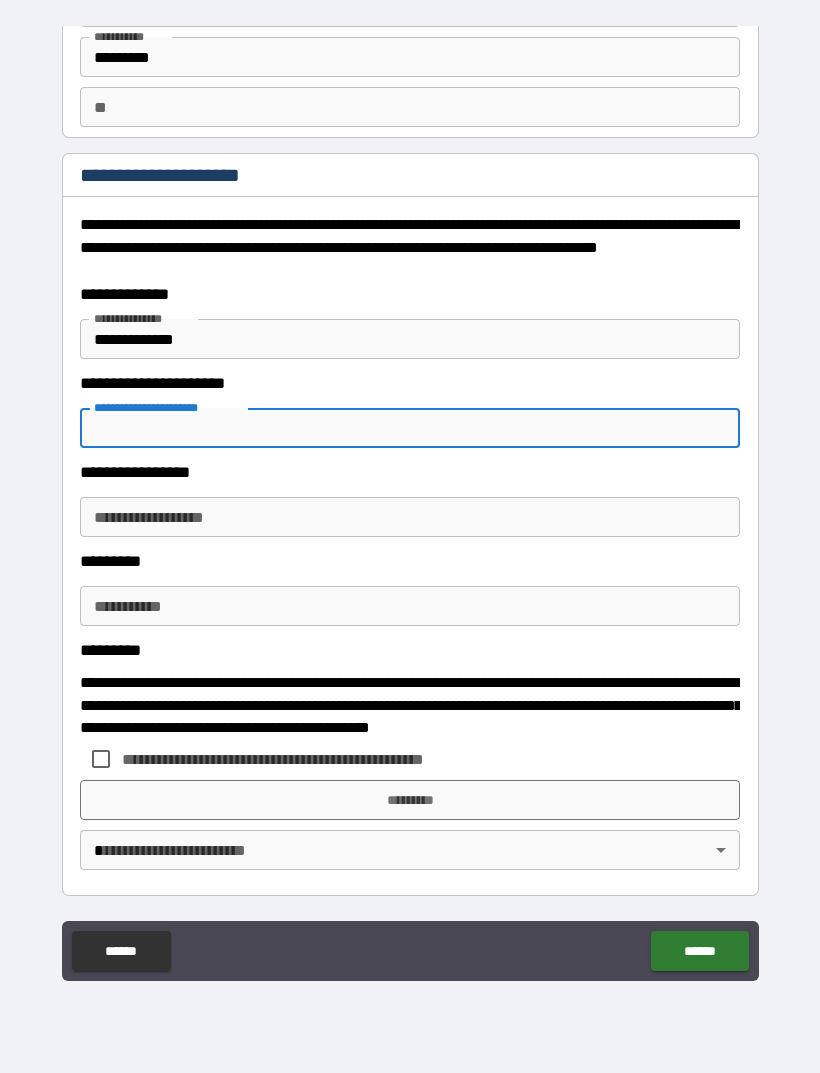 scroll, scrollTop: 125, scrollLeft: 0, axis: vertical 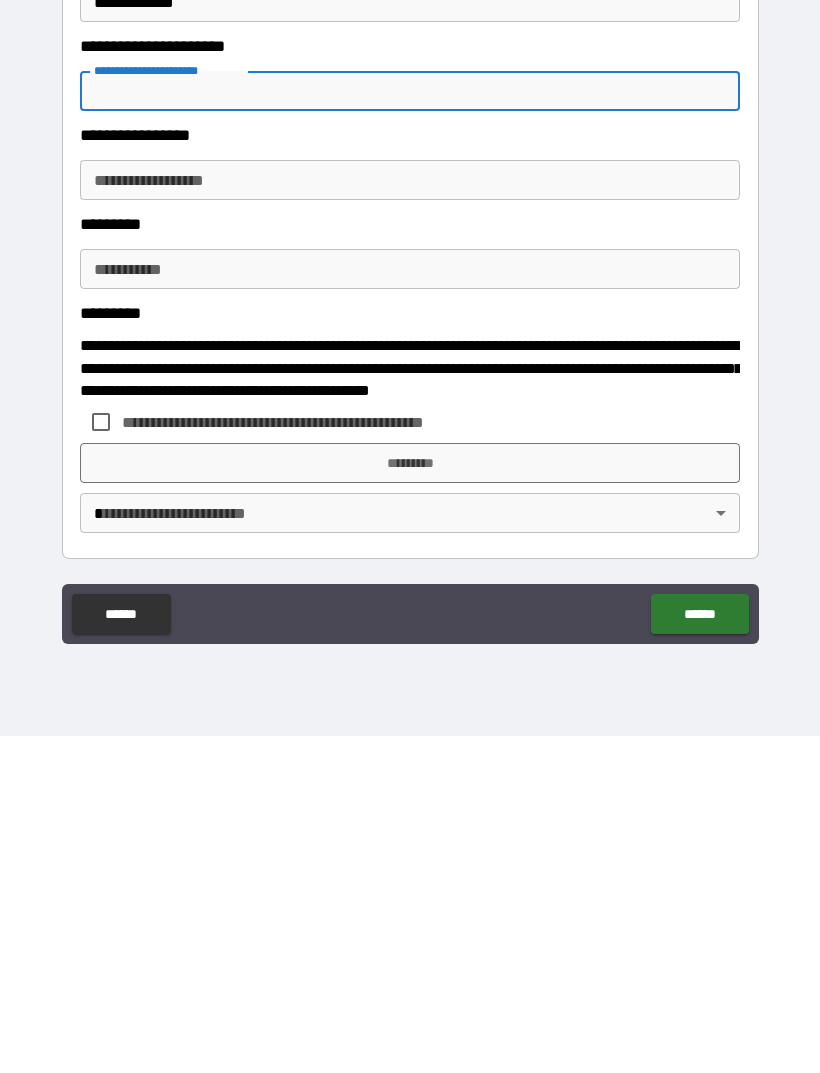 click on "*********   *" at bounding box center (410, 606) 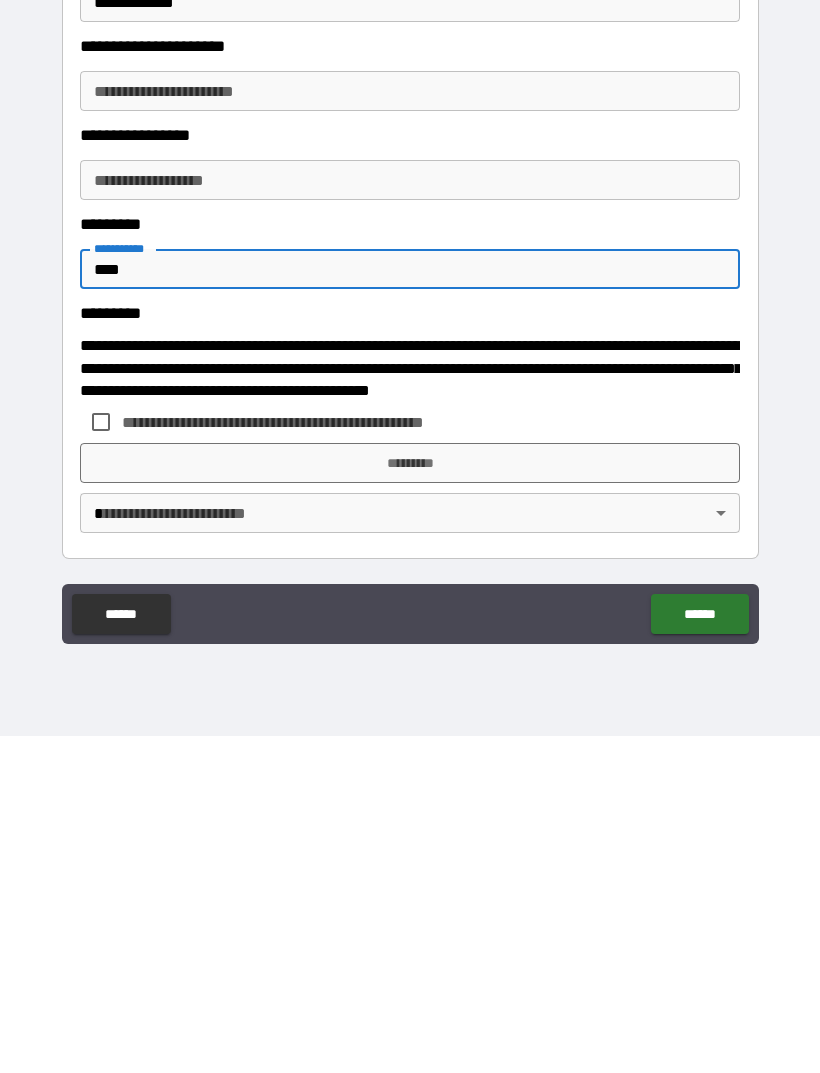 type on "****" 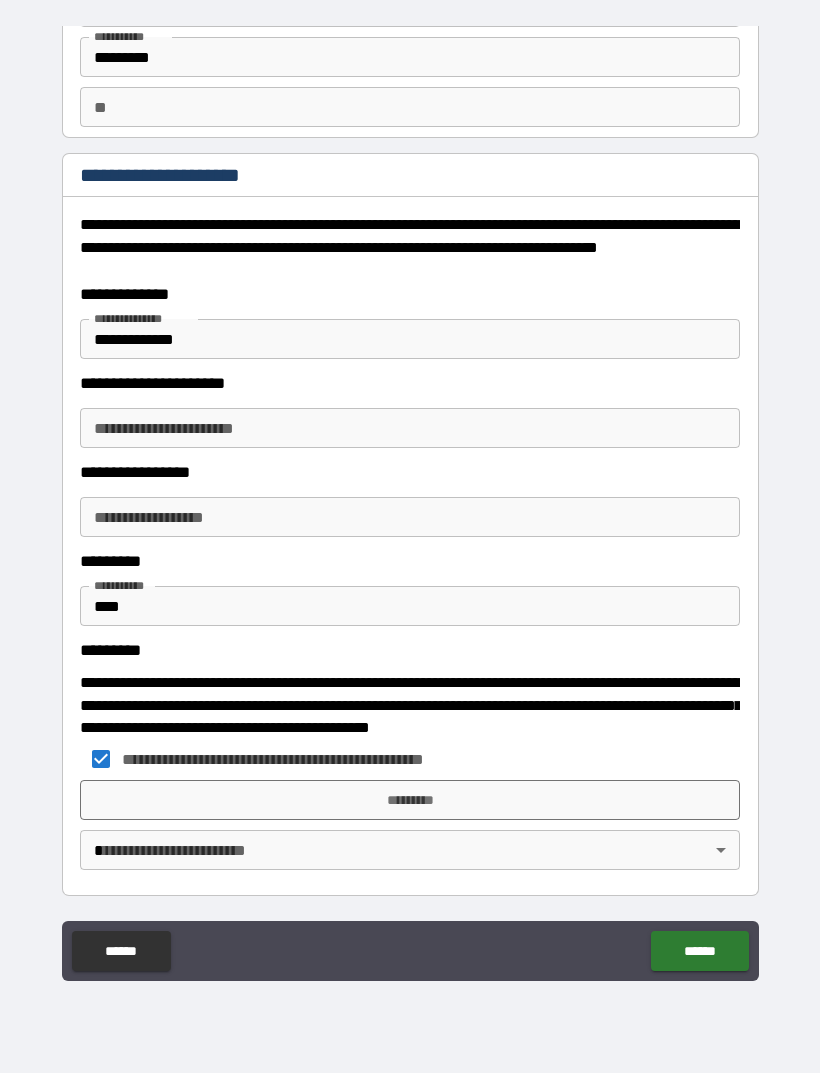 scroll, scrollTop: 125, scrollLeft: 0, axis: vertical 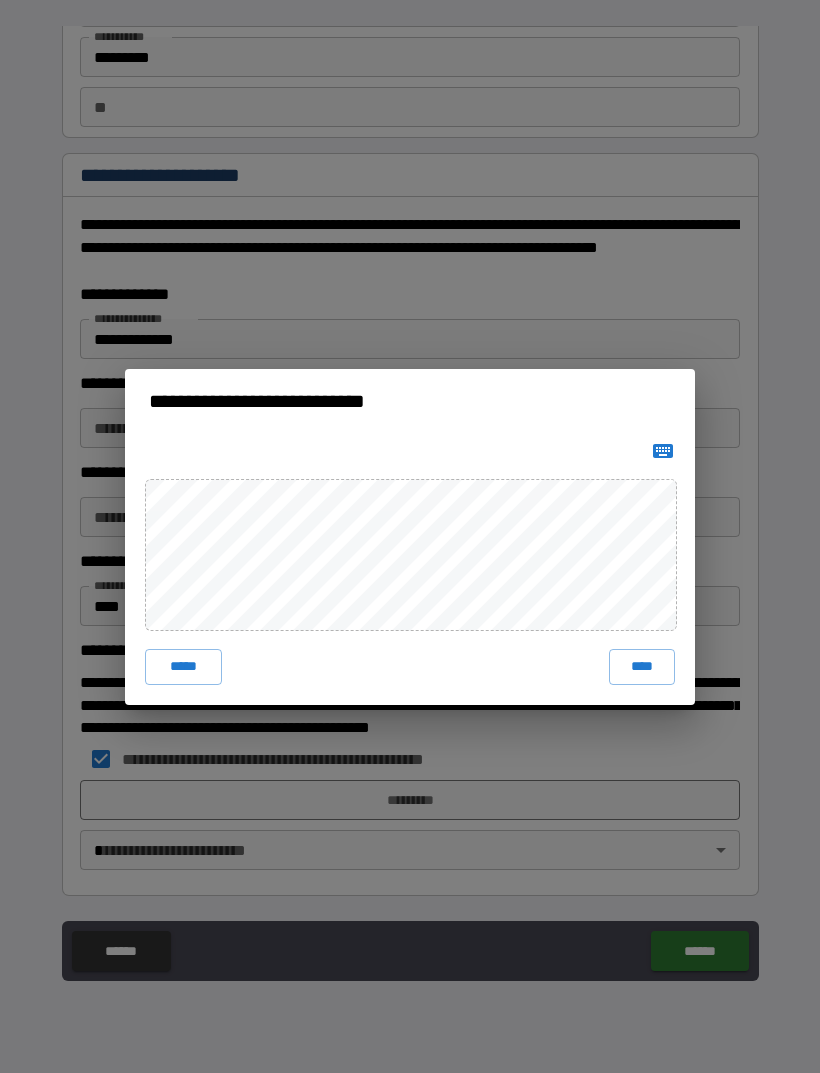 click on "****" at bounding box center [642, 667] 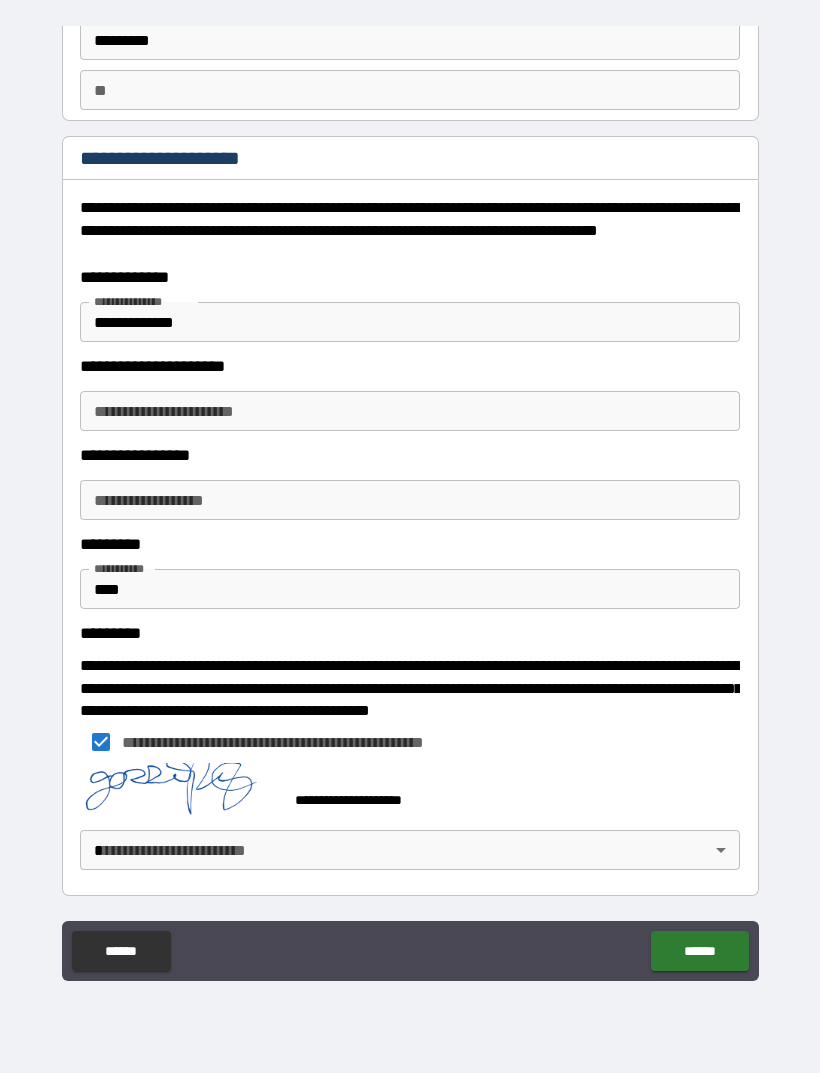 scroll, scrollTop: 142, scrollLeft: 0, axis: vertical 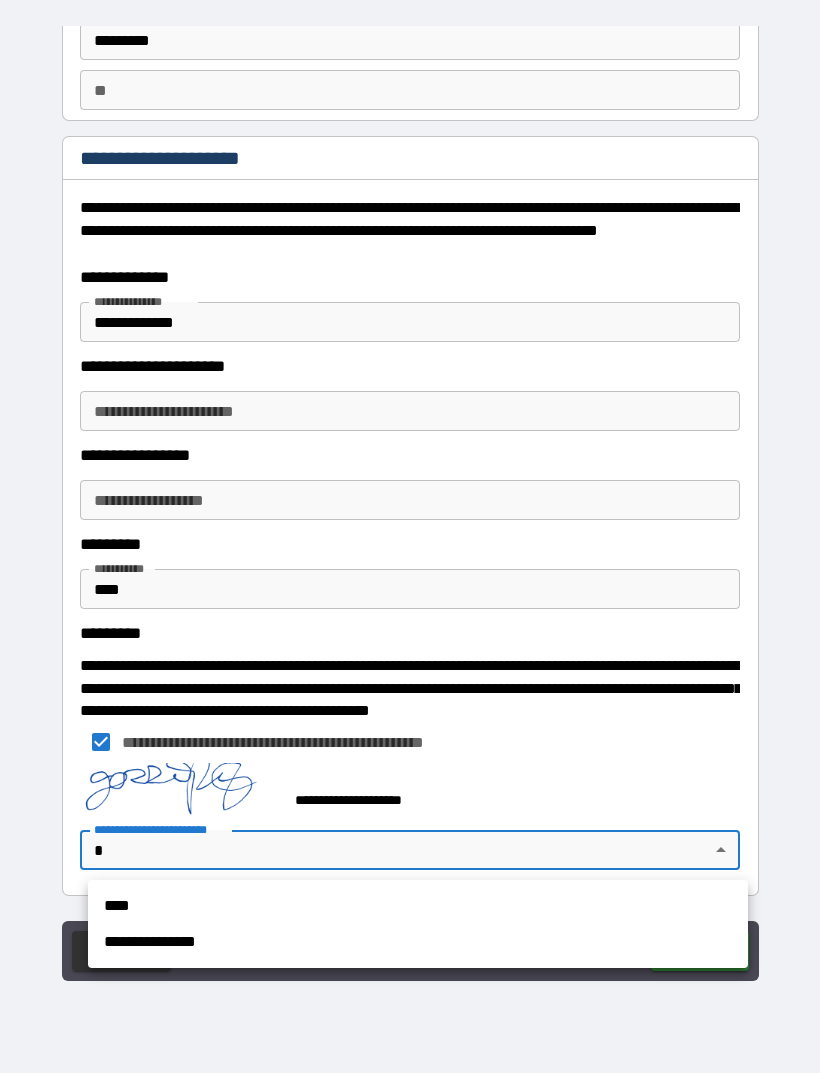 click on "****" at bounding box center (418, 906) 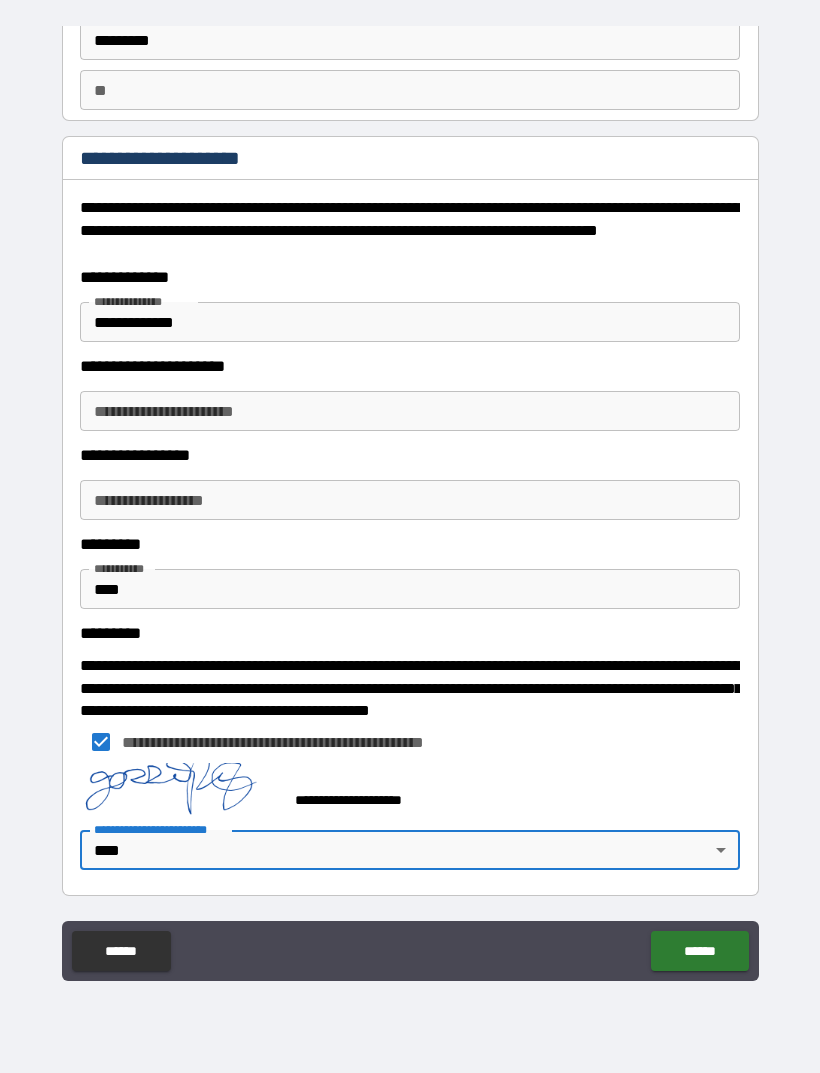 scroll, scrollTop: 142, scrollLeft: 0, axis: vertical 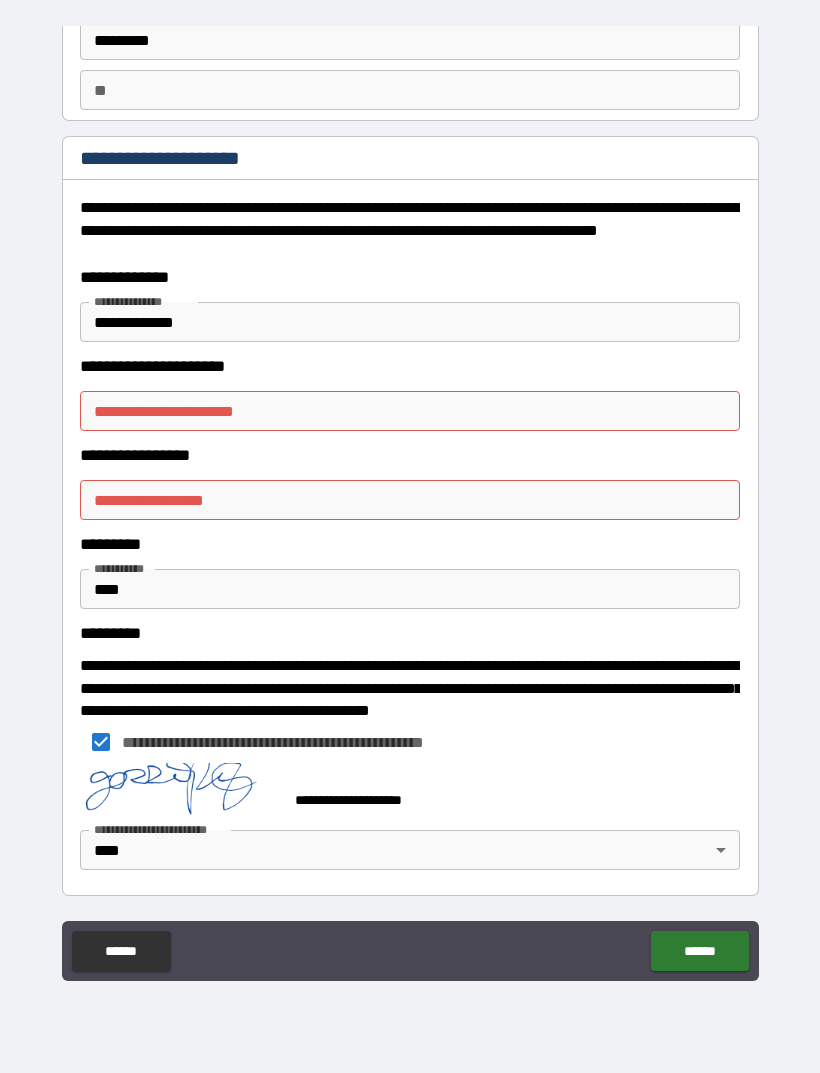 click on "**********" at bounding box center [410, 411] 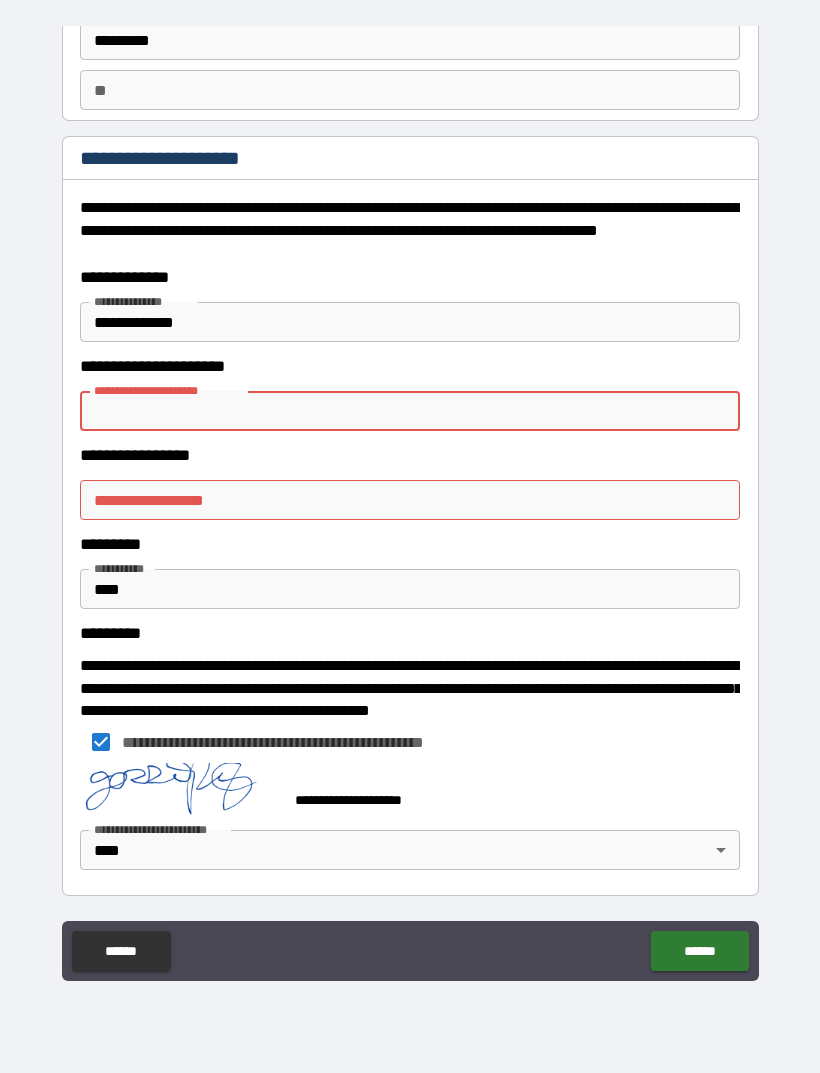 click on "**********" at bounding box center [410, 322] 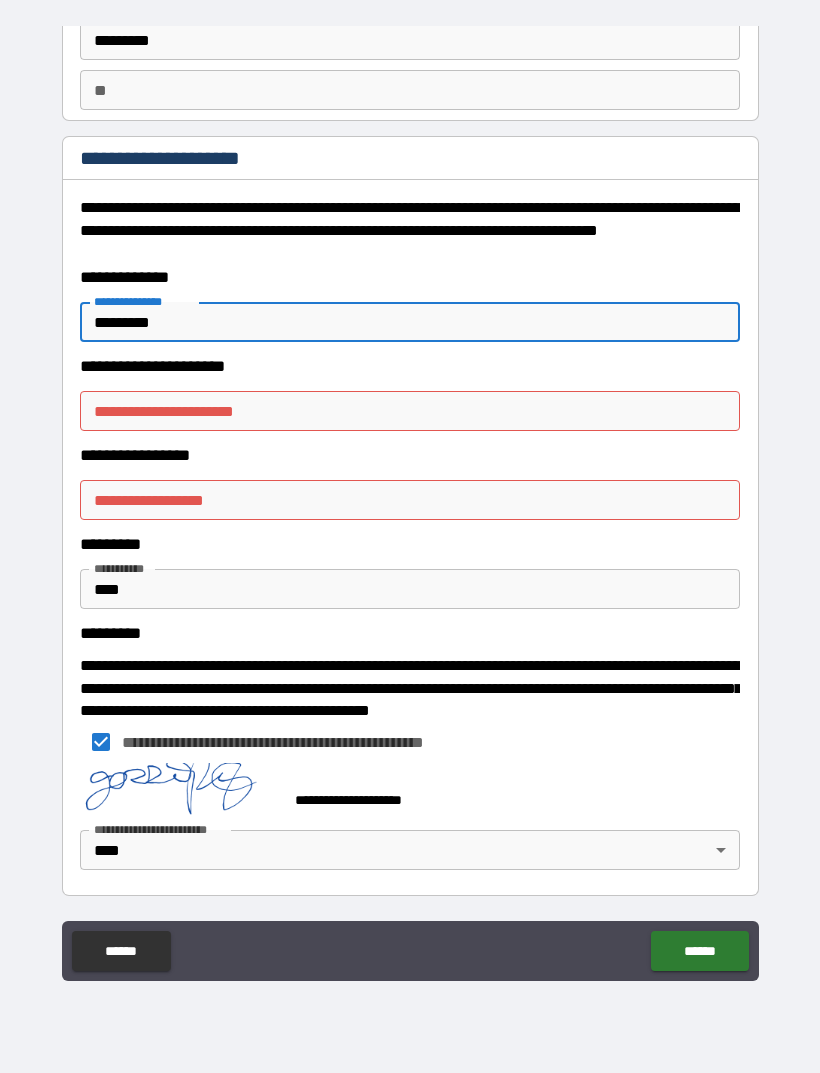 click on "**********" at bounding box center (410, 411) 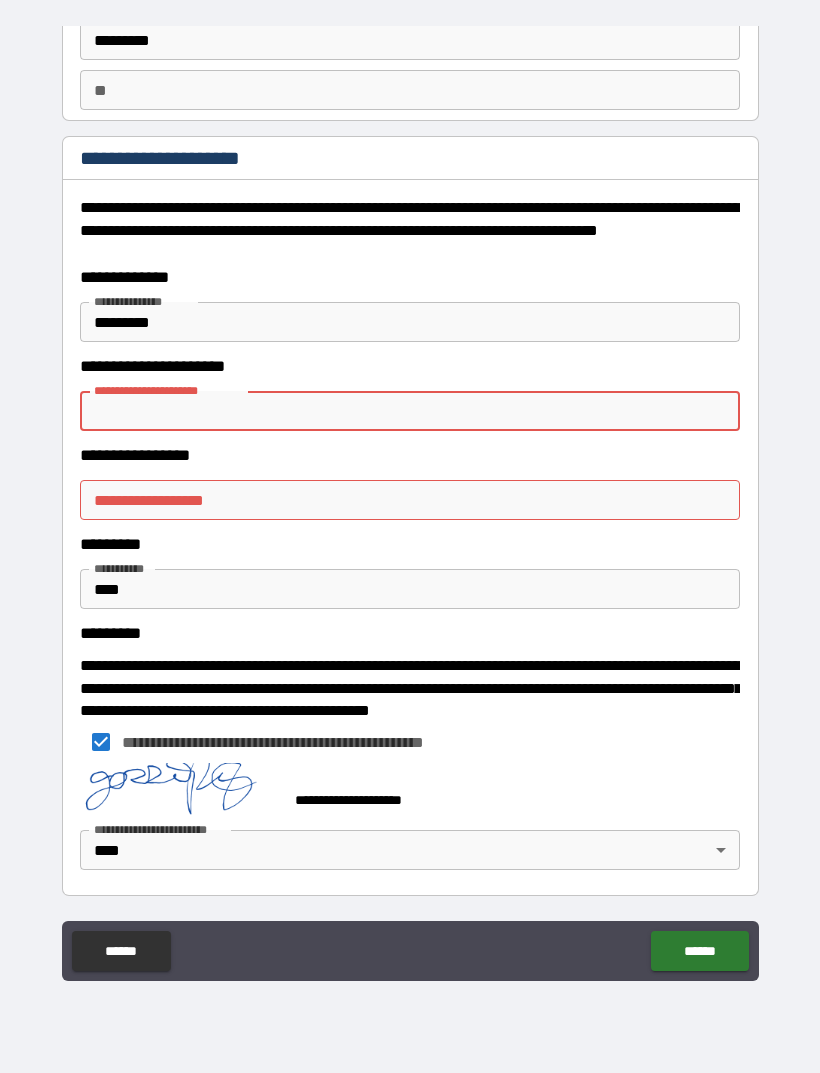 click on "*********" at bounding box center (410, 322) 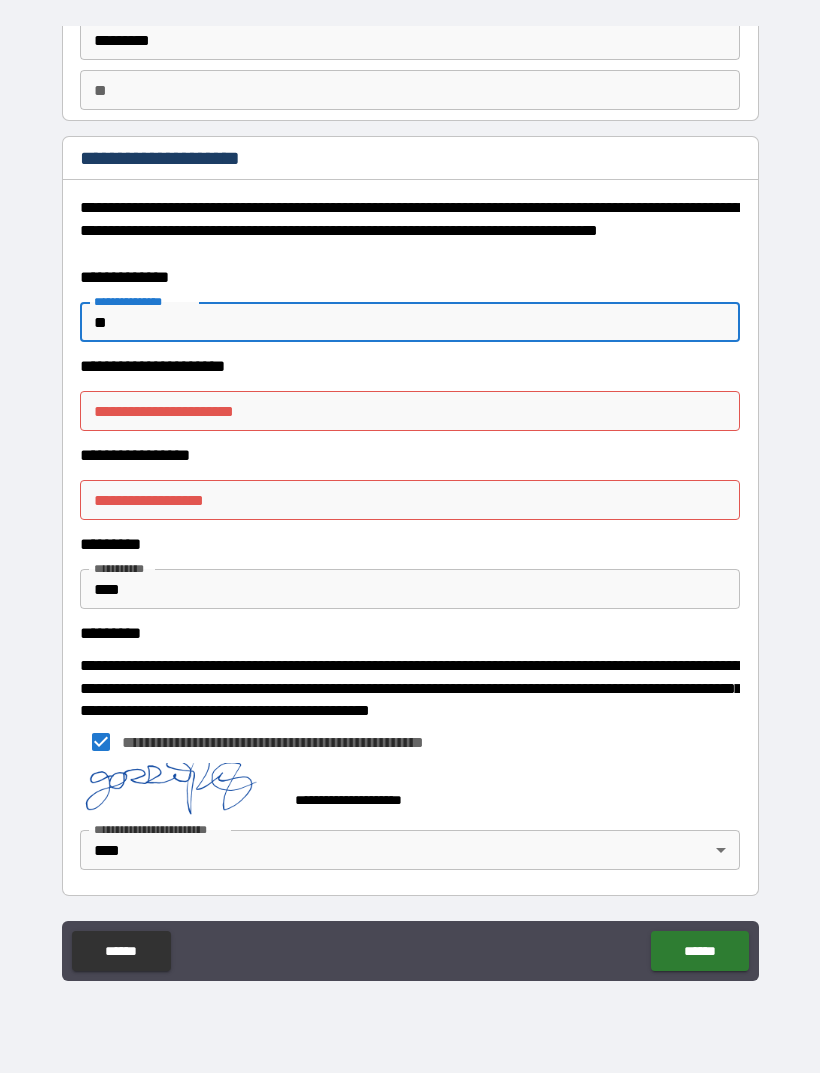type on "*" 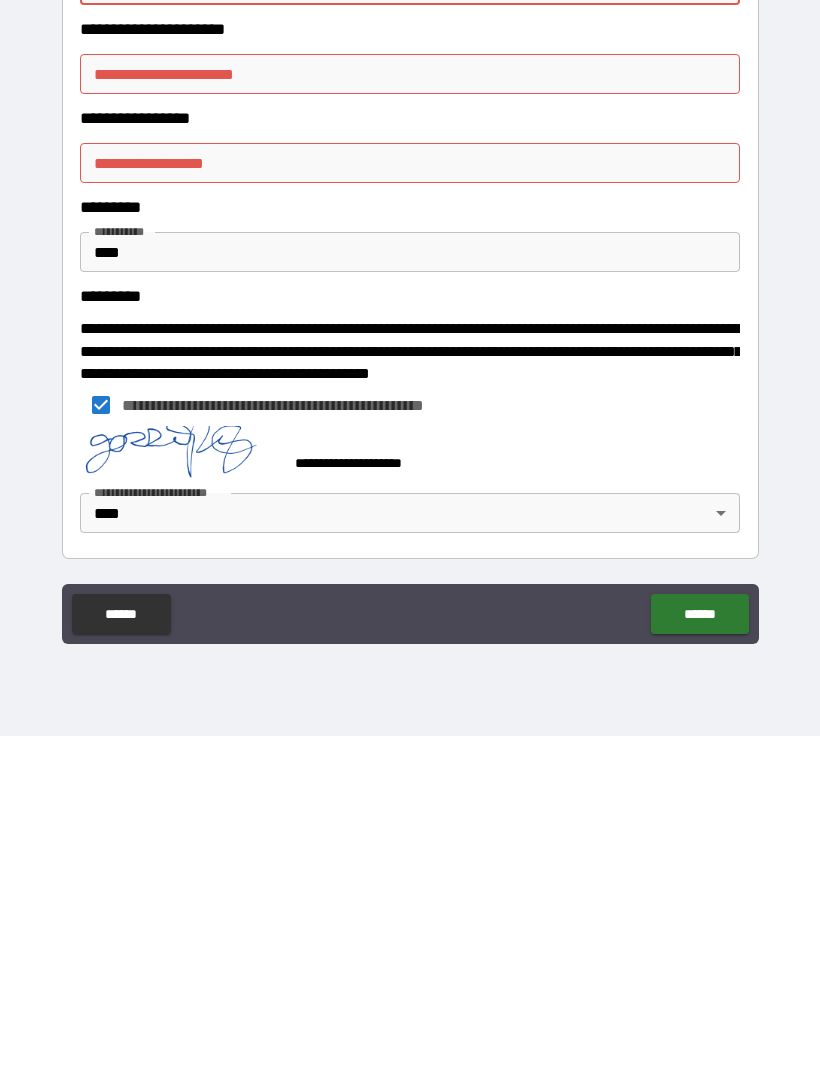 click on "******" at bounding box center [699, 951] 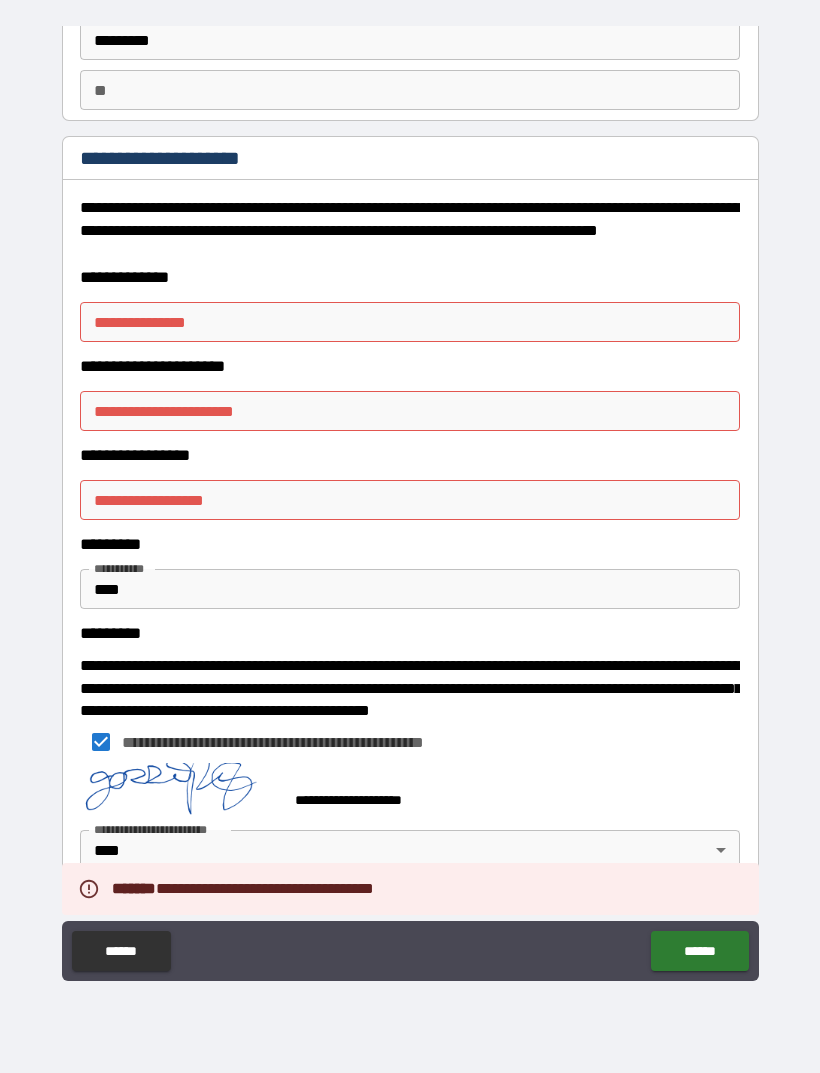 click on "**********" at bounding box center [410, 322] 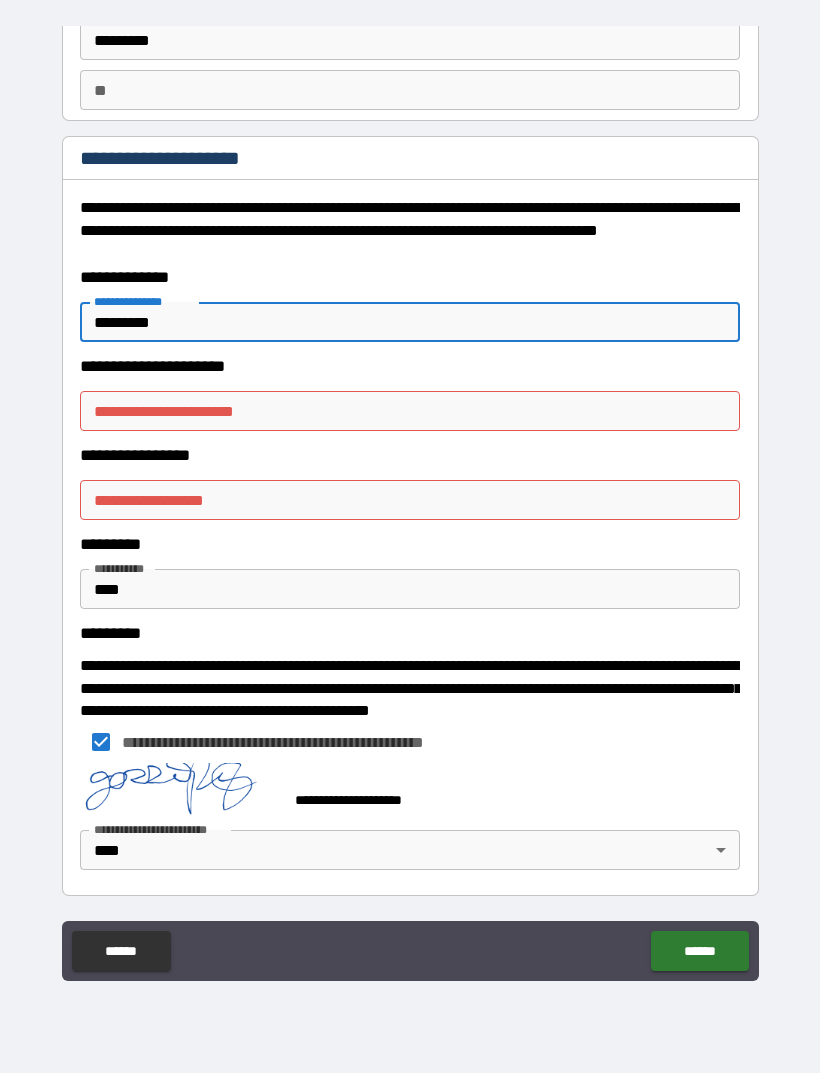 type on "*********" 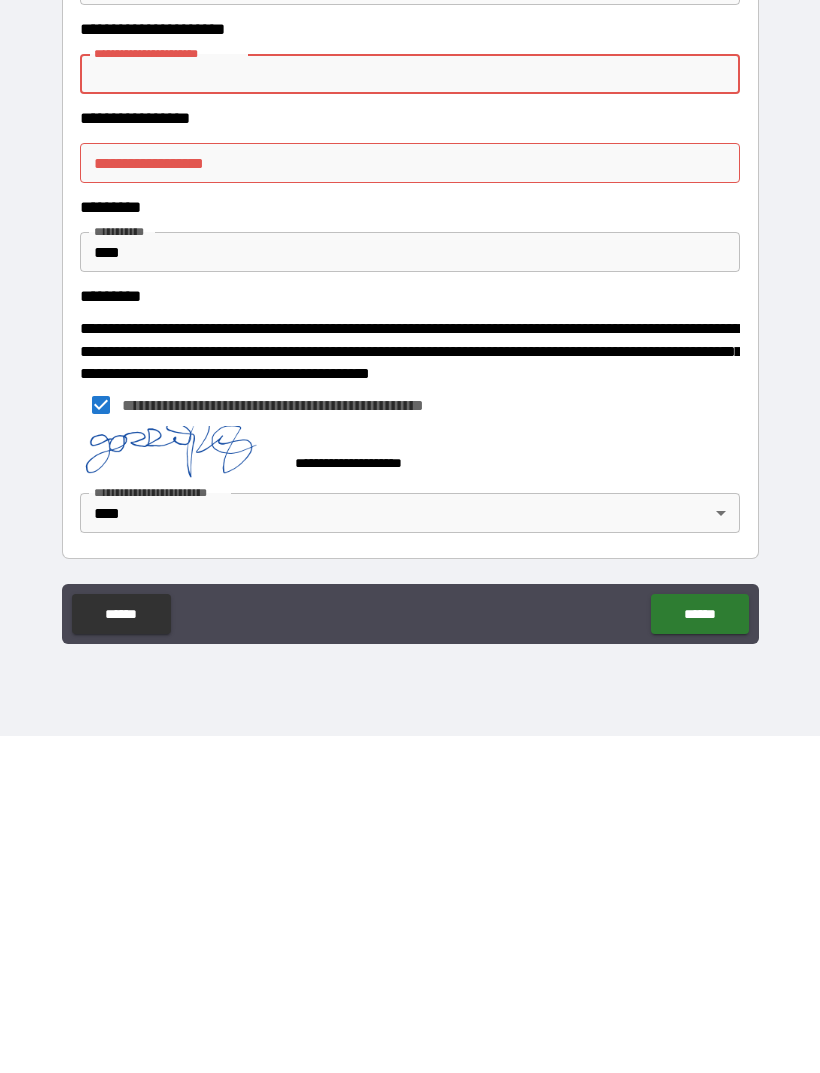 click on "******" at bounding box center (121, 951) 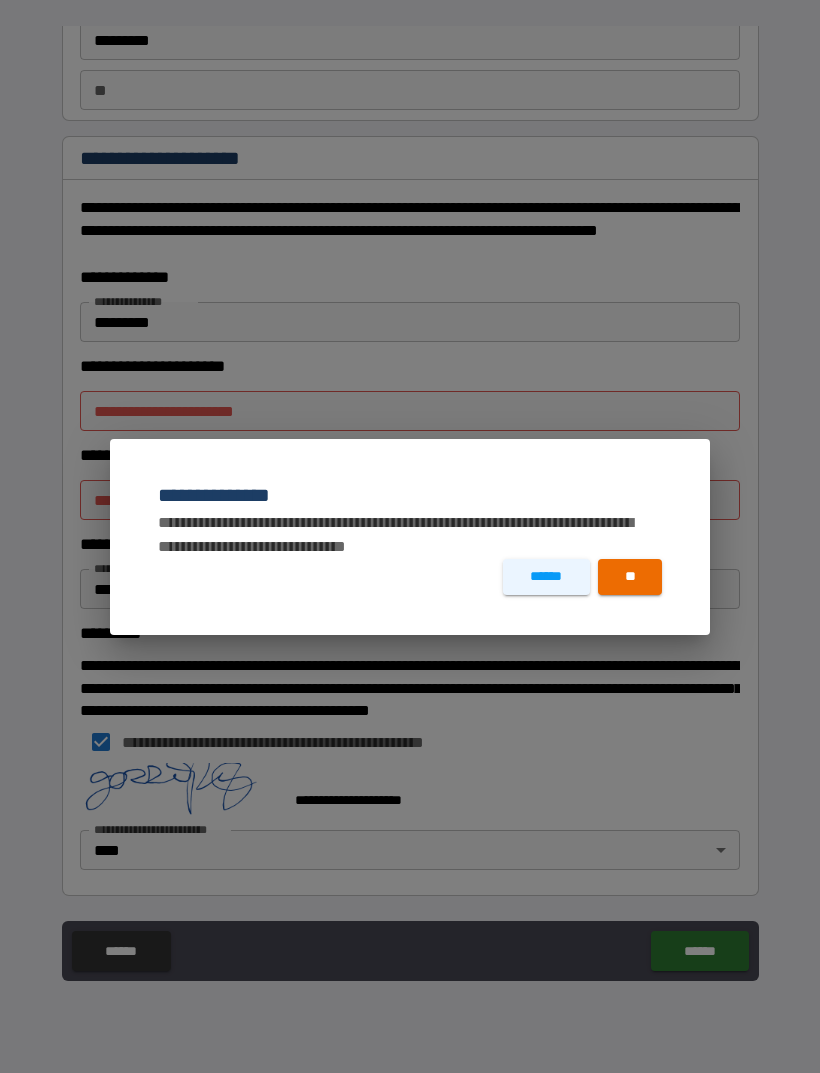 click on "******" at bounding box center [546, 577] 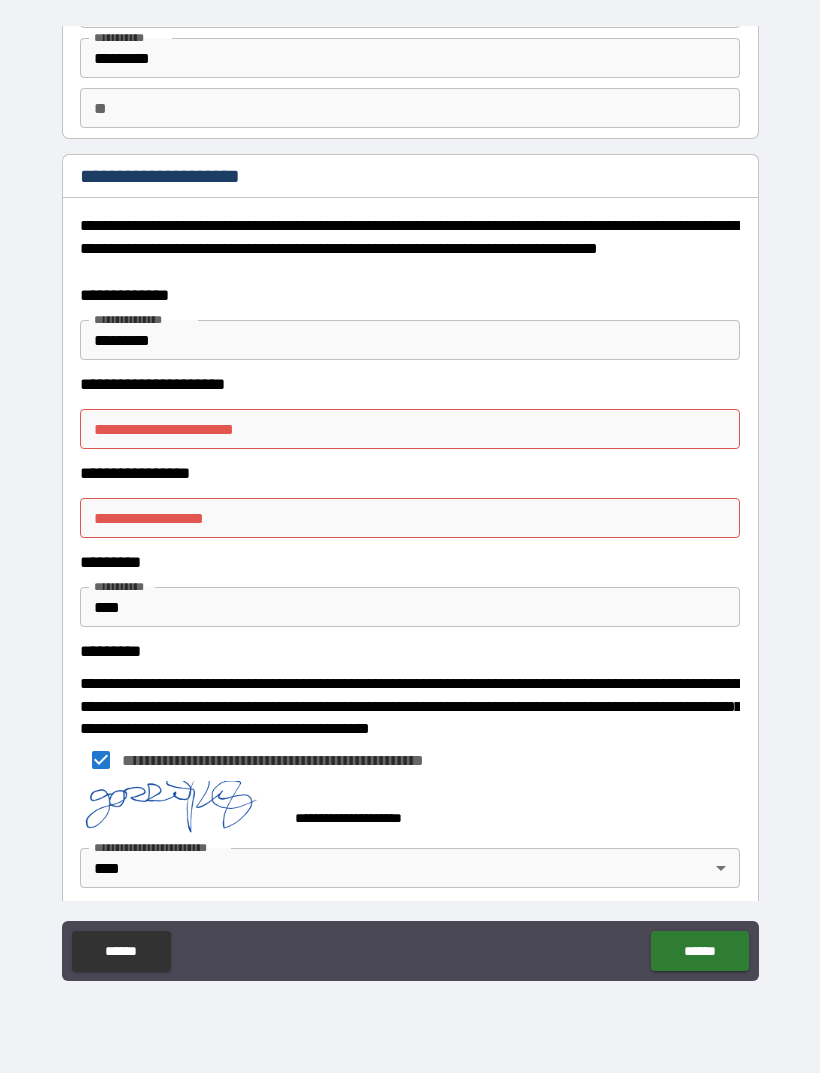 scroll, scrollTop: 128, scrollLeft: 0, axis: vertical 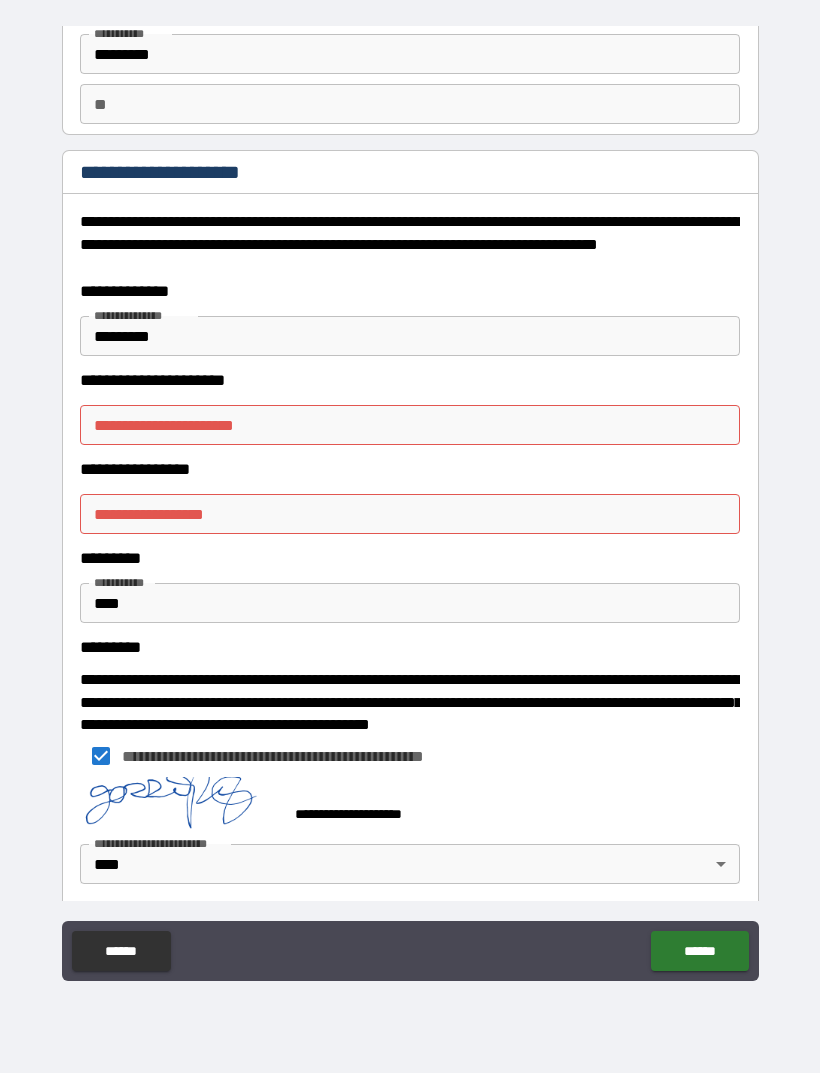 click on "**********" at bounding box center [410, 507] 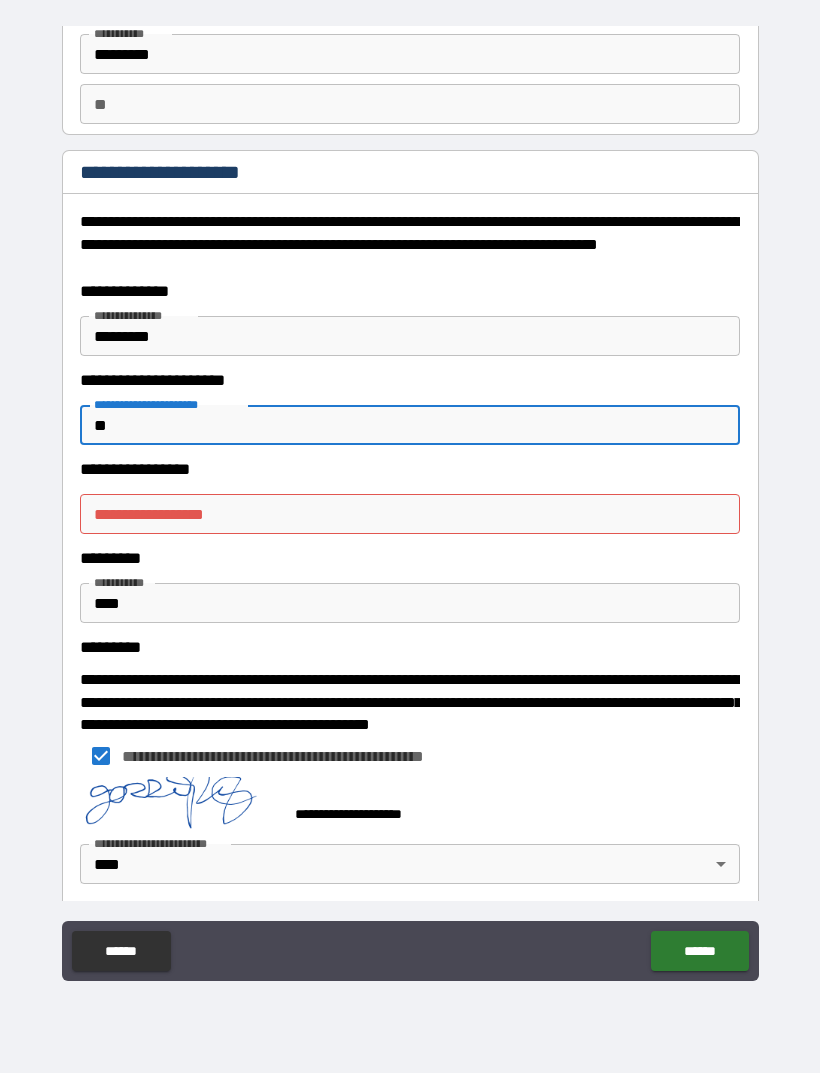 type on "*" 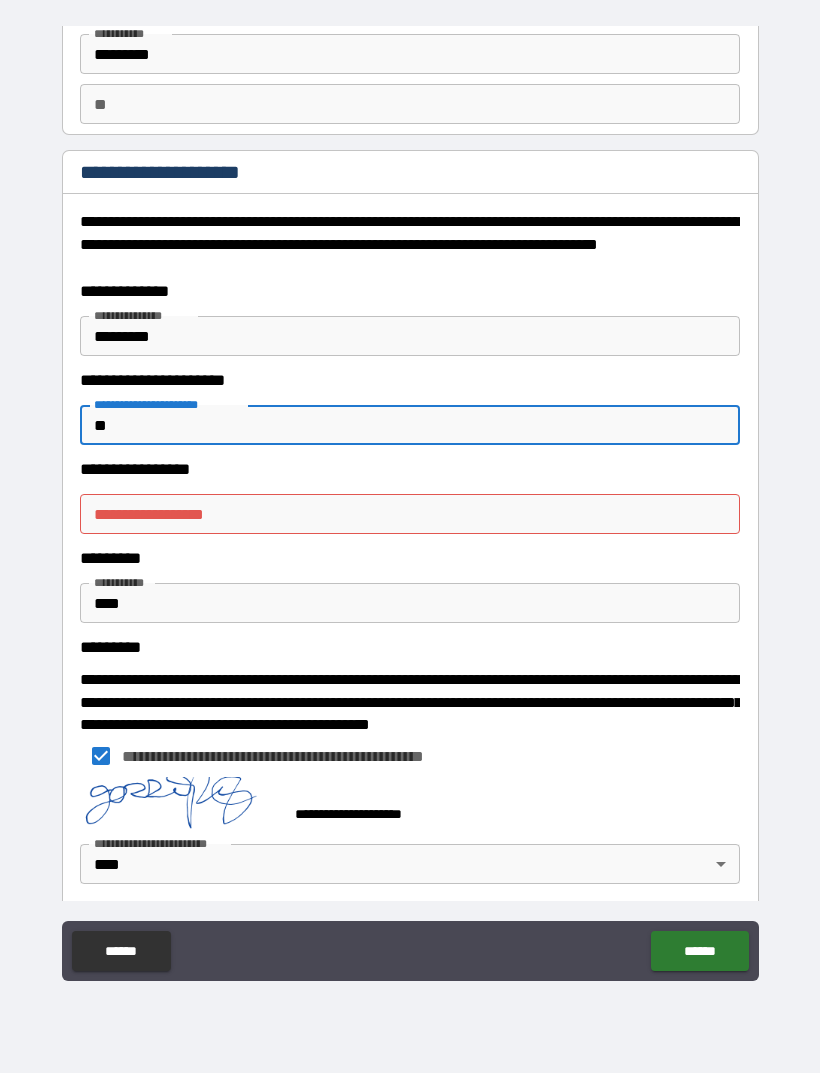 type on "*" 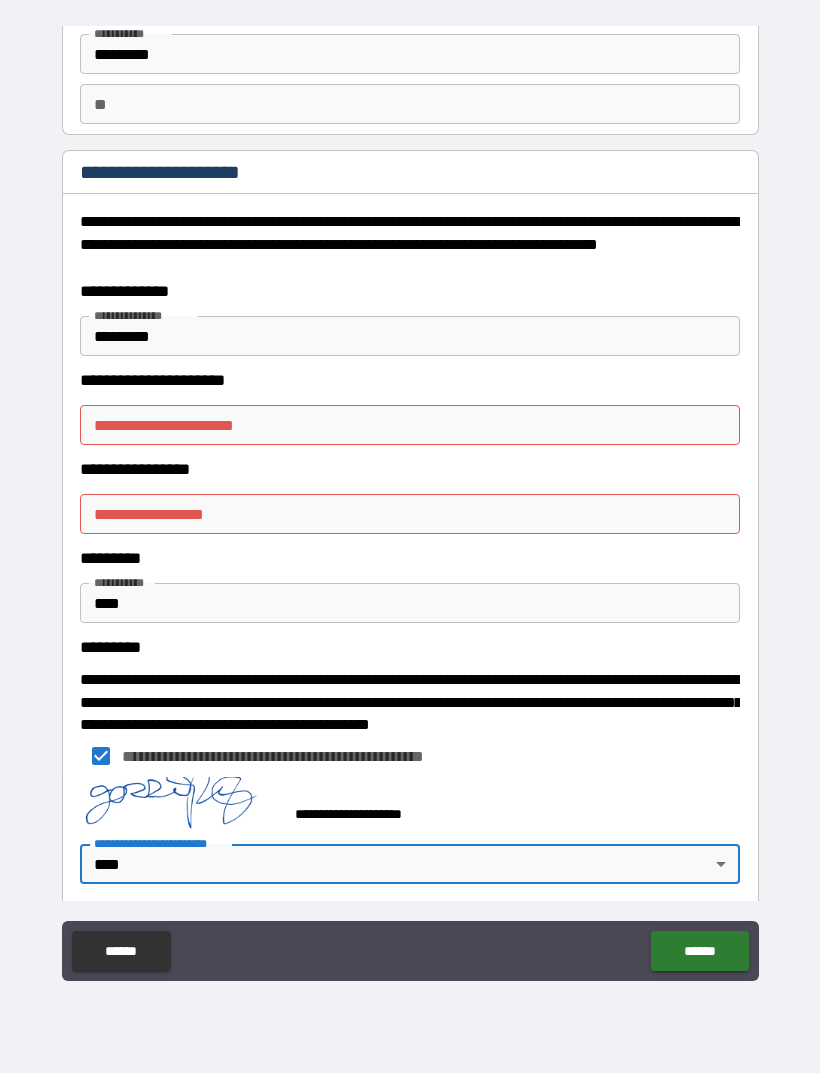click on "**********" at bounding box center [410, 425] 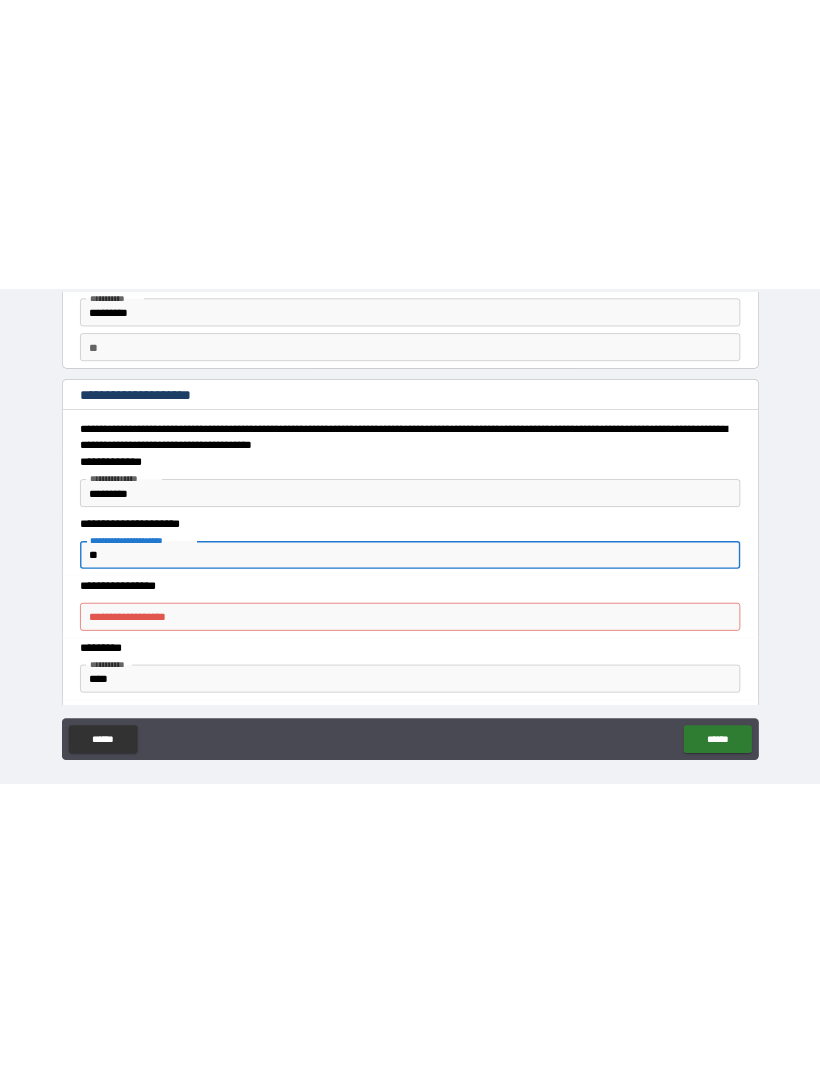 scroll, scrollTop: 121, scrollLeft: 0, axis: vertical 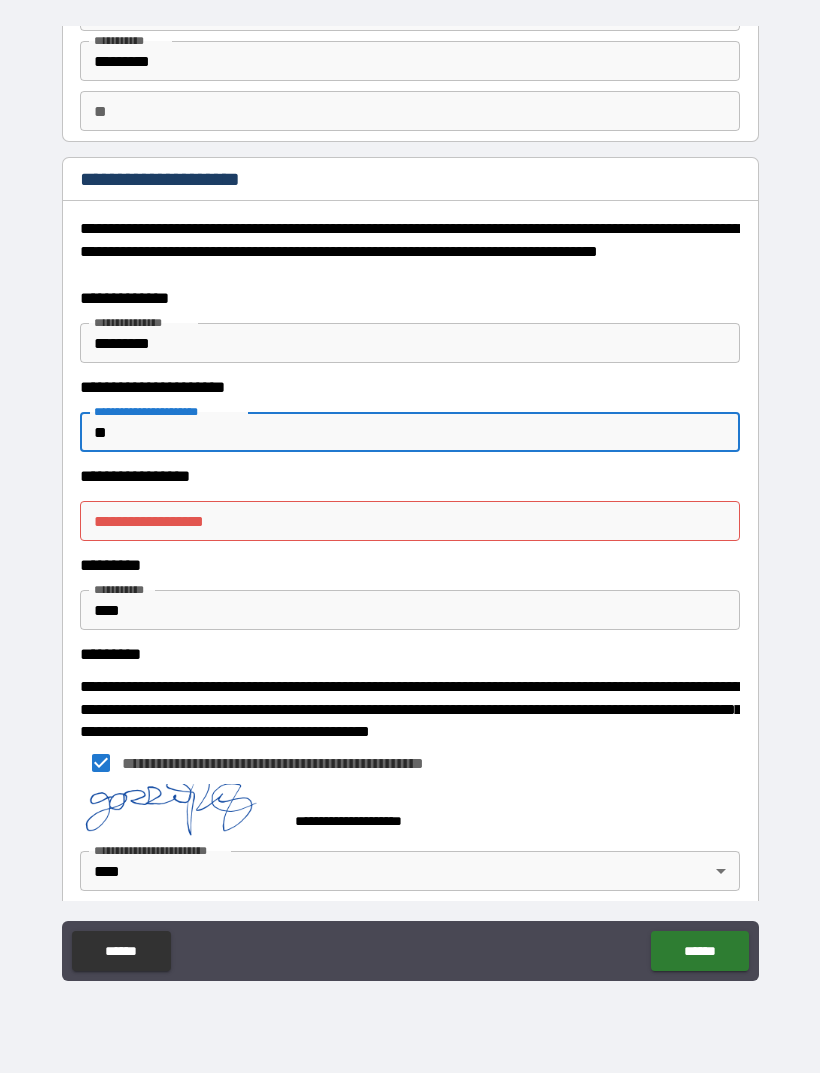 click on "*" at bounding box center (410, 432) 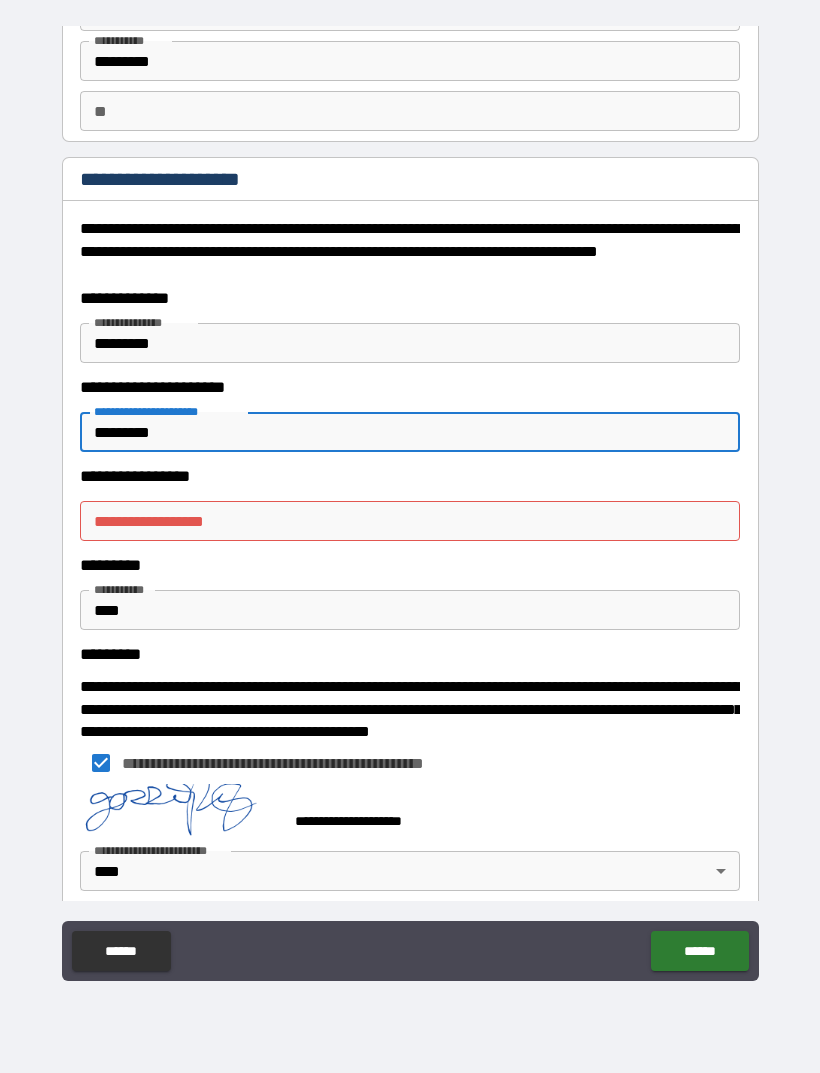 type on "*********" 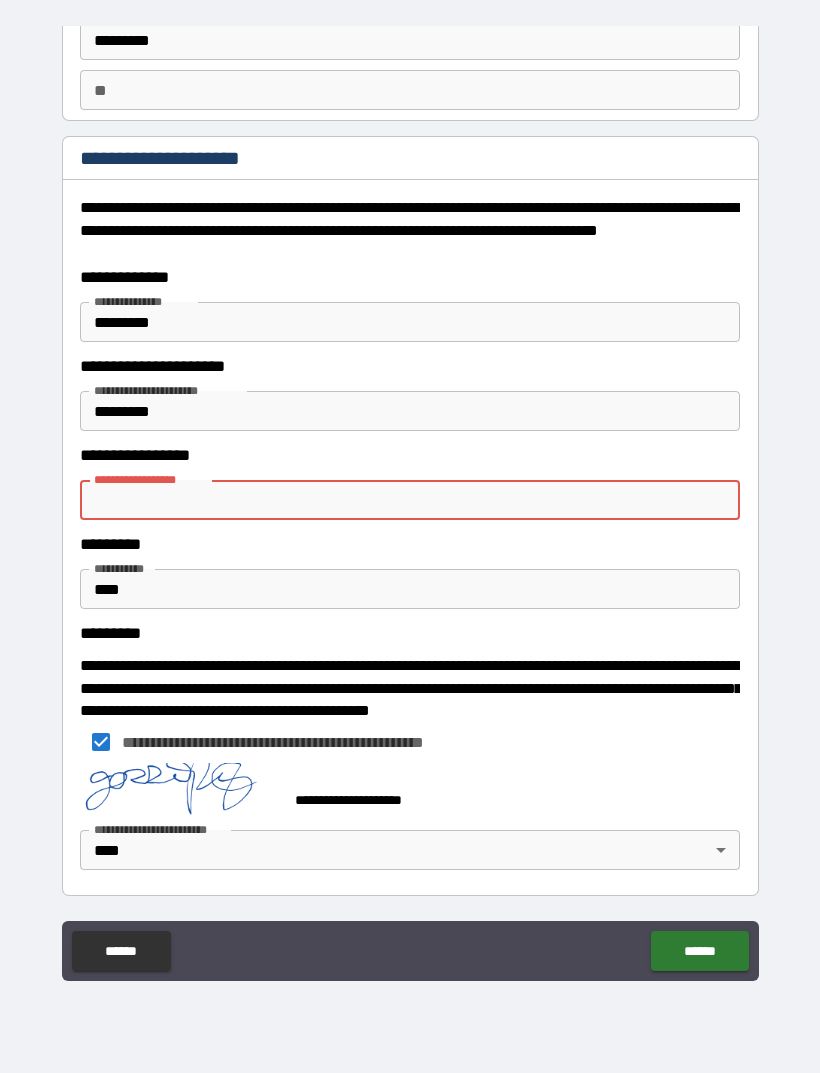 scroll, scrollTop: 142, scrollLeft: 0, axis: vertical 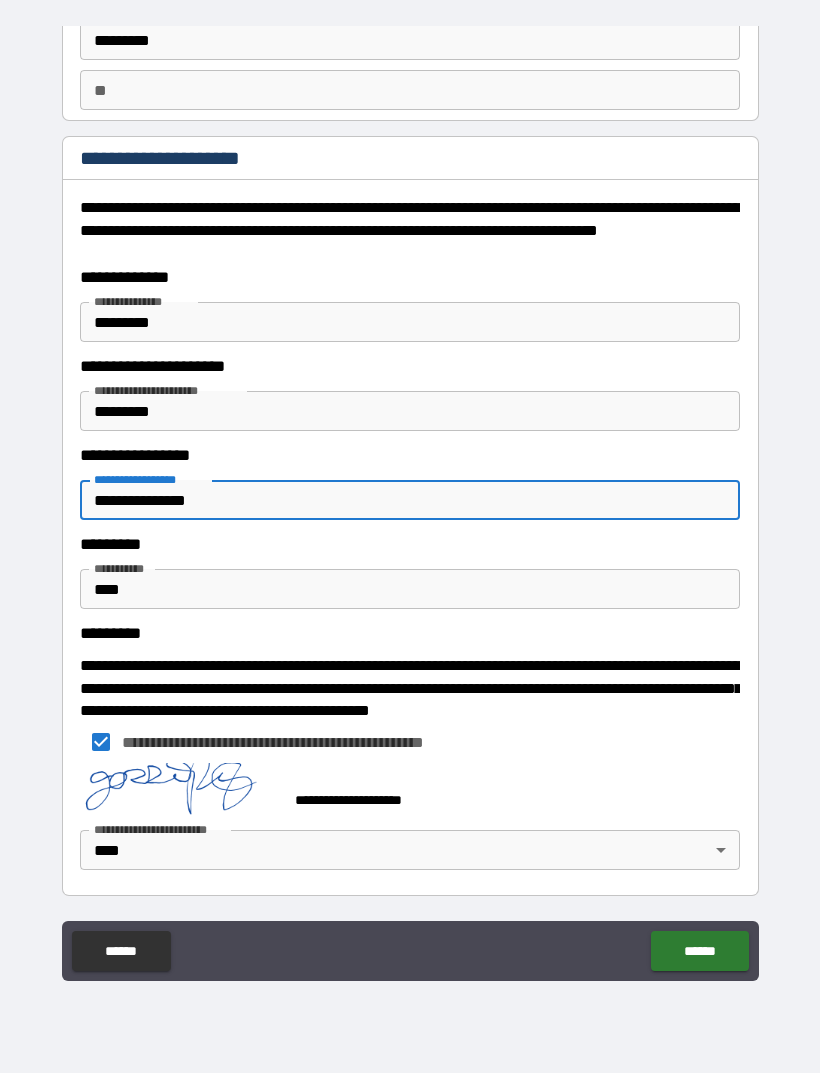 type on "**********" 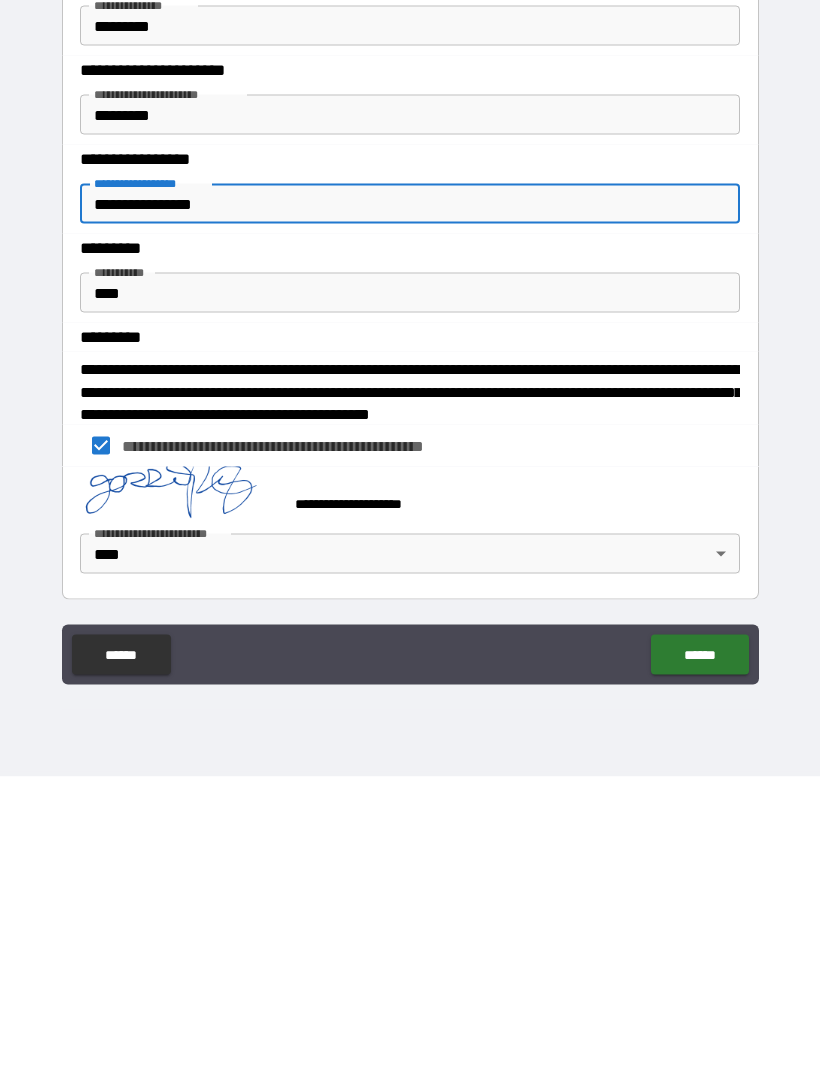 click on "******" at bounding box center [699, 951] 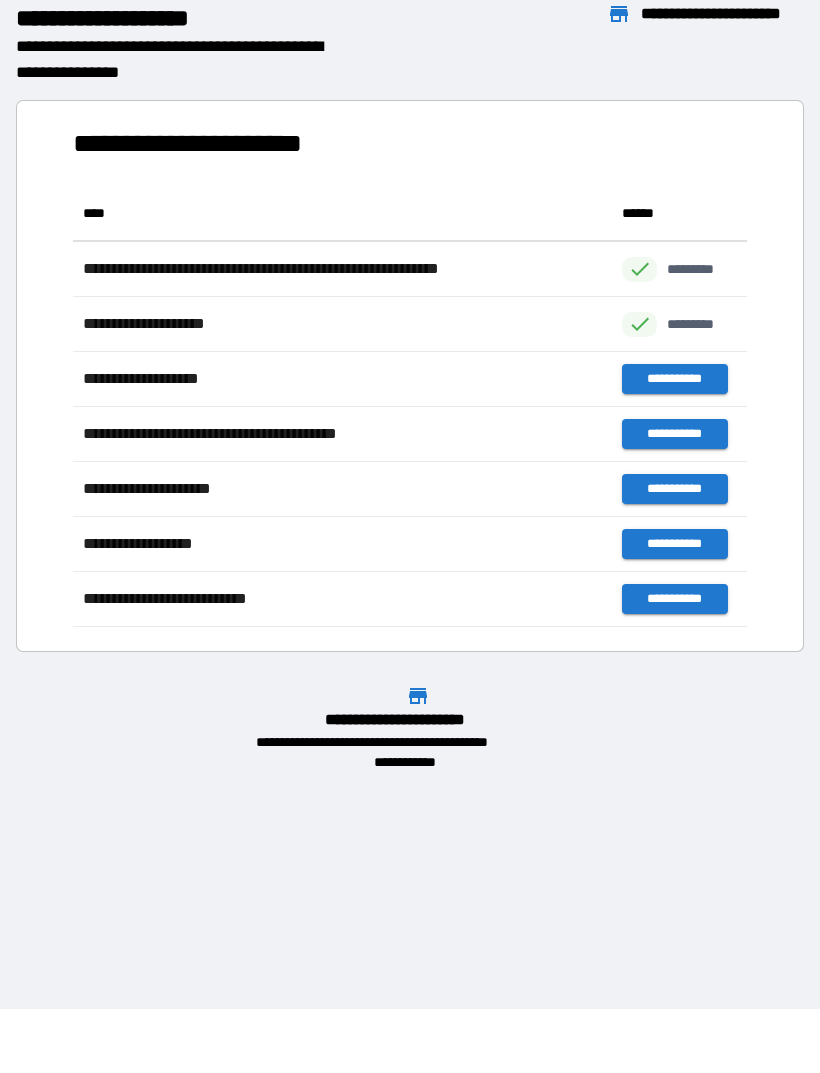 scroll, scrollTop: 1, scrollLeft: 1, axis: both 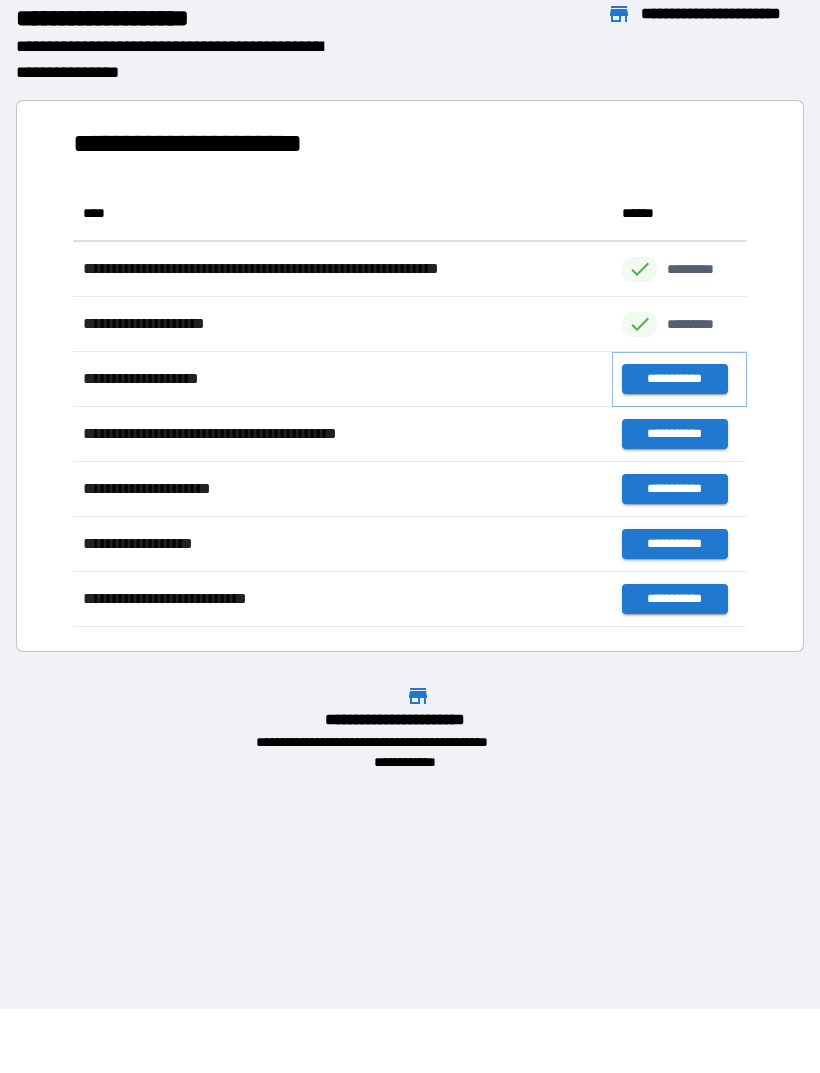 click on "**********" at bounding box center [674, 379] 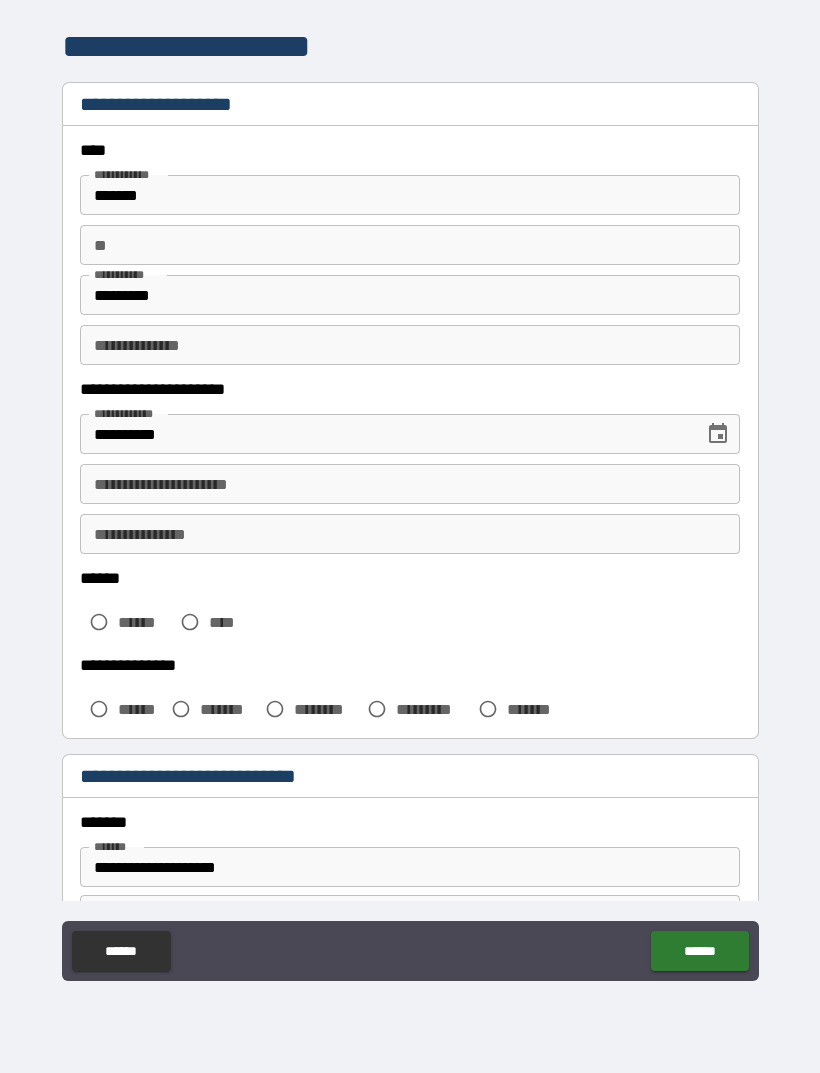 click on "**********" at bounding box center [410, 484] 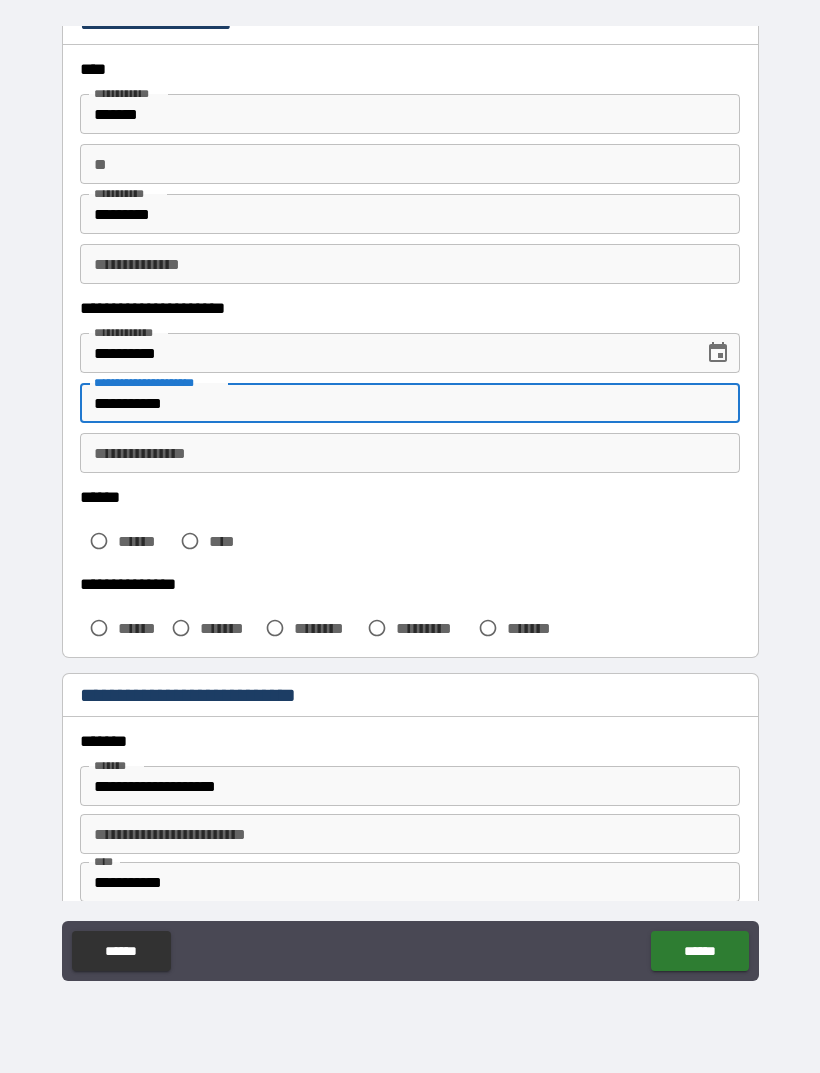scroll, scrollTop: 129, scrollLeft: 0, axis: vertical 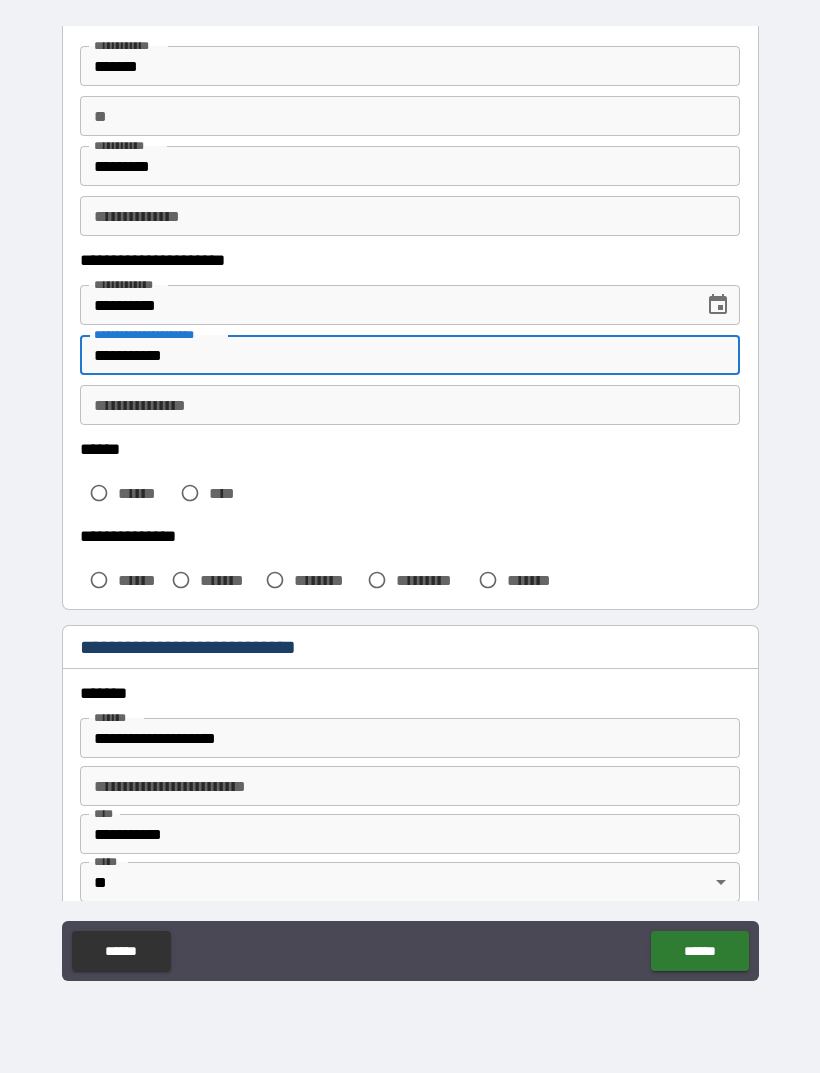 type on "**********" 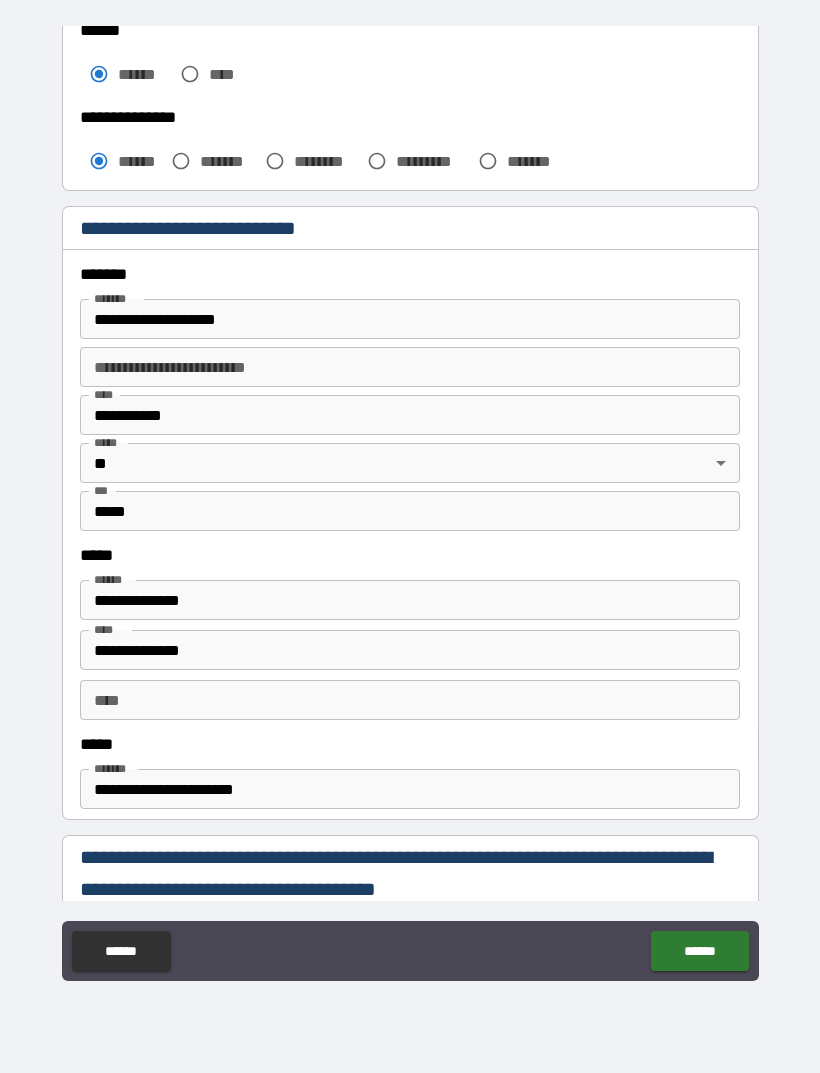scroll, scrollTop: 552, scrollLeft: 0, axis: vertical 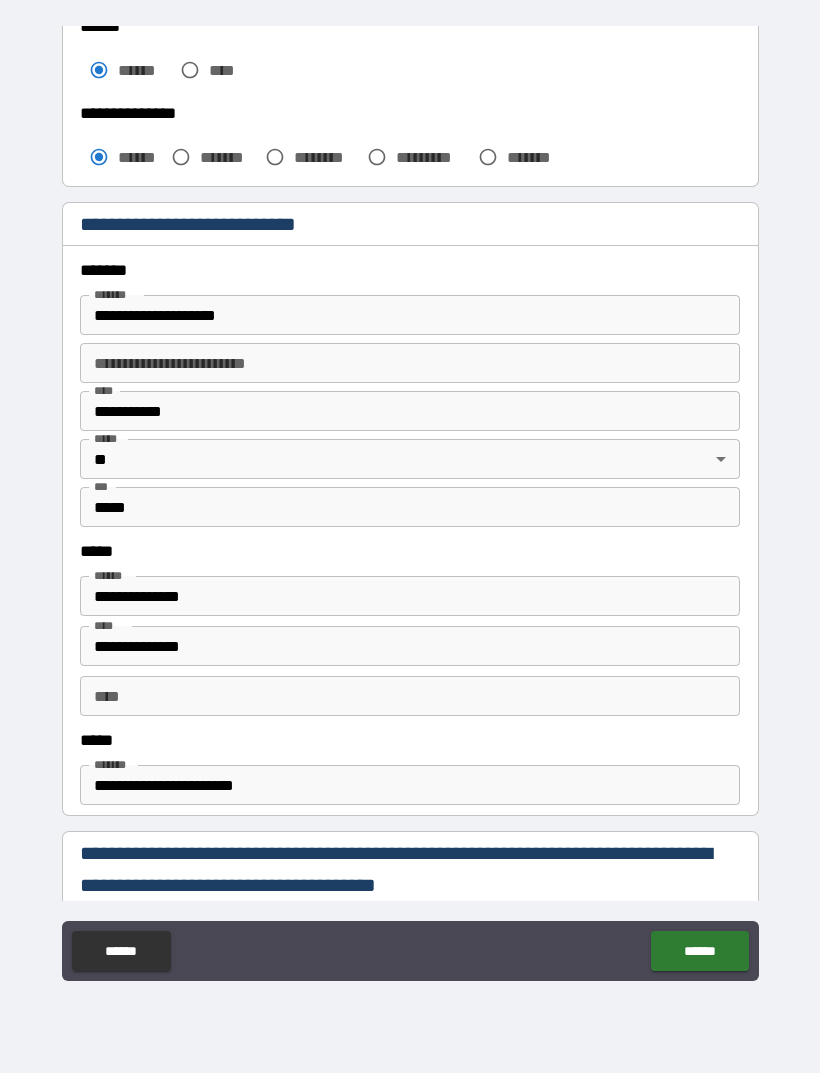 click on "**********" at bounding box center [410, 411] 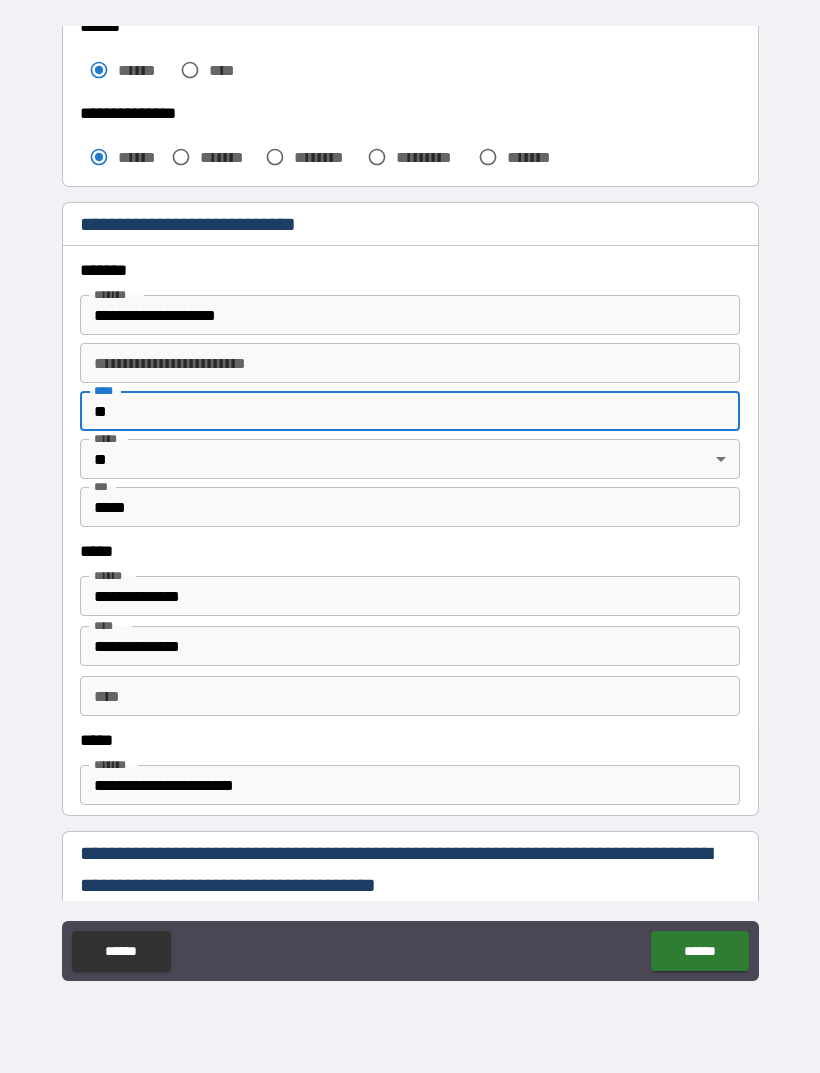 type on "*" 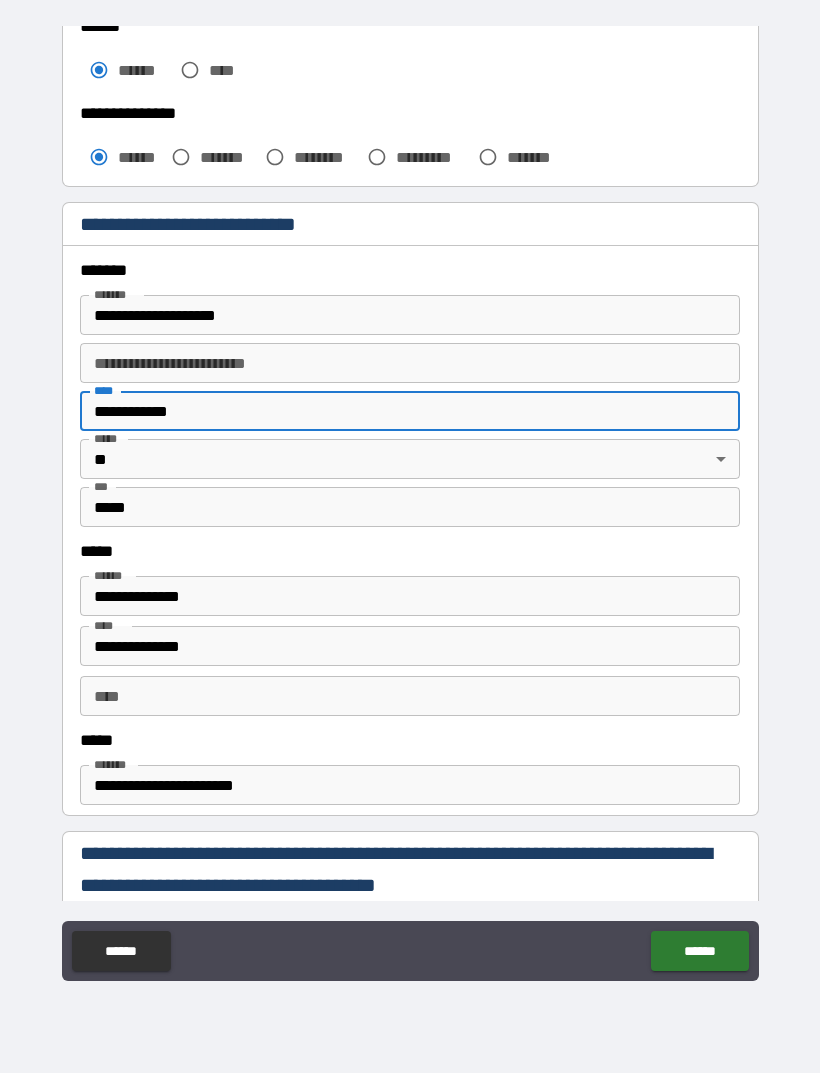 type on "**********" 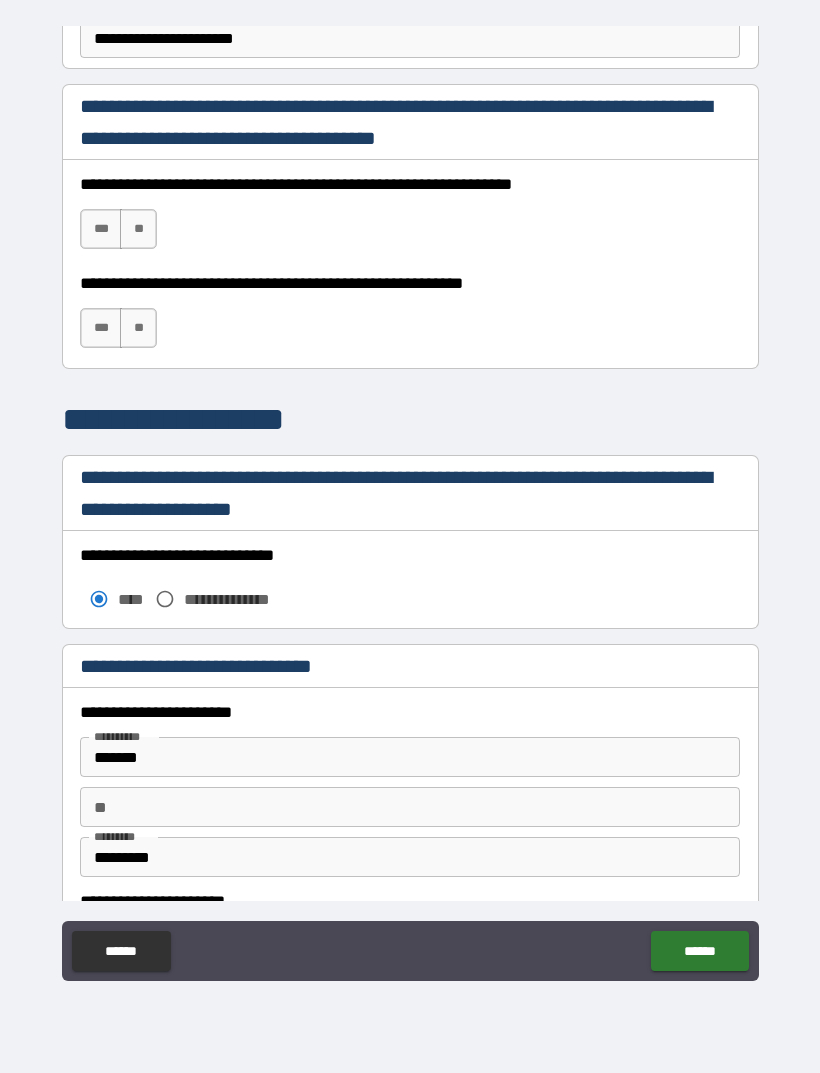 scroll, scrollTop: 1301, scrollLeft: 0, axis: vertical 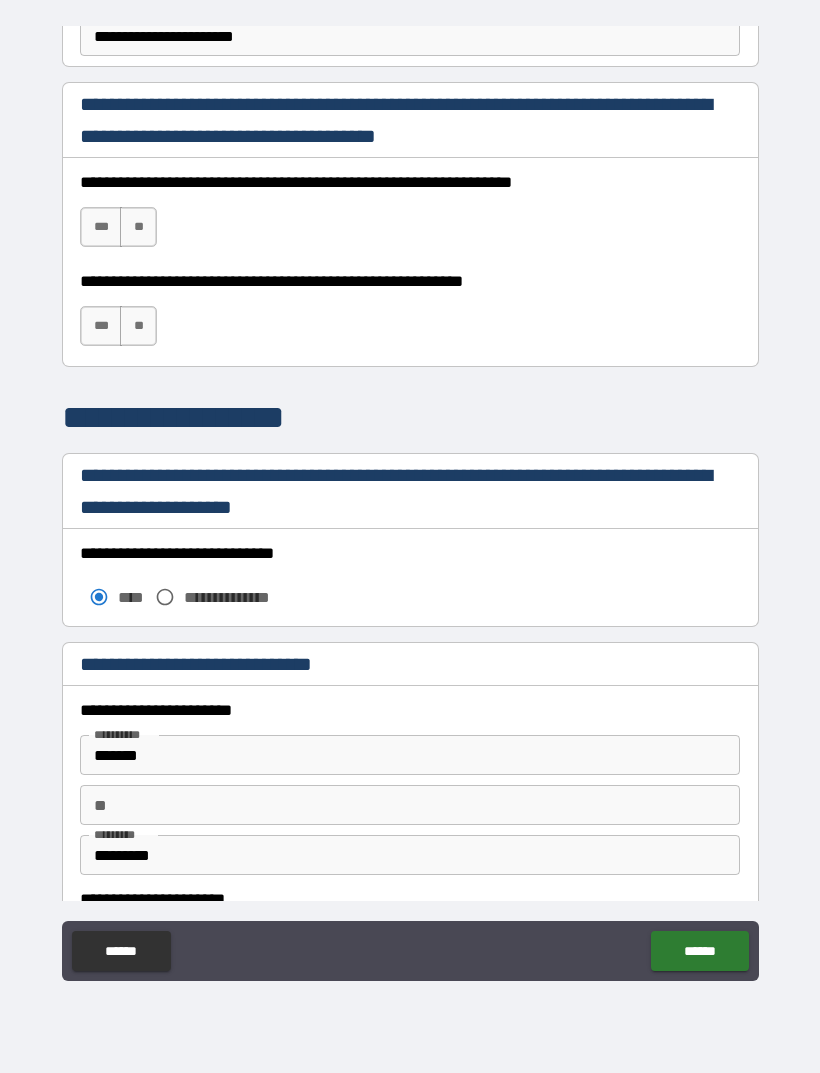 type on "*****" 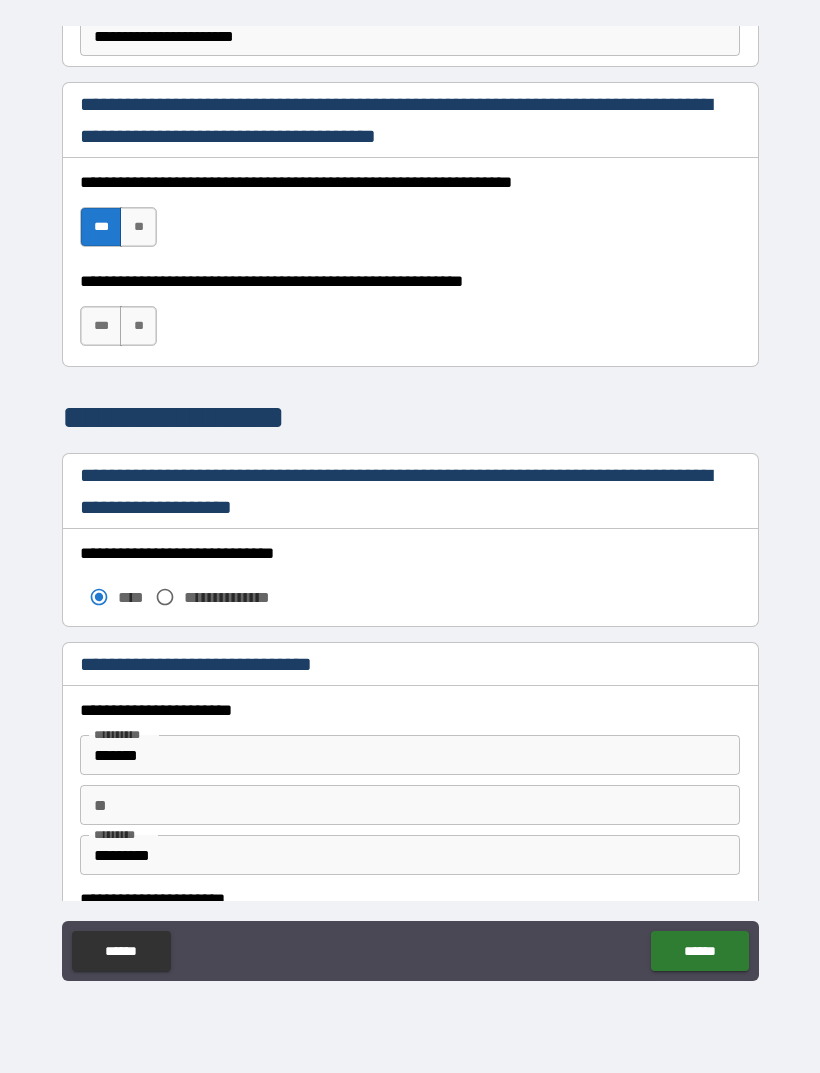 click on "***" at bounding box center [101, 326] 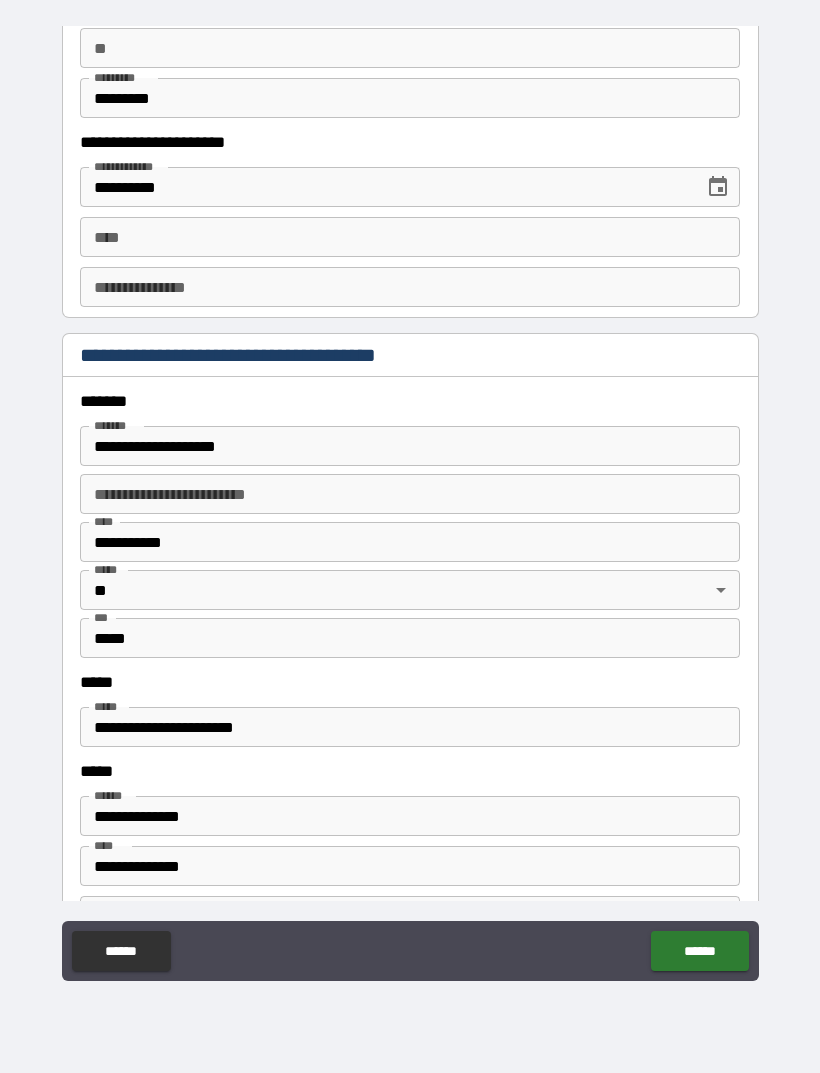 scroll, scrollTop: 2065, scrollLeft: 0, axis: vertical 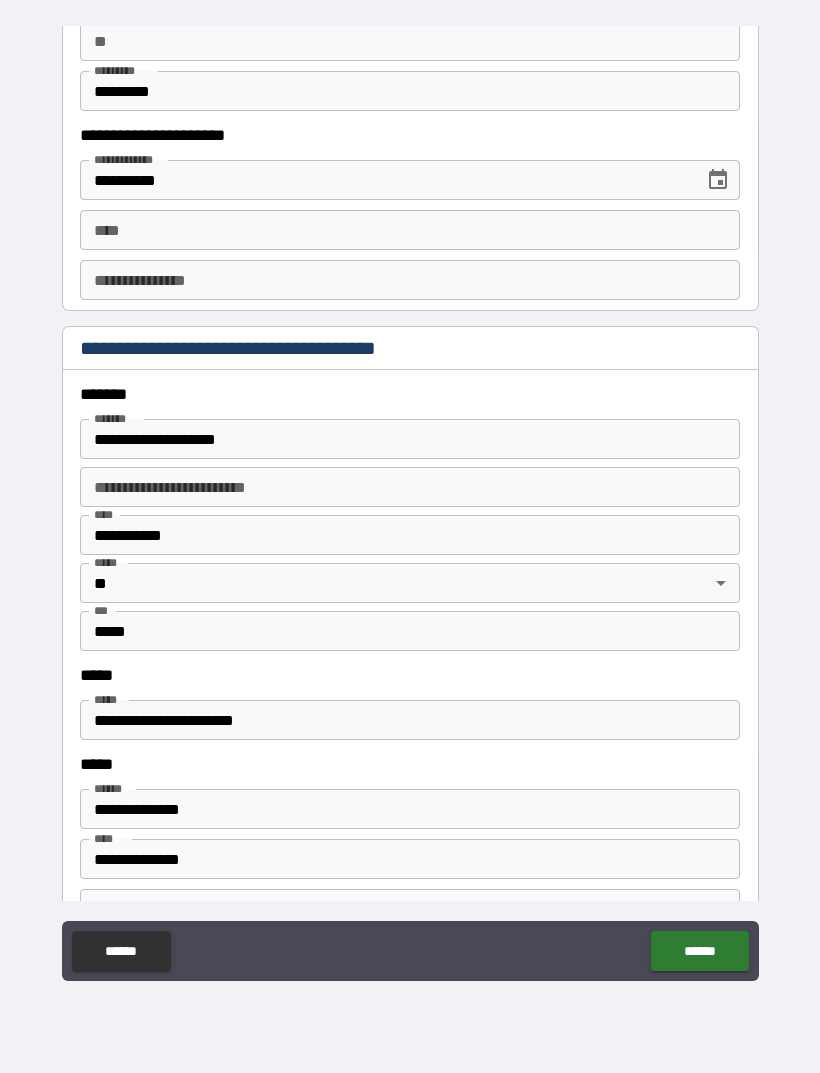 click on "**********" at bounding box center [410, 535] 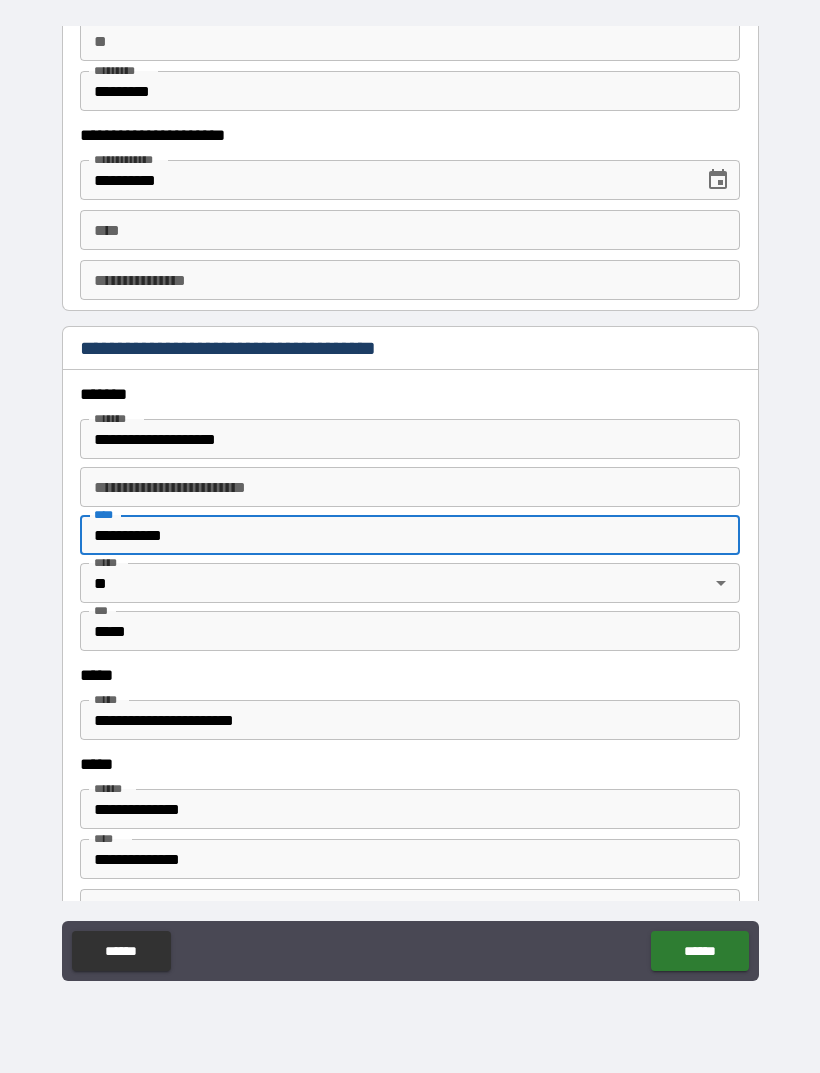 click on "**********" at bounding box center [410, 535] 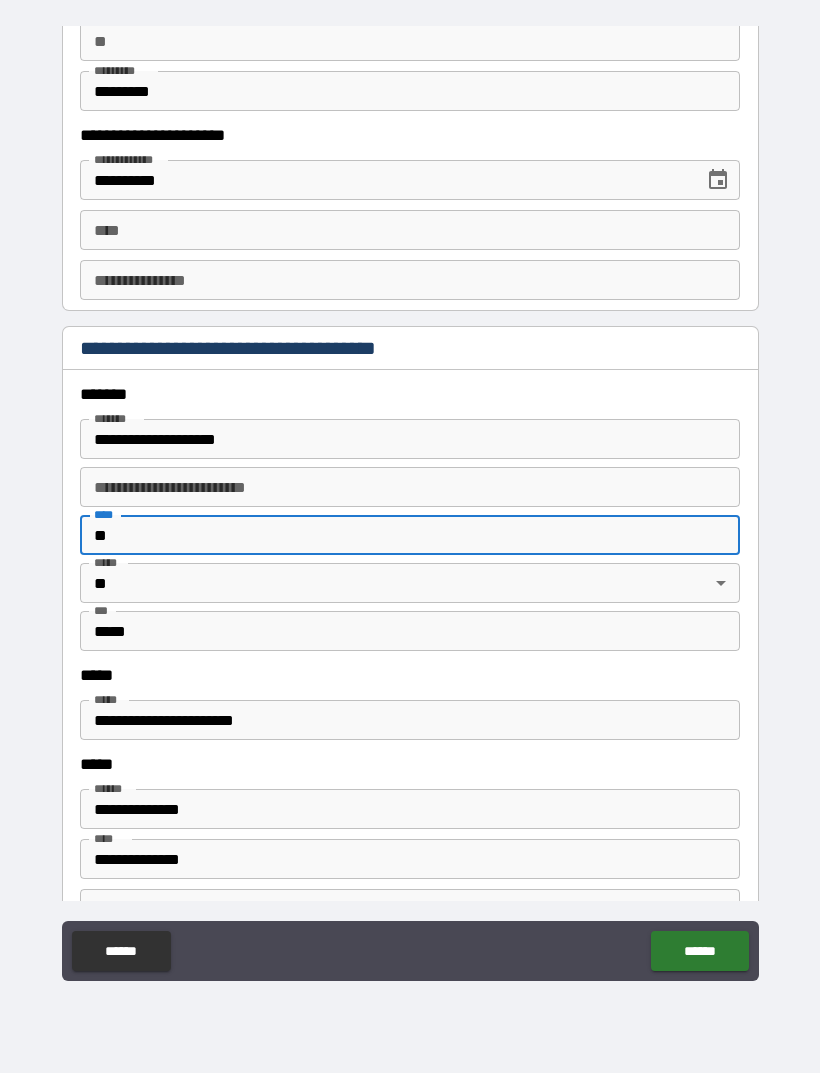 type on "*" 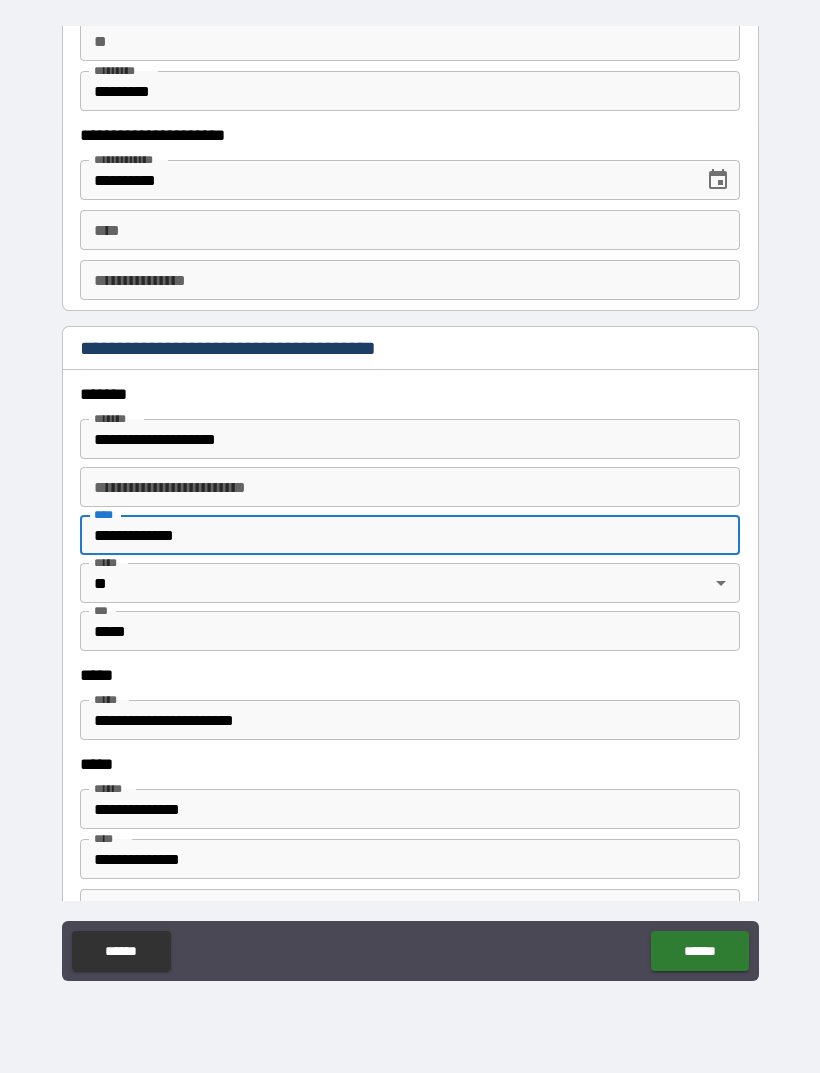 type on "**********" 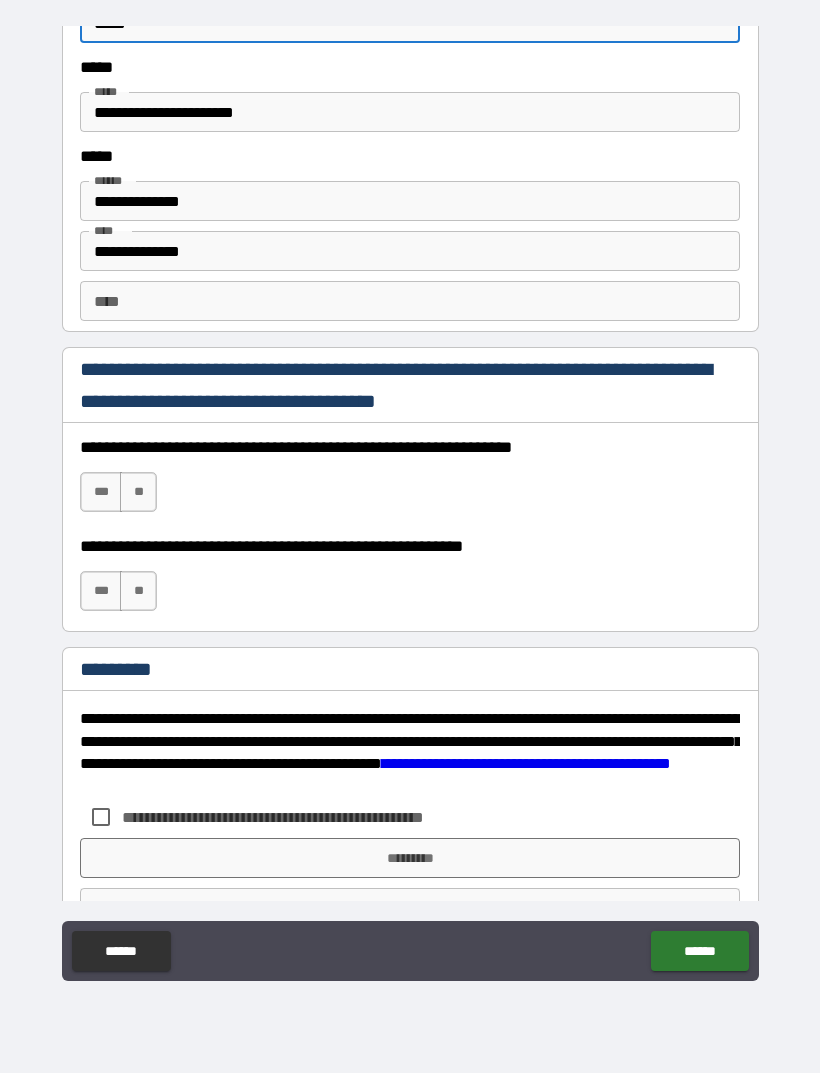 scroll, scrollTop: 2686, scrollLeft: 0, axis: vertical 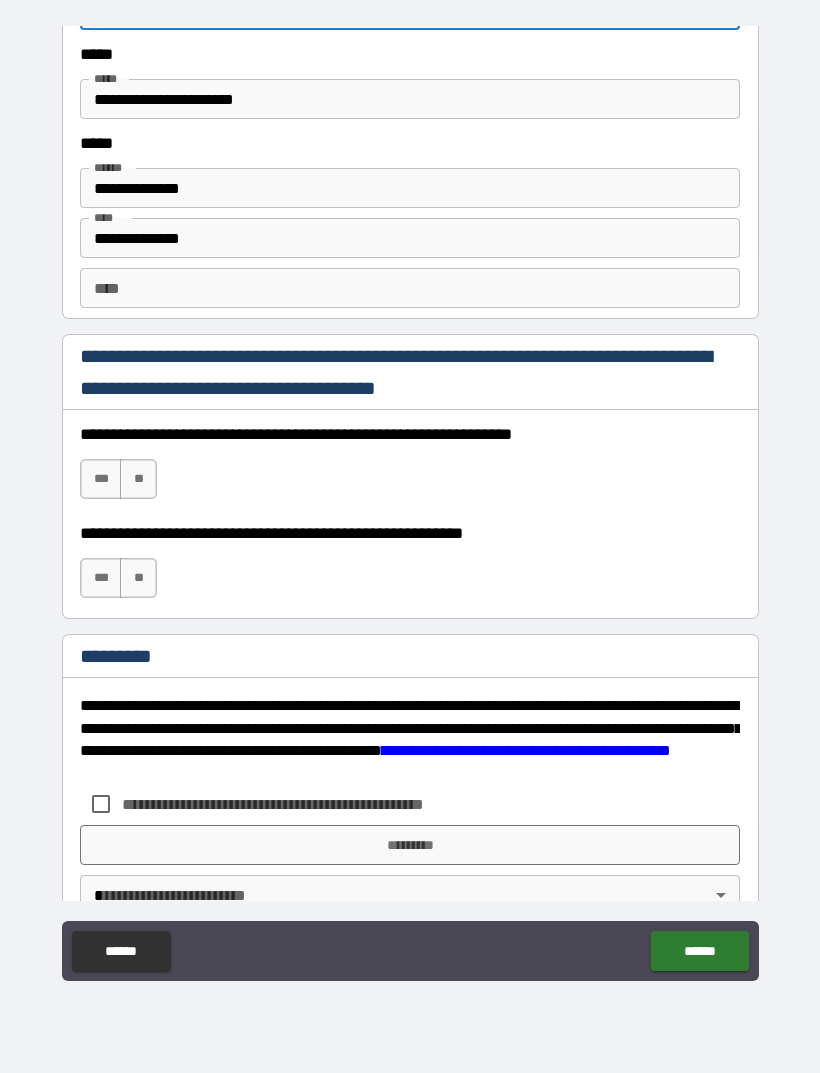 type on "*****" 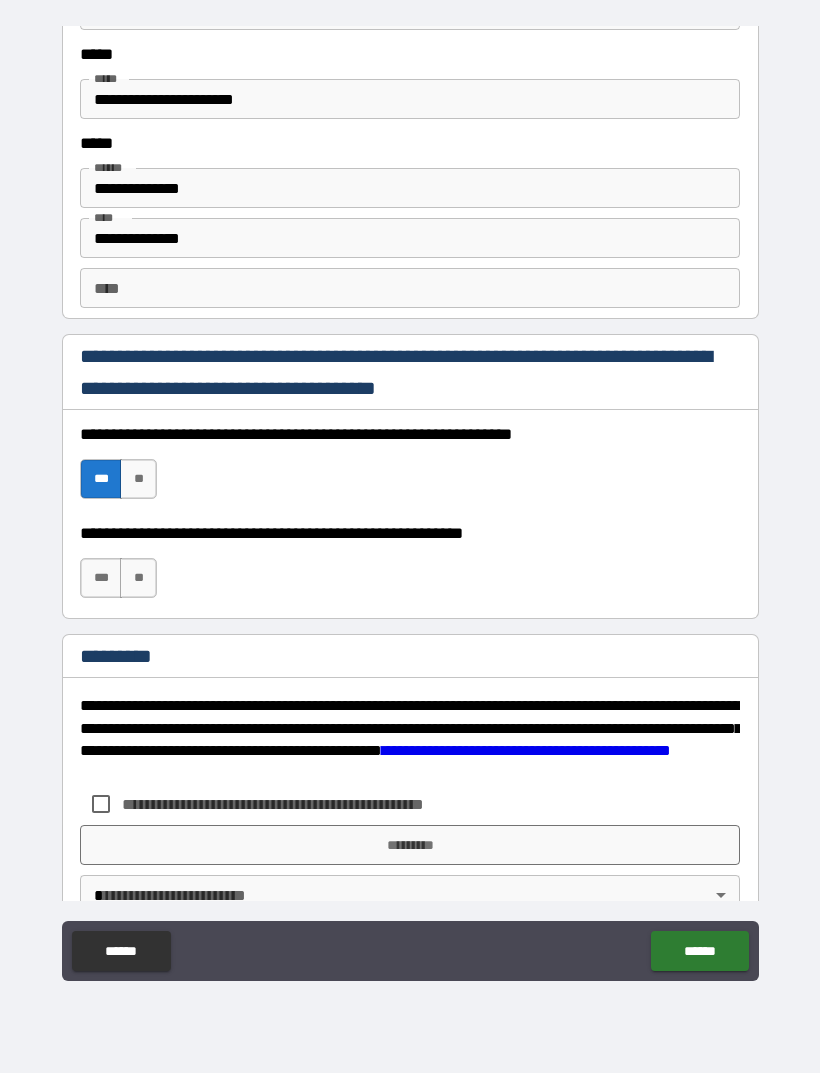 click on "***" at bounding box center [101, 578] 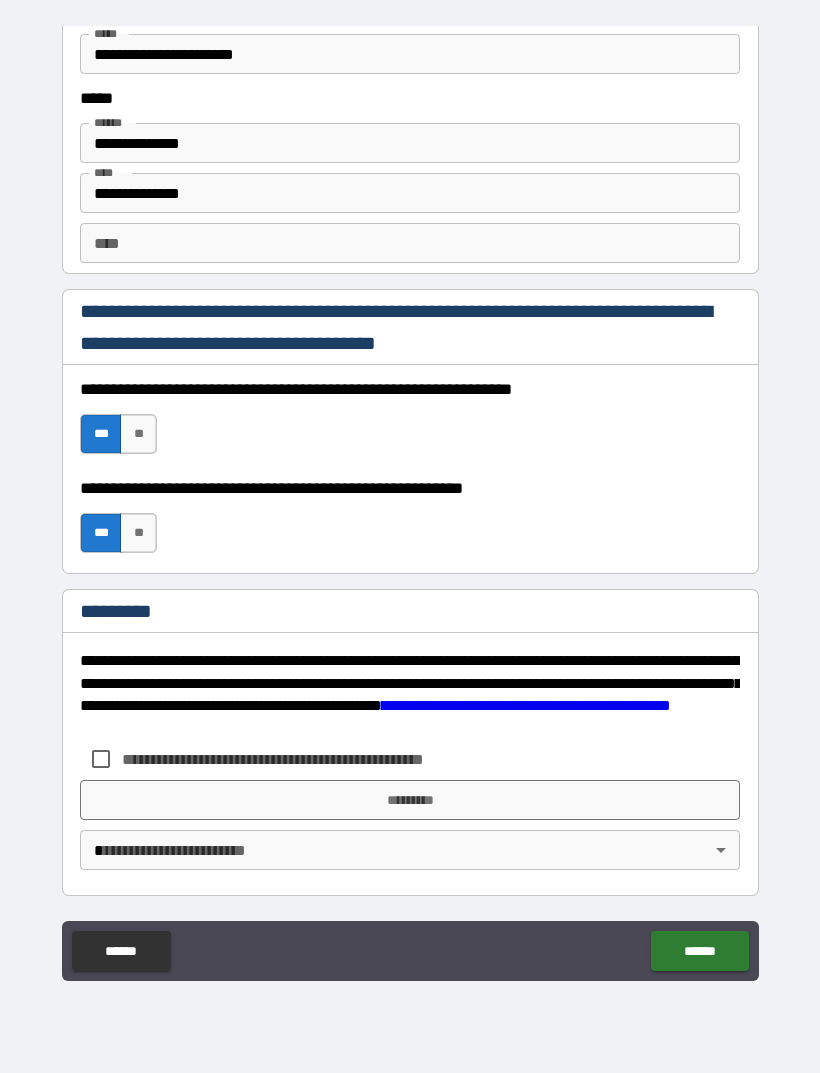 scroll, scrollTop: 2731, scrollLeft: 0, axis: vertical 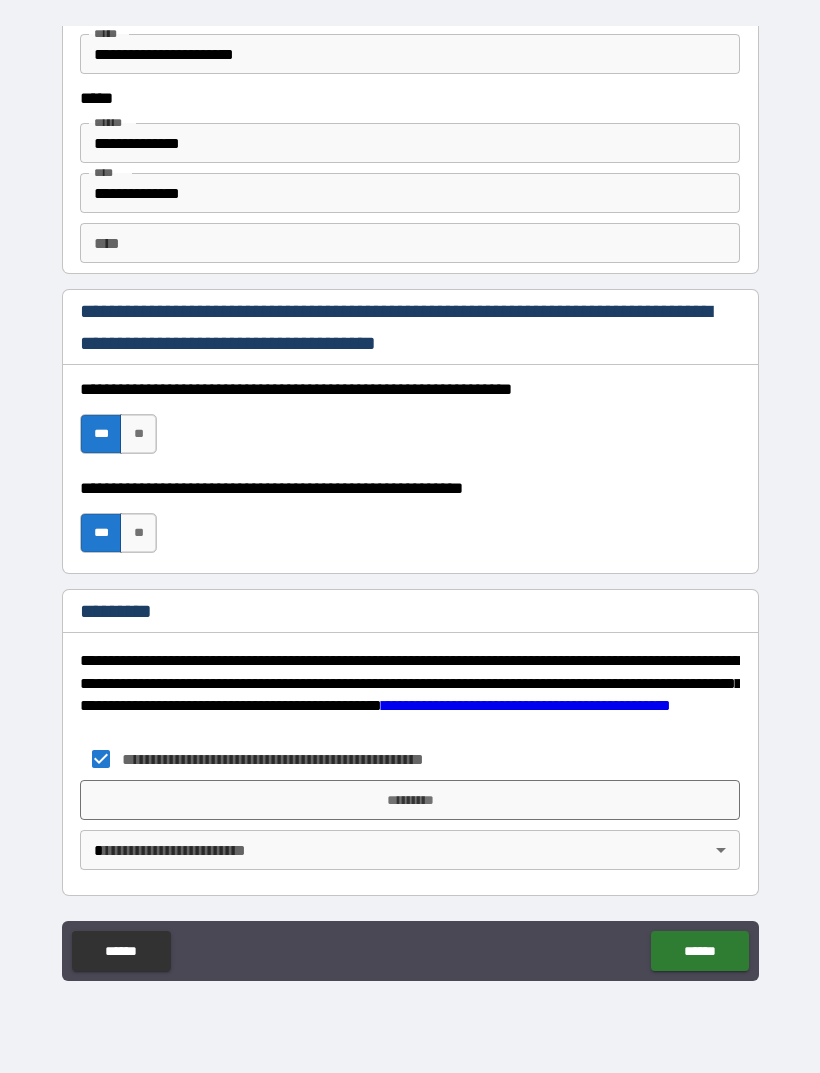 click on "*********" at bounding box center [410, 800] 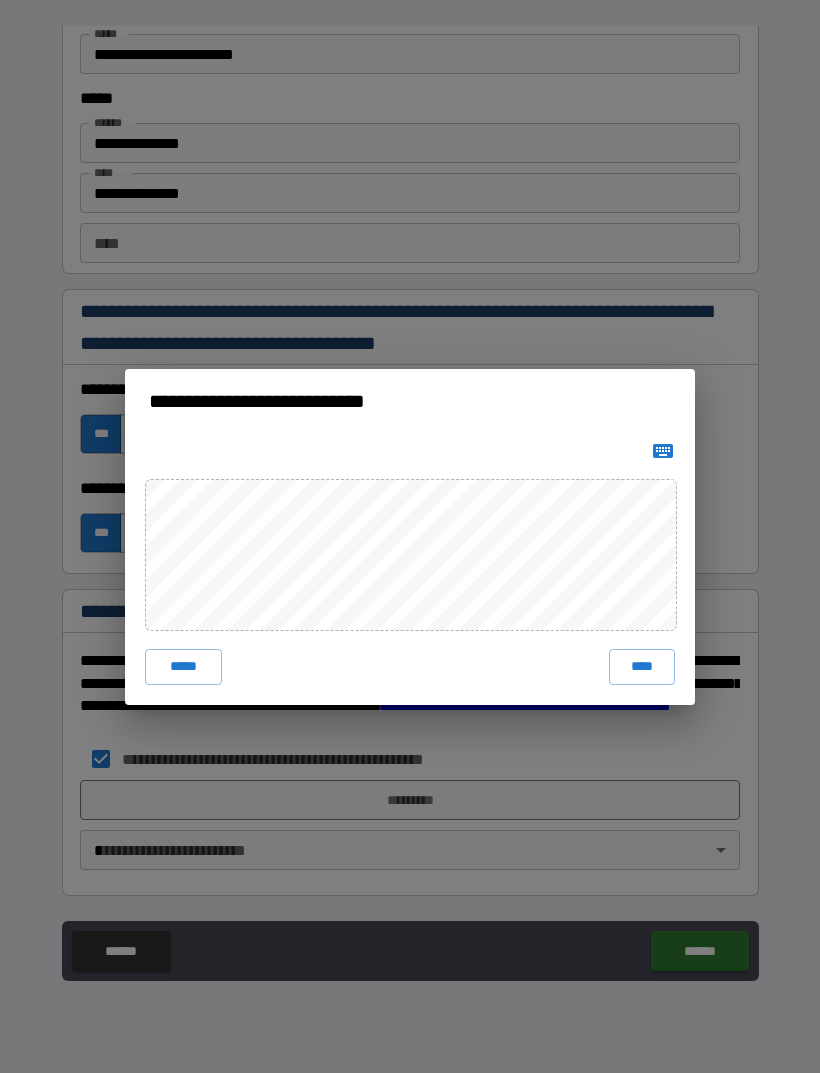 click on "****" at bounding box center (642, 667) 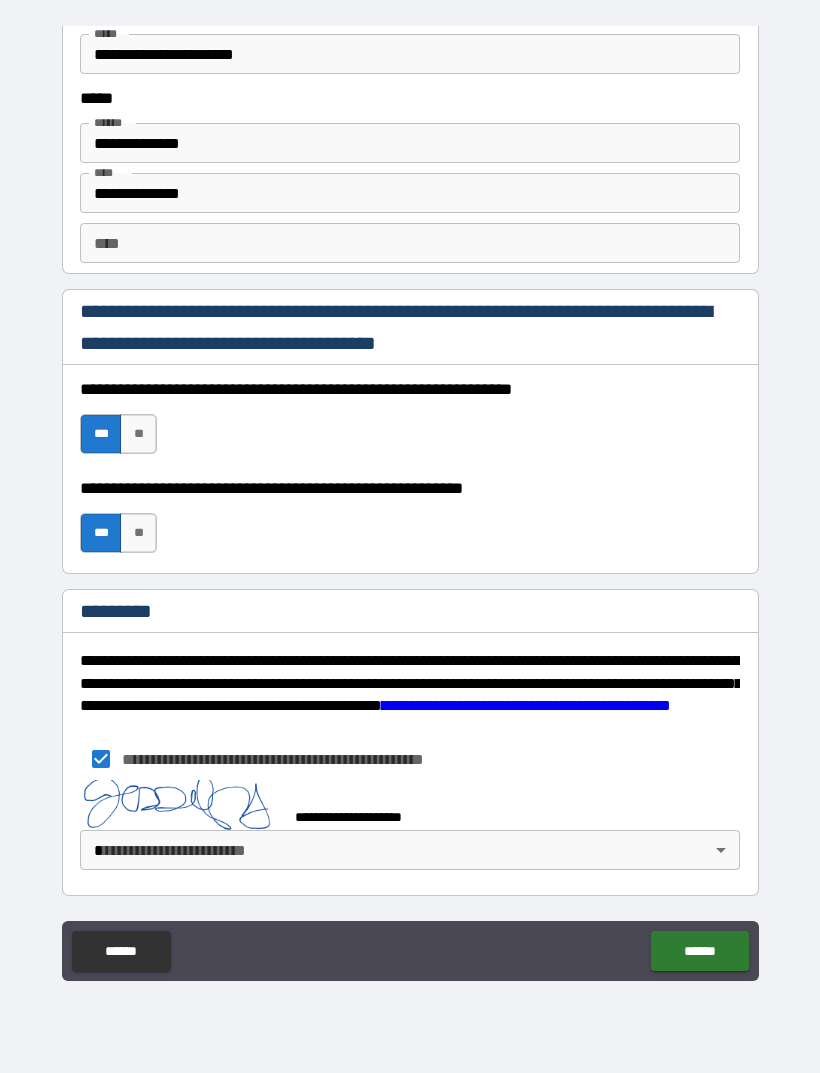 scroll, scrollTop: 2721, scrollLeft: 0, axis: vertical 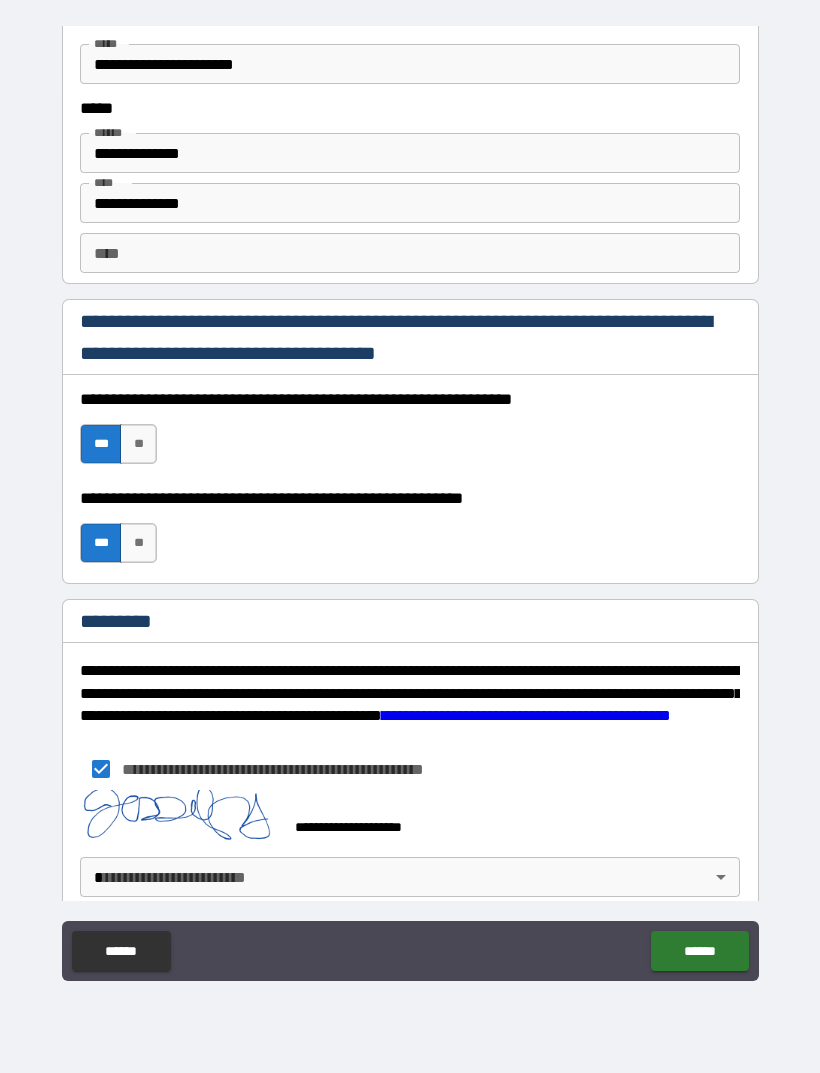 click on "**********" at bounding box center (410, 504) 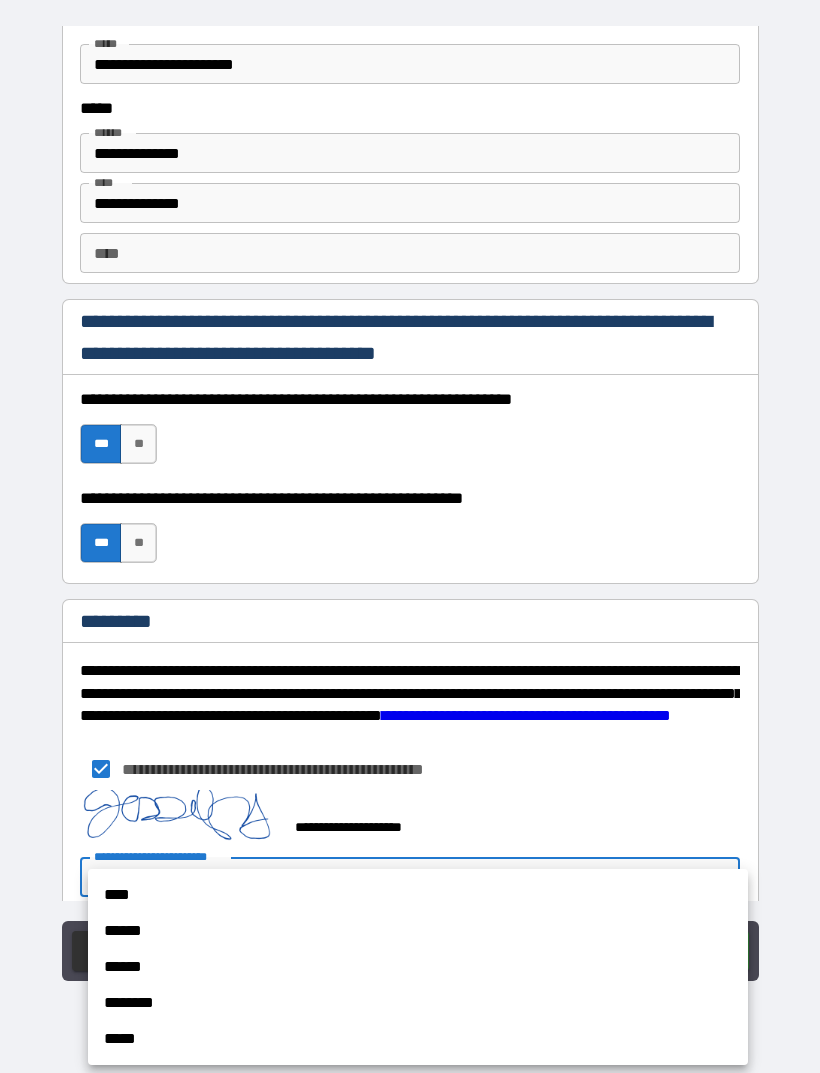 click on "****" at bounding box center (418, 895) 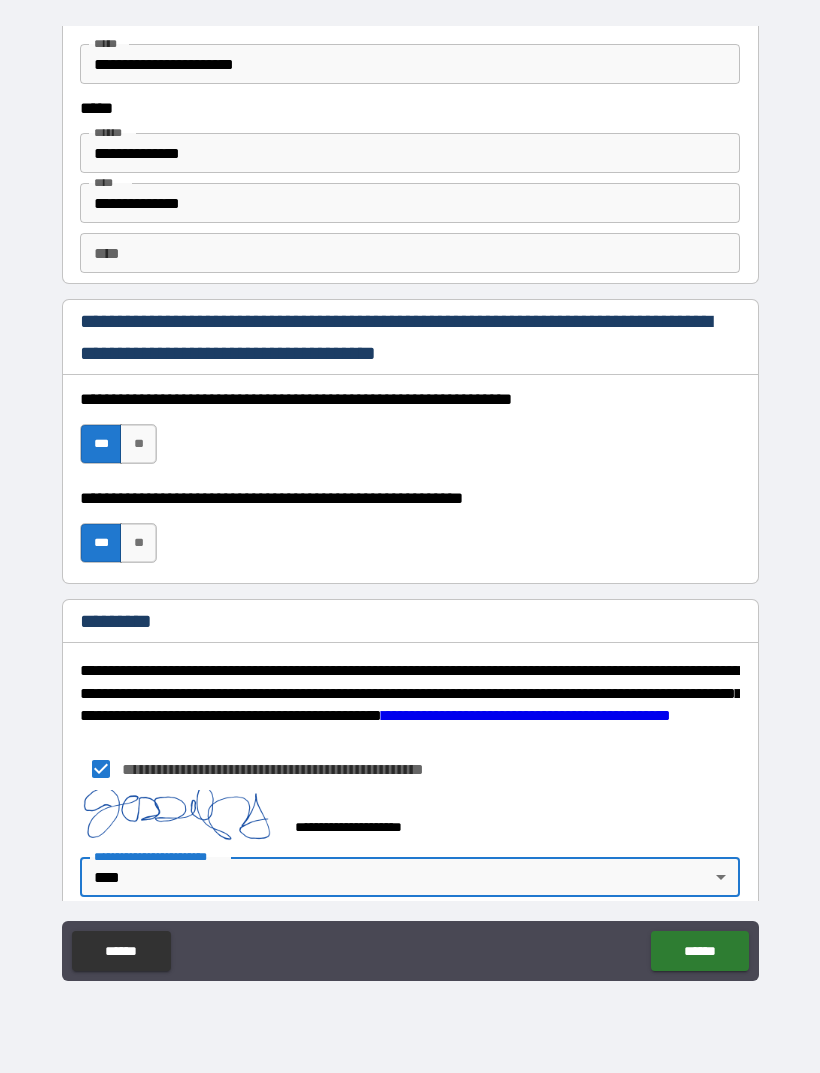 type on "*" 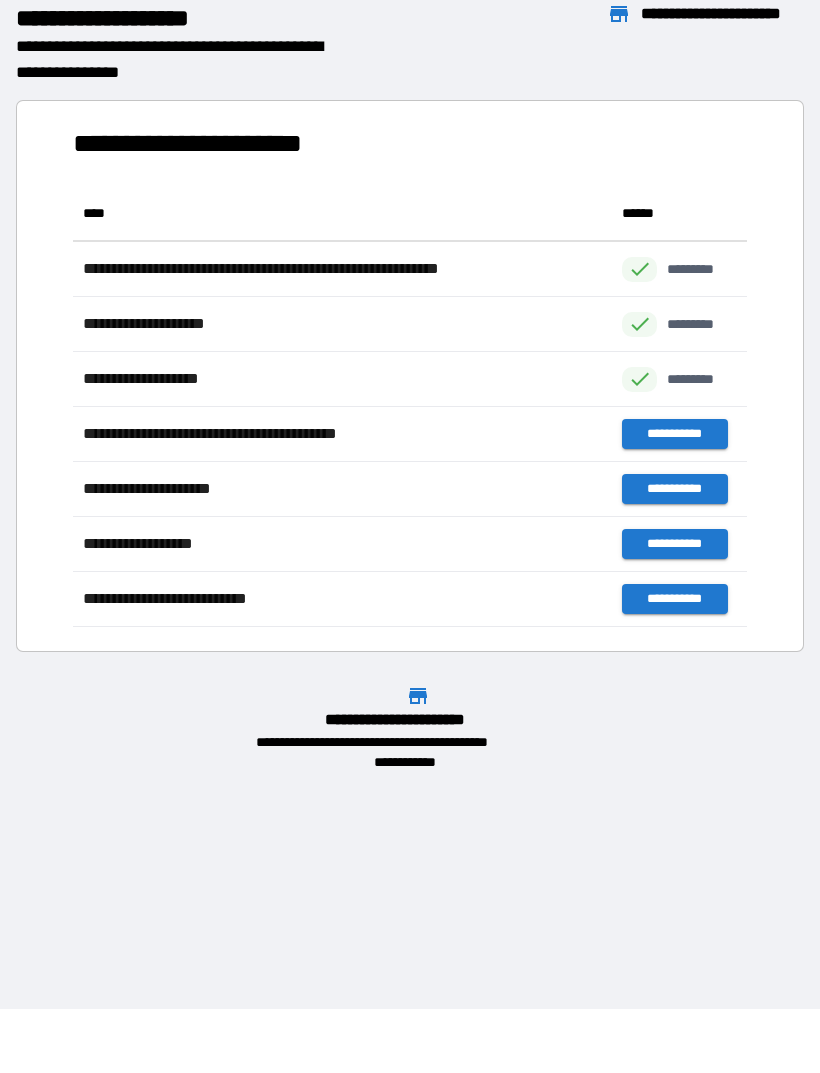 scroll, scrollTop: 1, scrollLeft: 1, axis: both 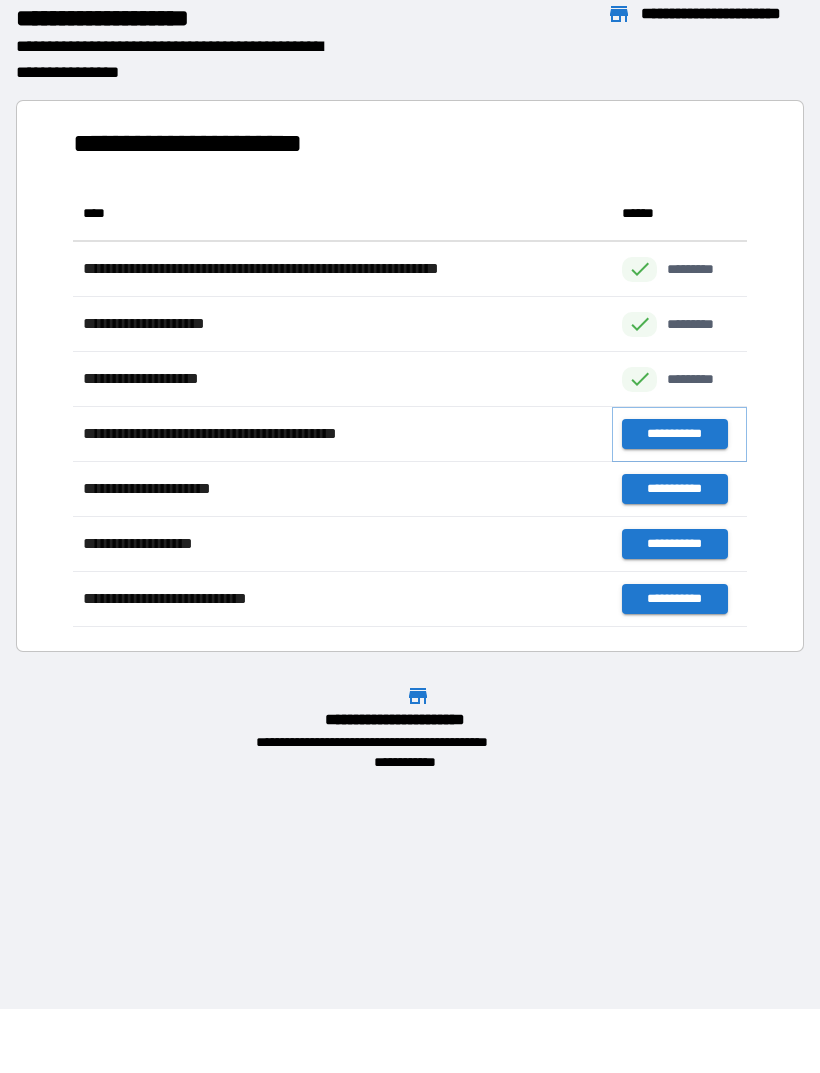 click on "**********" at bounding box center [674, 434] 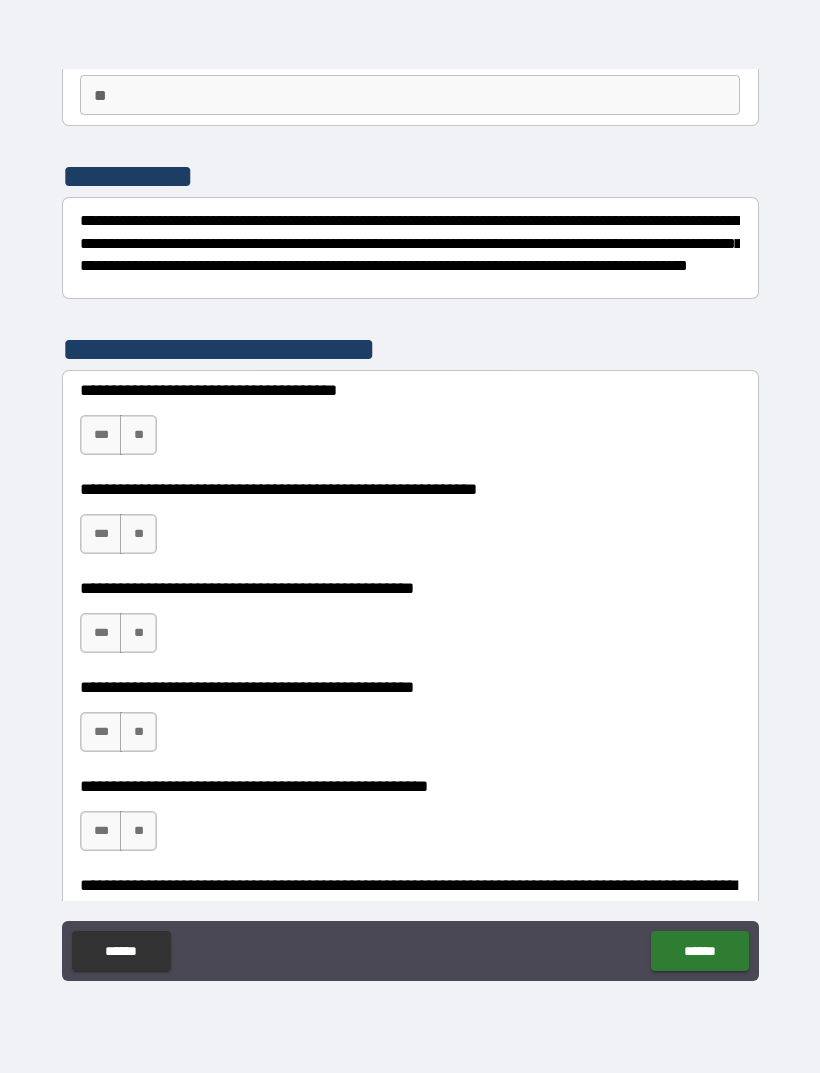 scroll, scrollTop: 195, scrollLeft: 0, axis: vertical 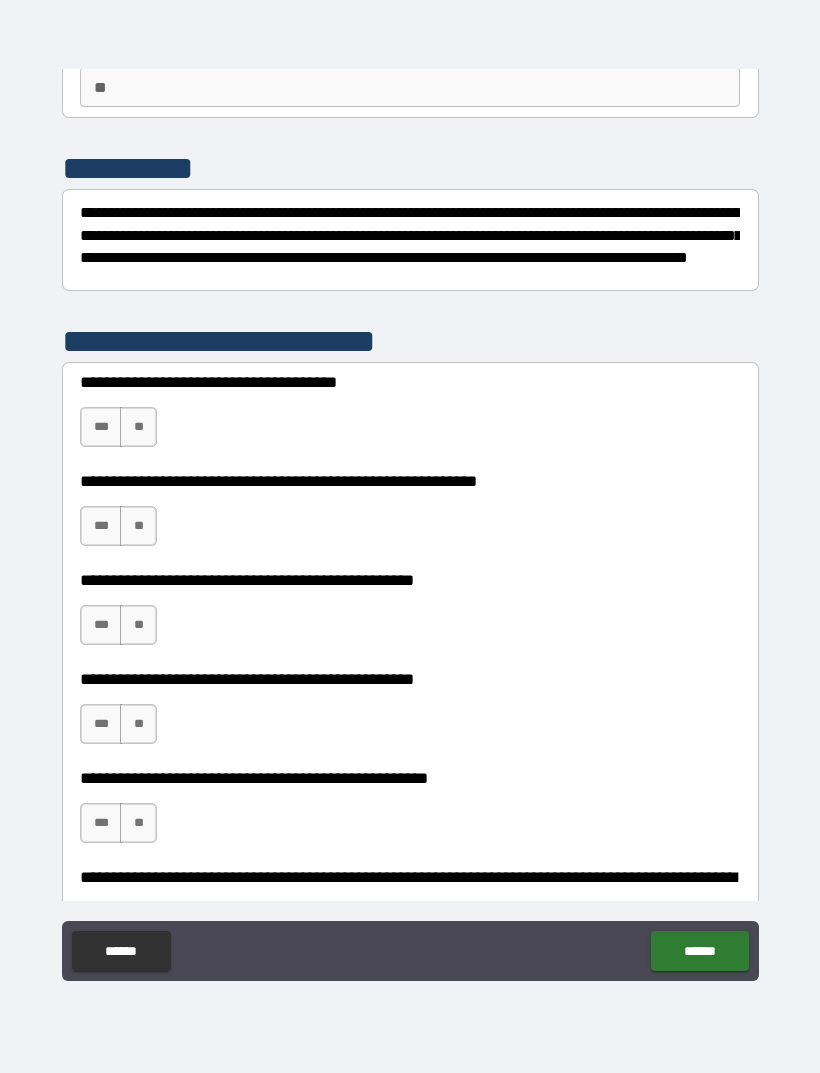 click on "**" at bounding box center (138, 526) 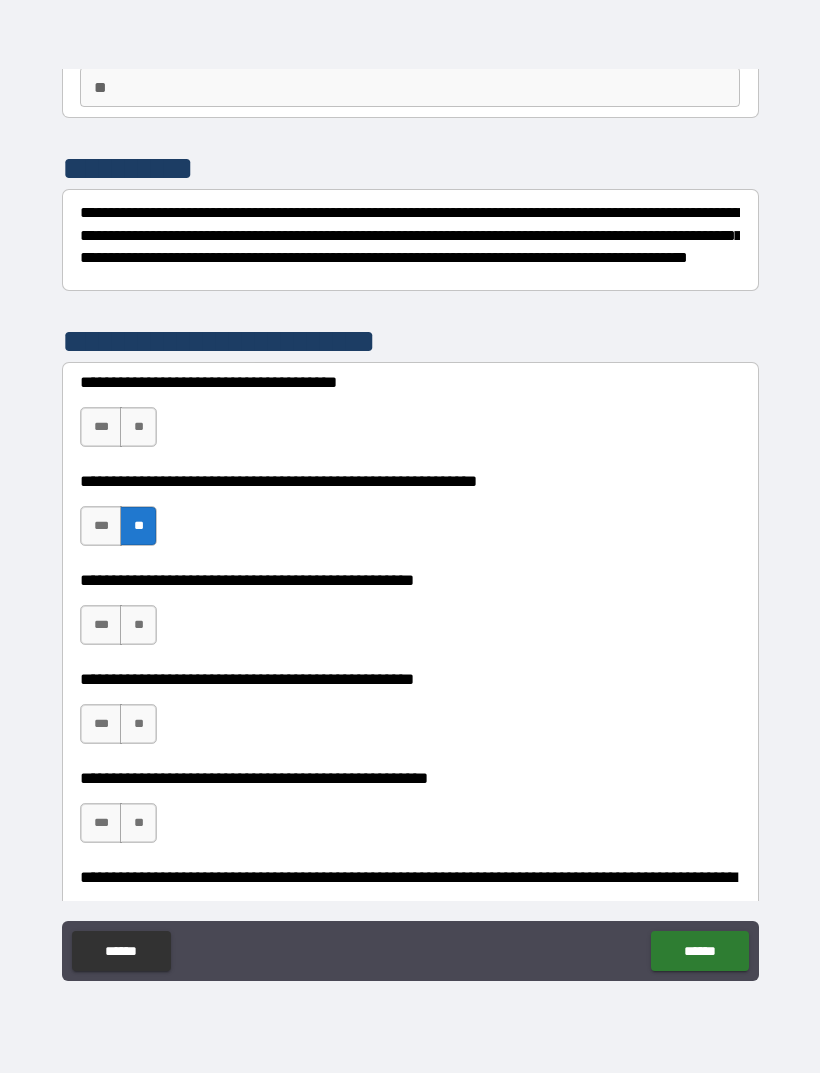 click on "**" at bounding box center [138, 625] 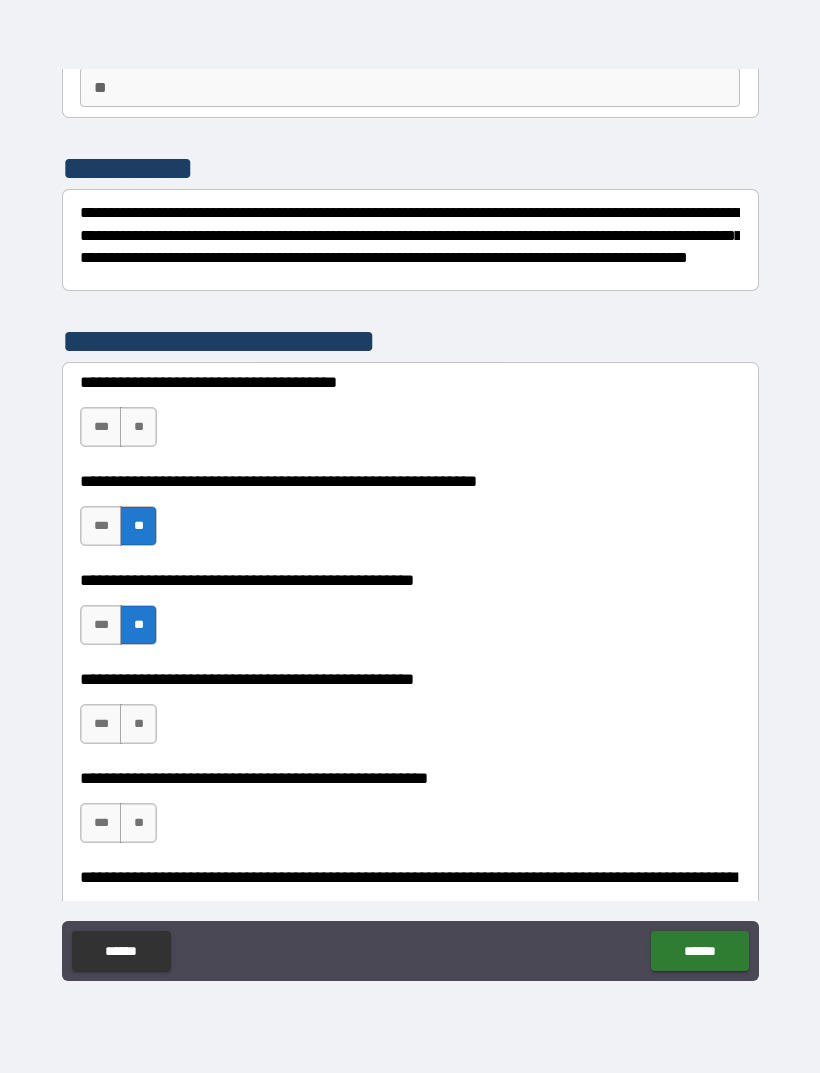click on "**" at bounding box center [138, 724] 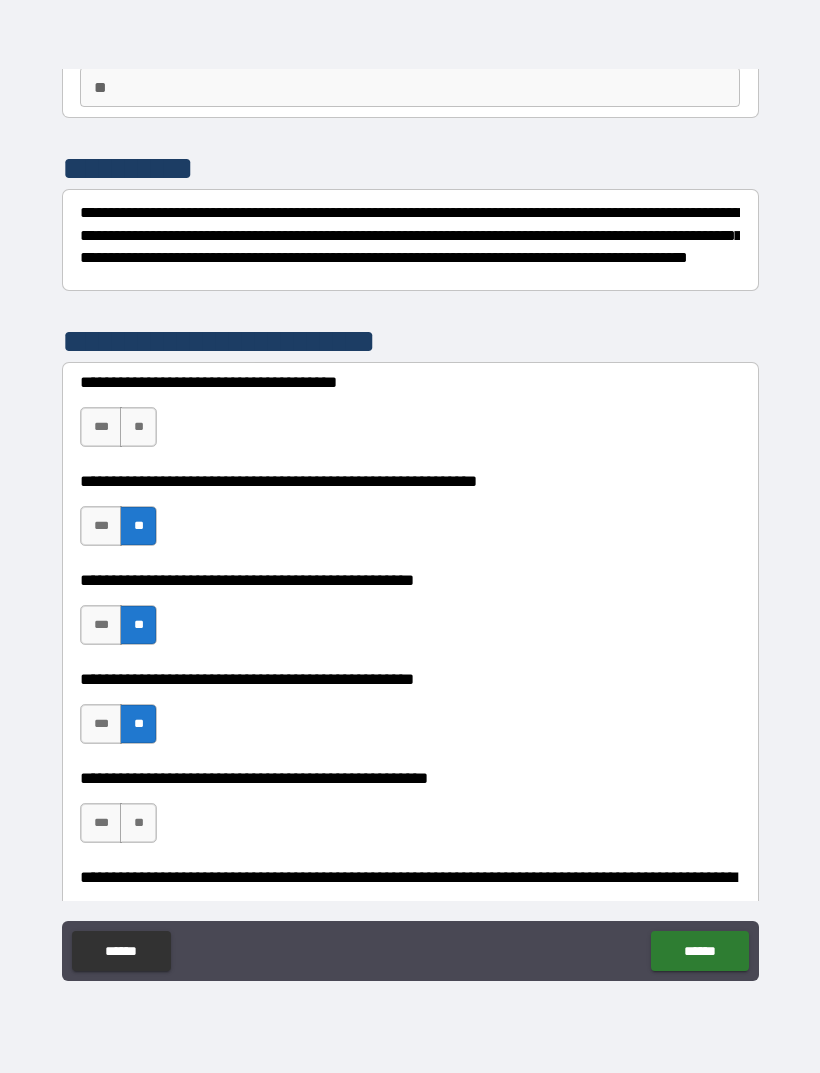 click on "***" at bounding box center (101, 724) 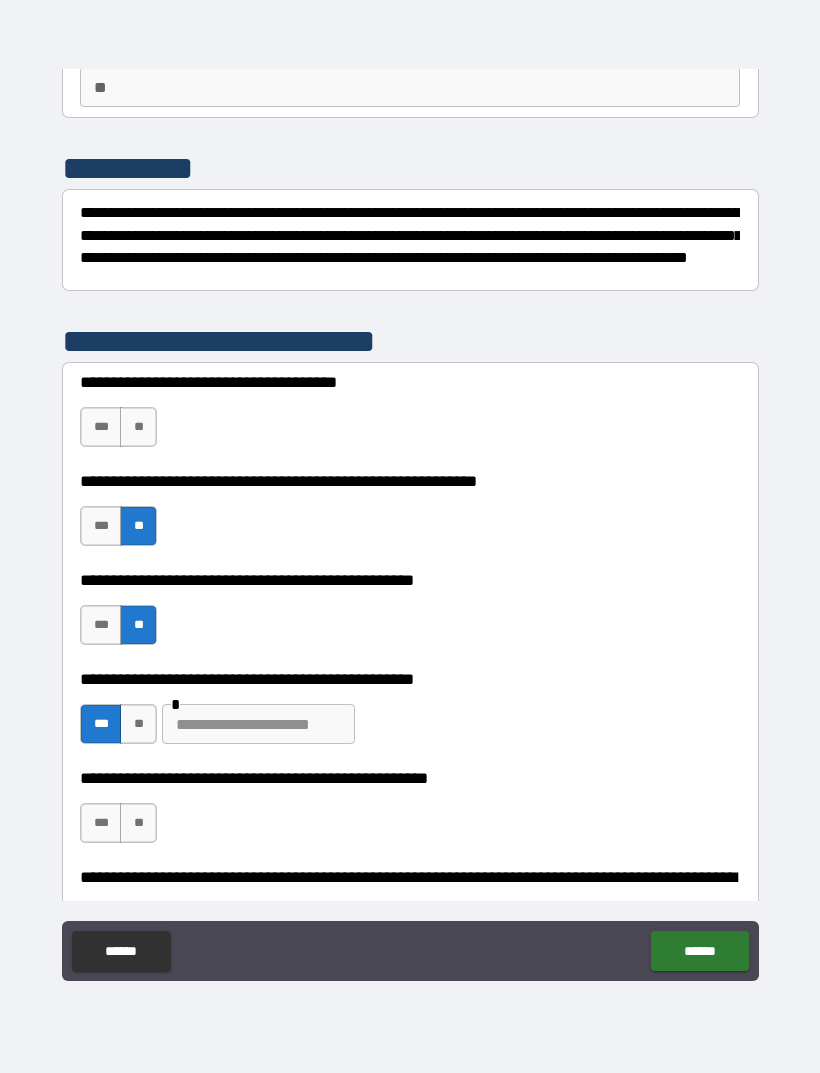 click at bounding box center (258, 724) 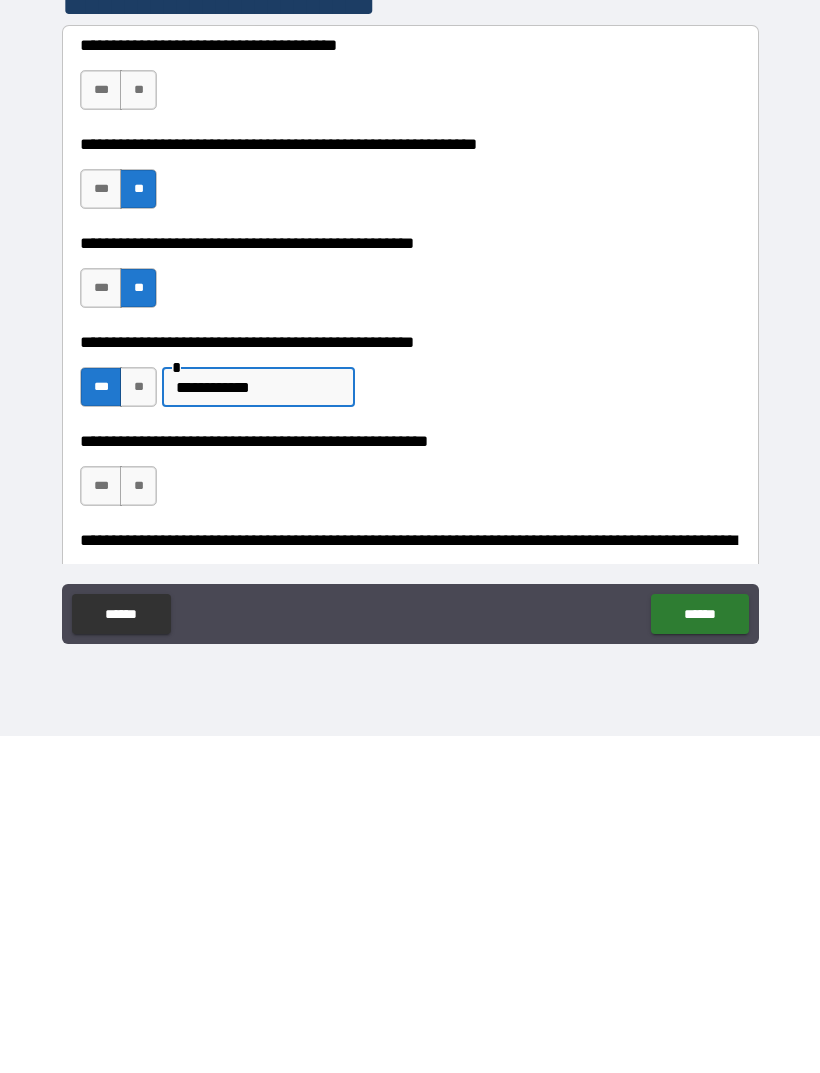 type on "**********" 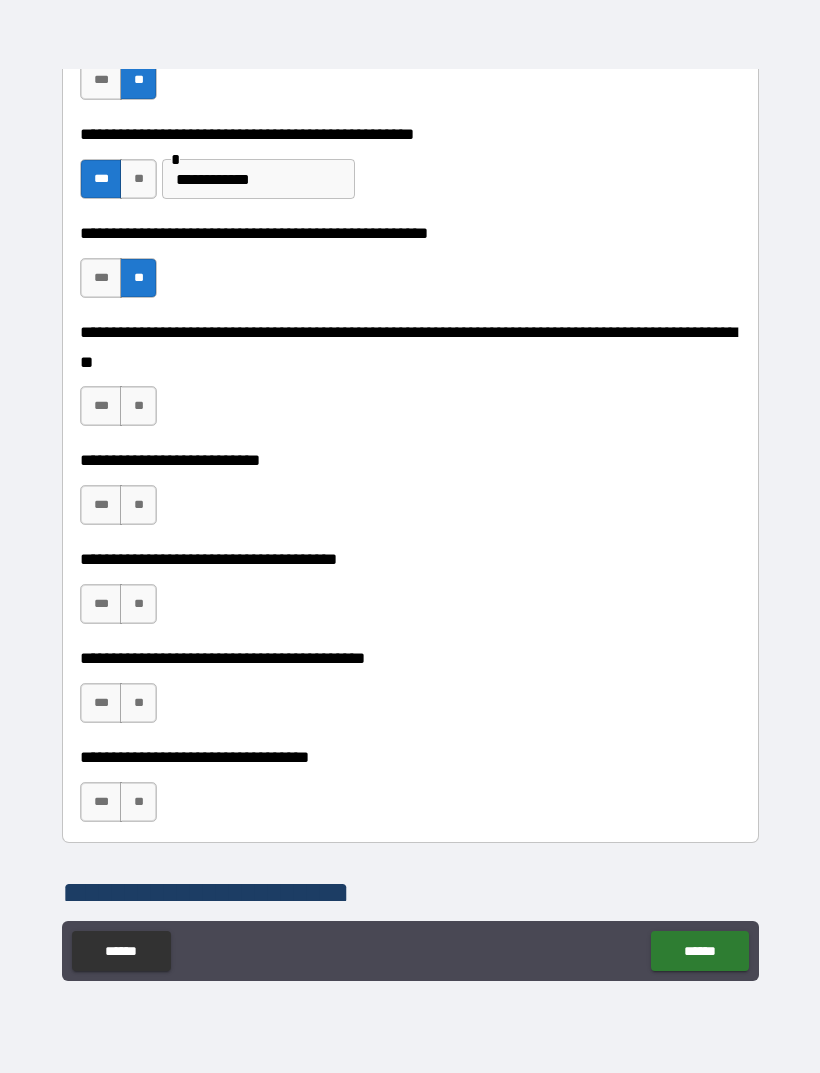 scroll, scrollTop: 742, scrollLeft: 0, axis: vertical 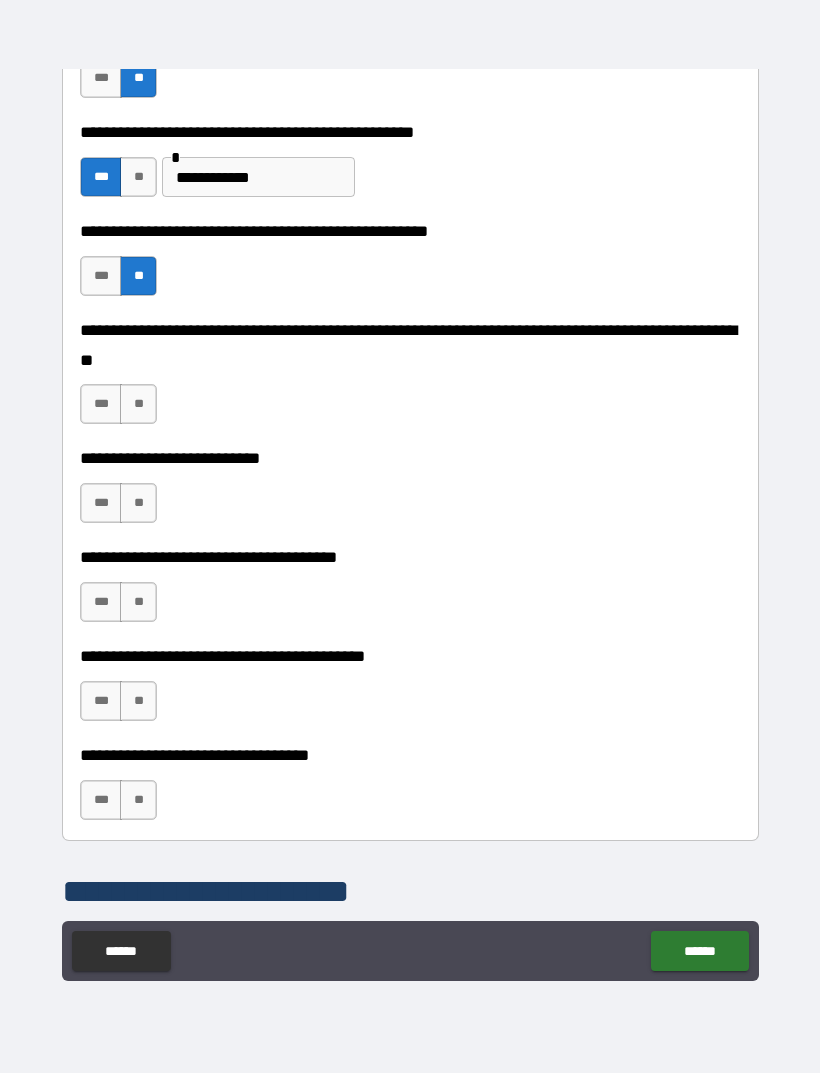 click on "**" at bounding box center (138, 404) 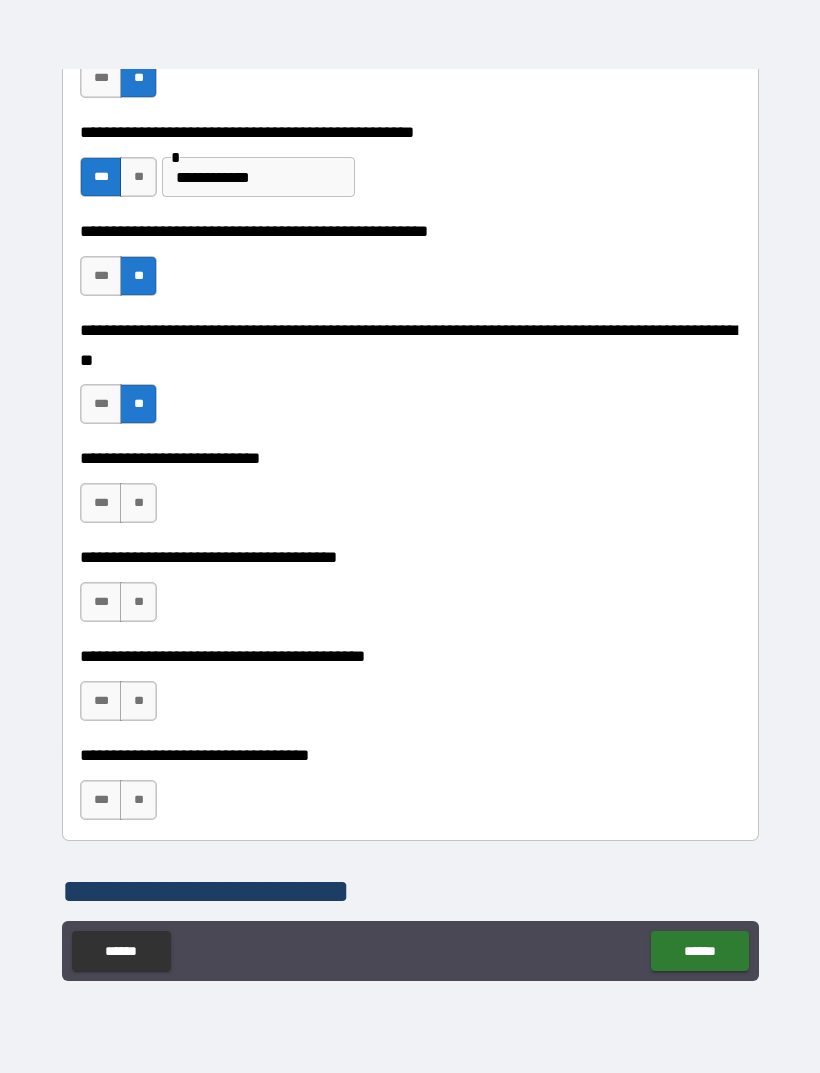 click on "**" at bounding box center (138, 503) 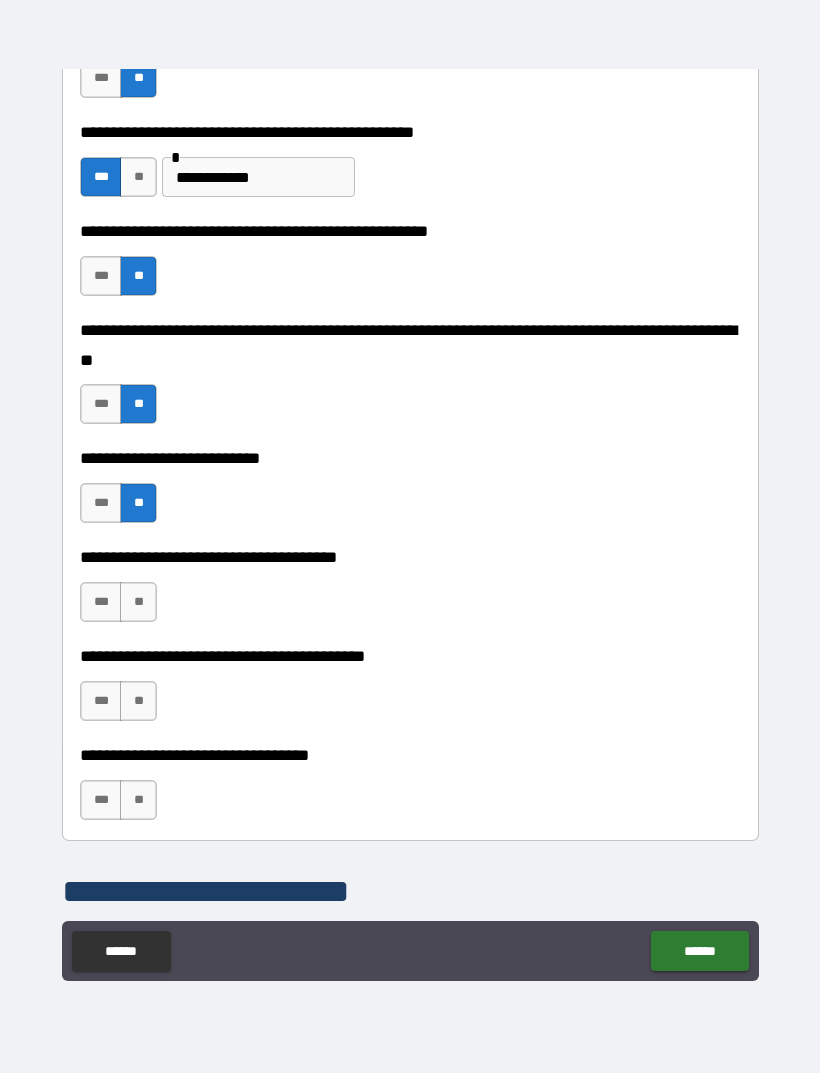 click on "**" at bounding box center [138, 602] 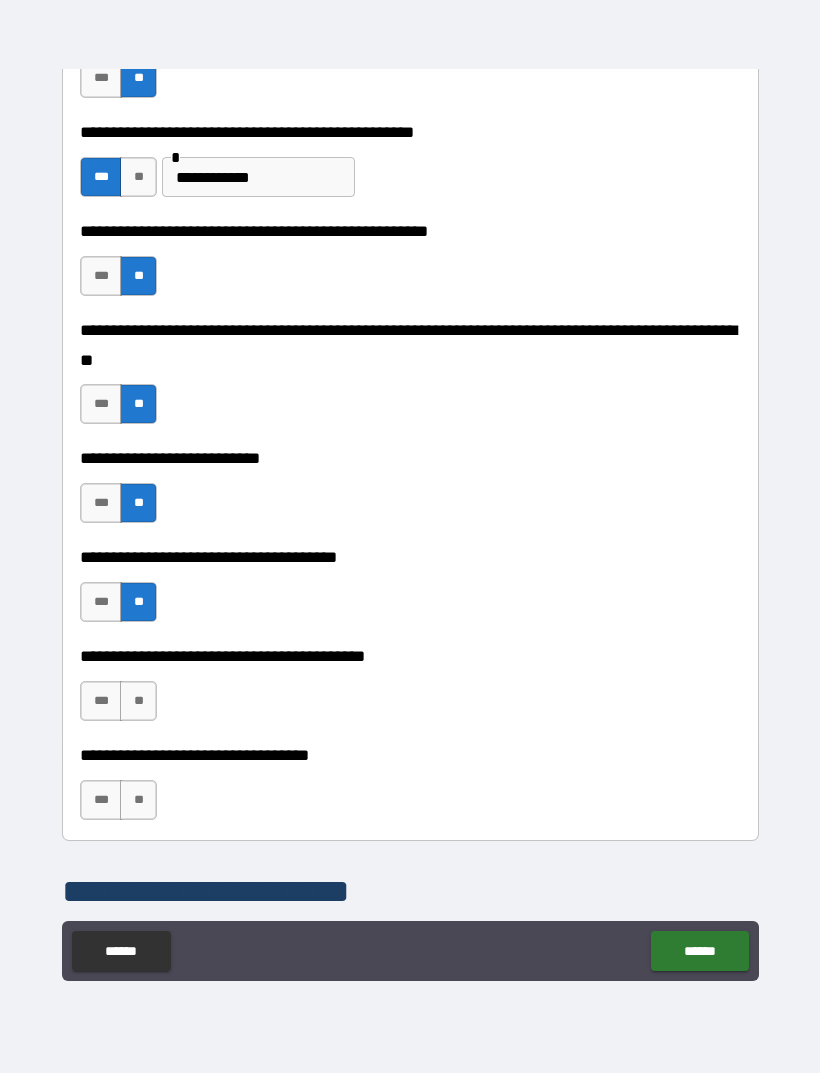 click on "**" at bounding box center (138, 701) 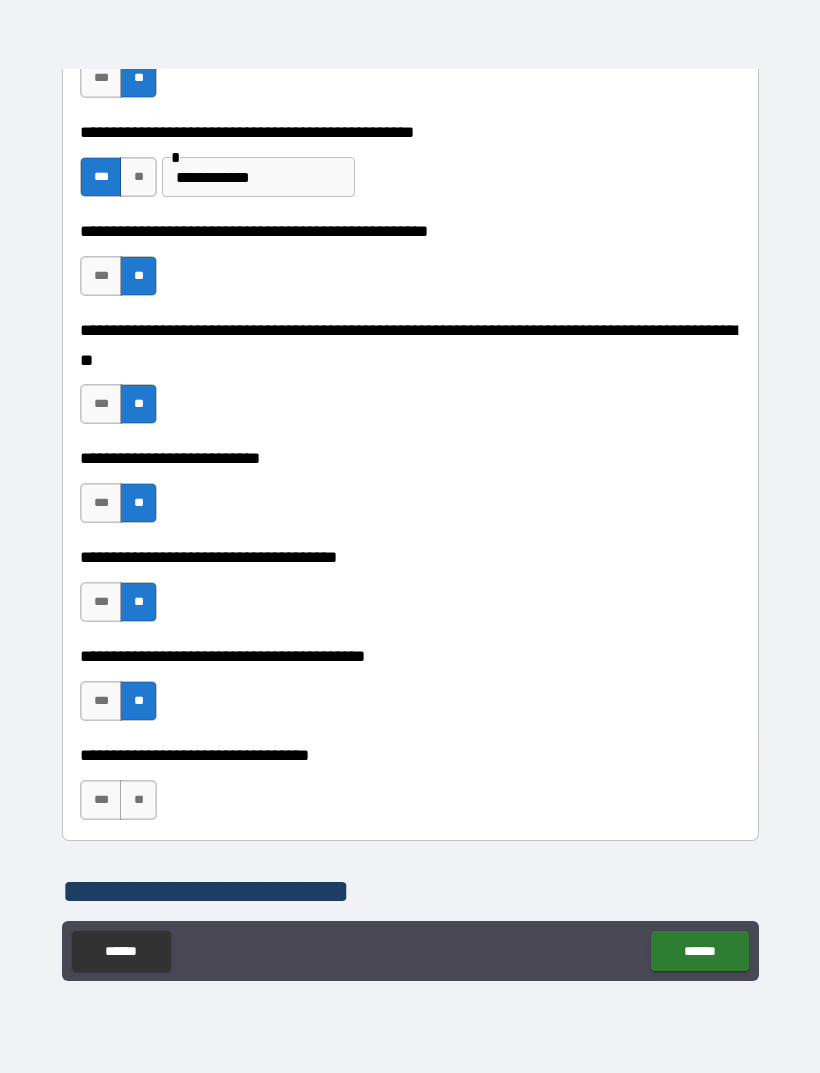 click on "**" at bounding box center [138, 800] 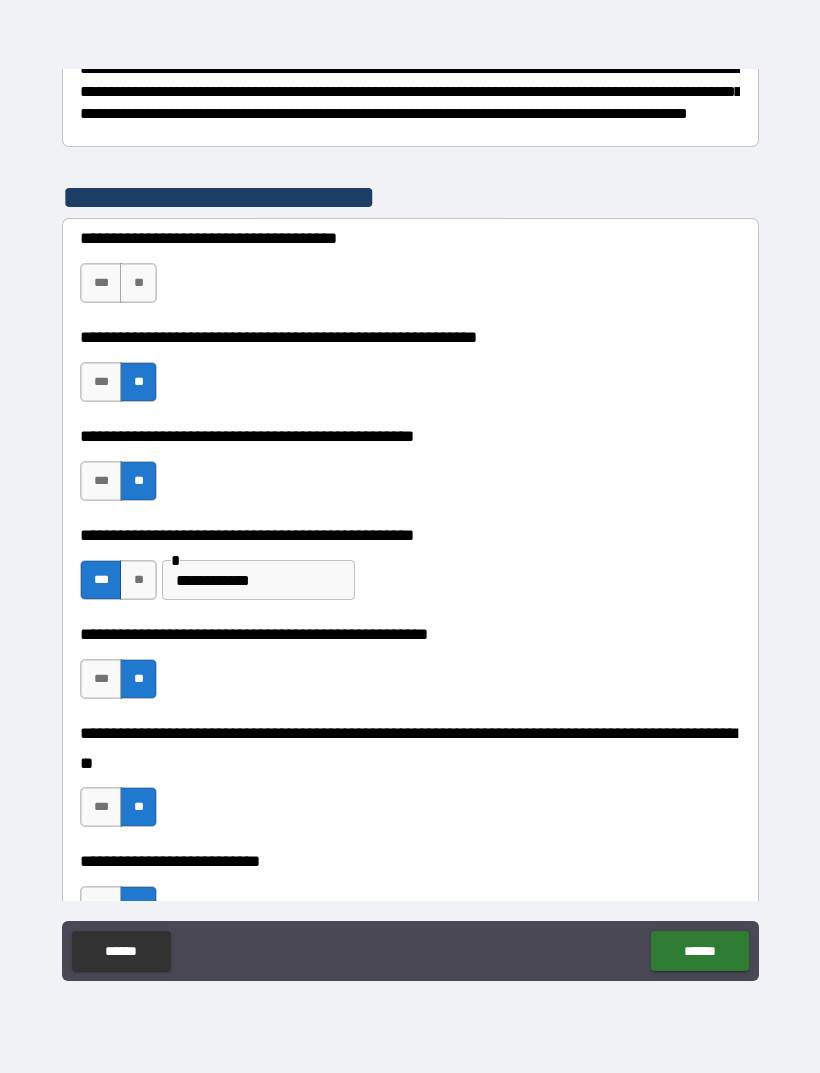 scroll, scrollTop: 340, scrollLeft: 0, axis: vertical 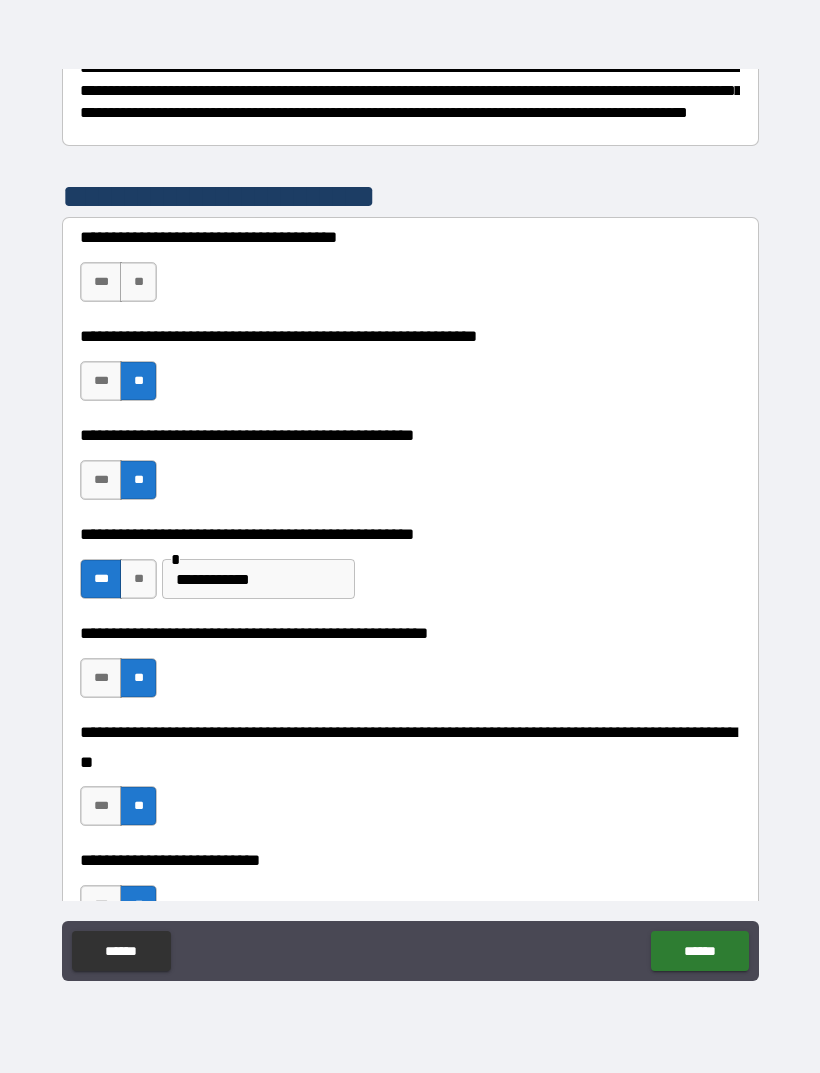 click on "**" at bounding box center [138, 282] 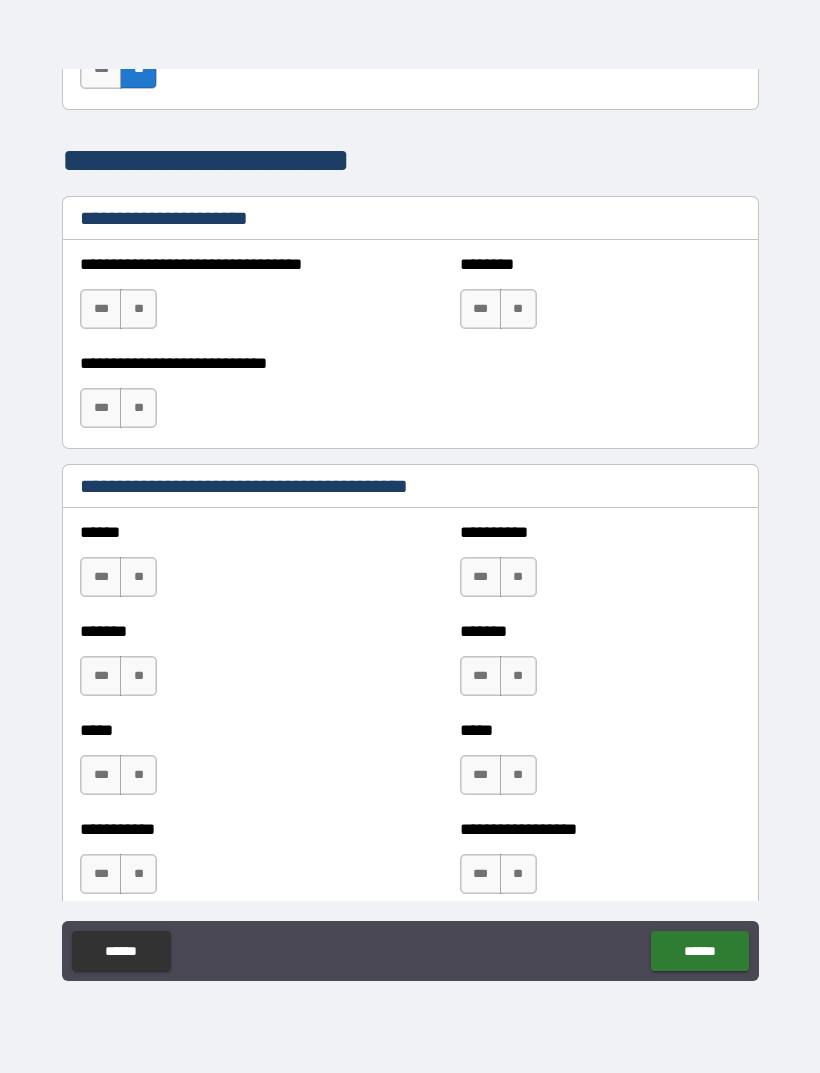 scroll, scrollTop: 1463, scrollLeft: 0, axis: vertical 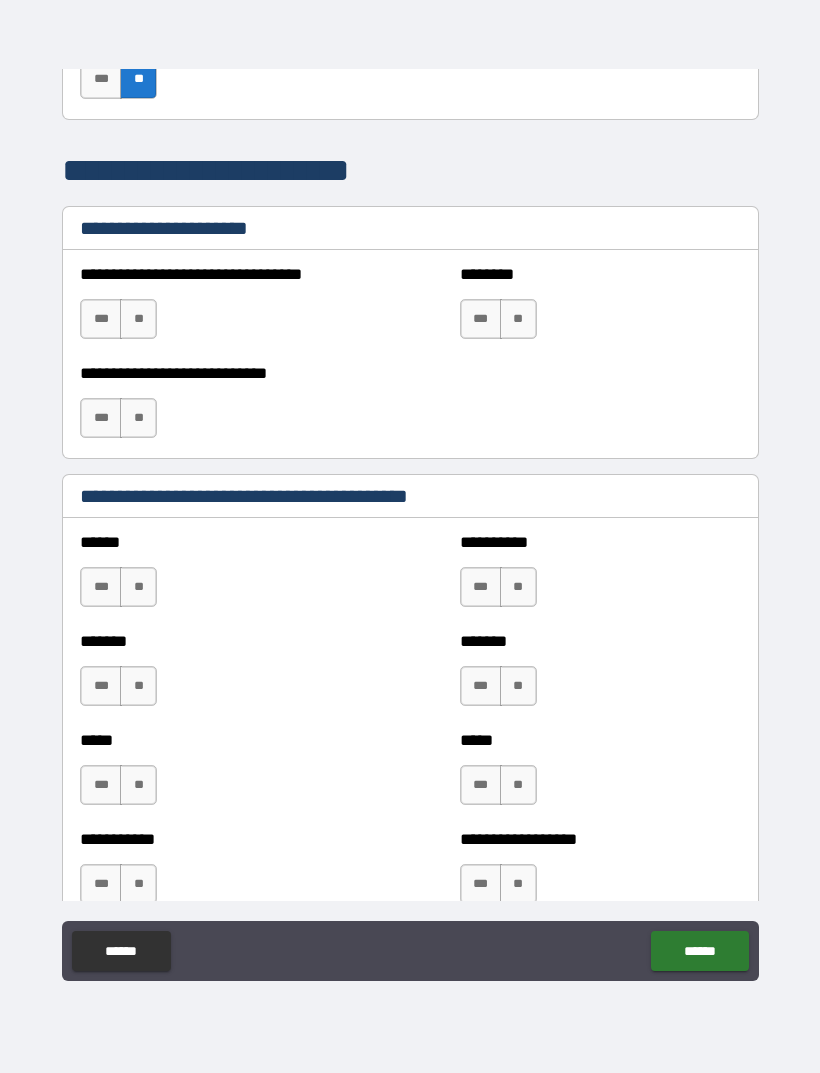 click on "**" at bounding box center [518, 319] 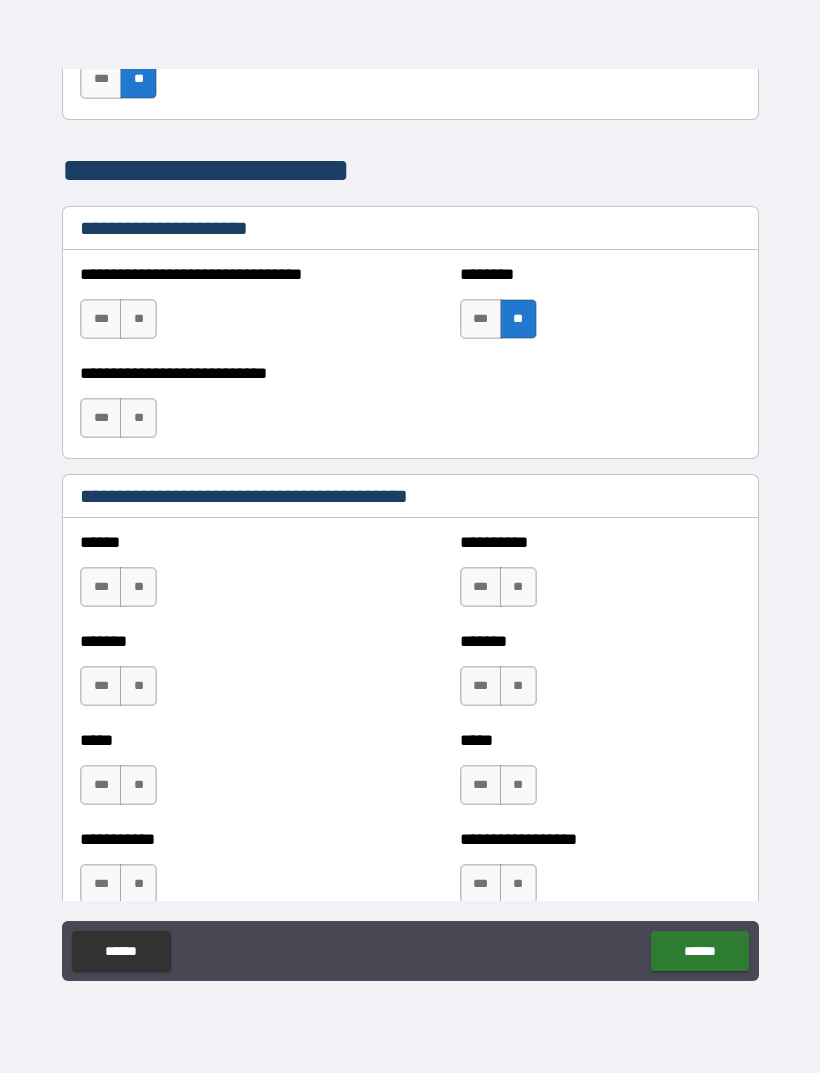 click on "**" at bounding box center [138, 319] 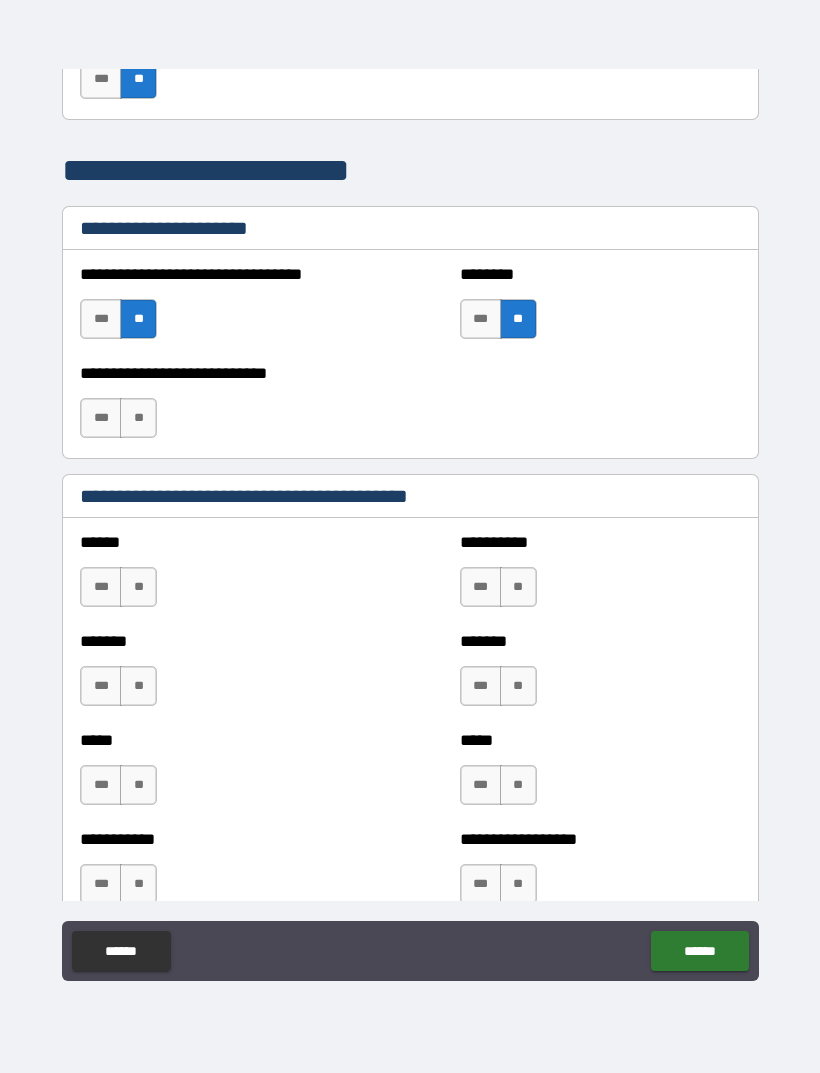 click on "**" at bounding box center [138, 418] 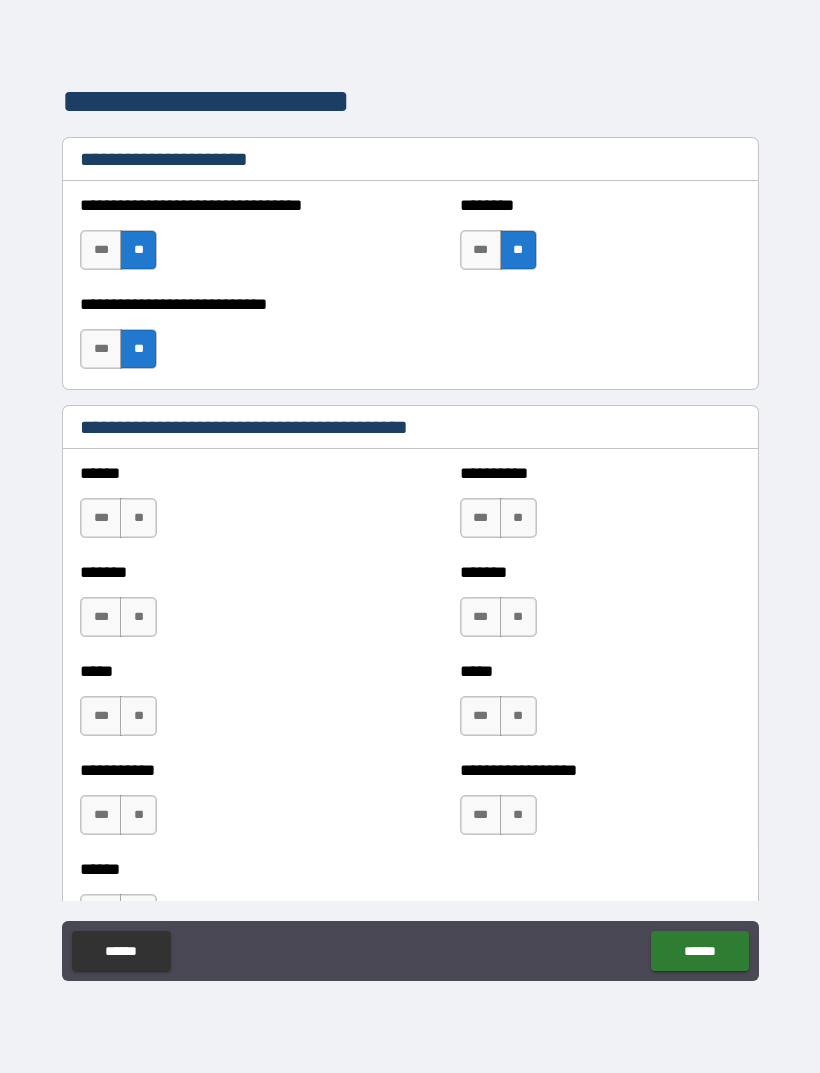 scroll, scrollTop: 1548, scrollLeft: 0, axis: vertical 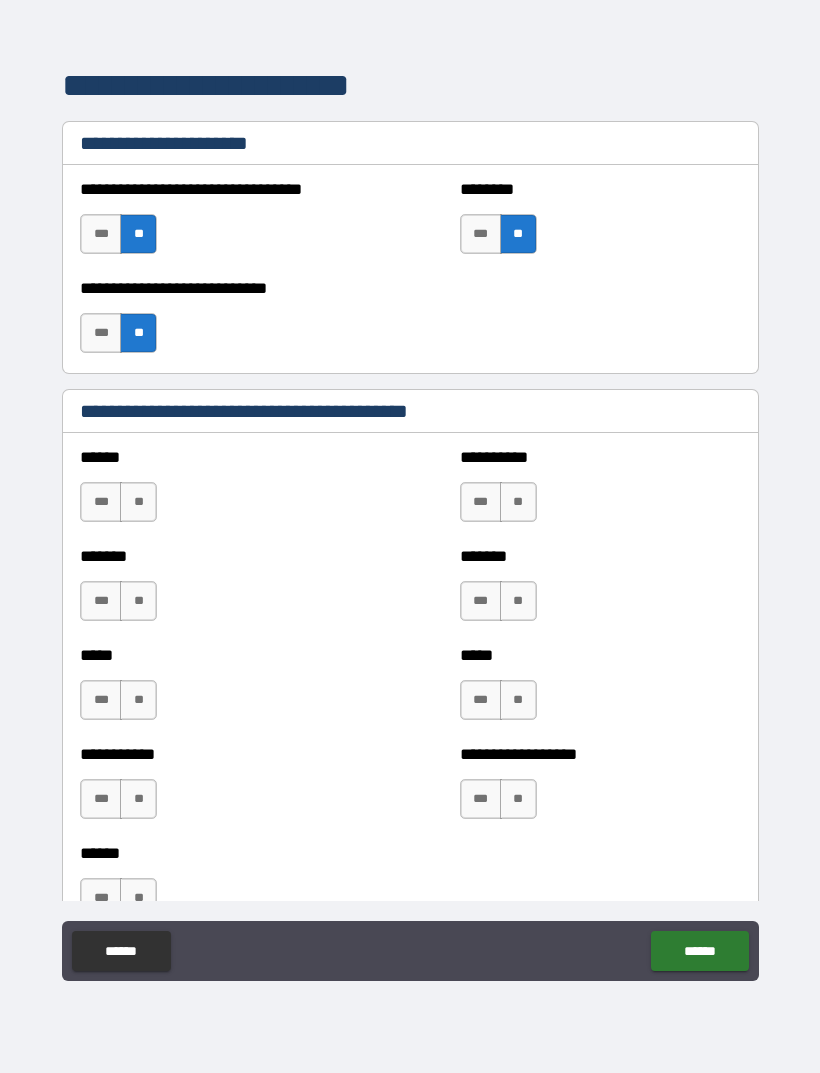 click on "**" at bounding box center [138, 502] 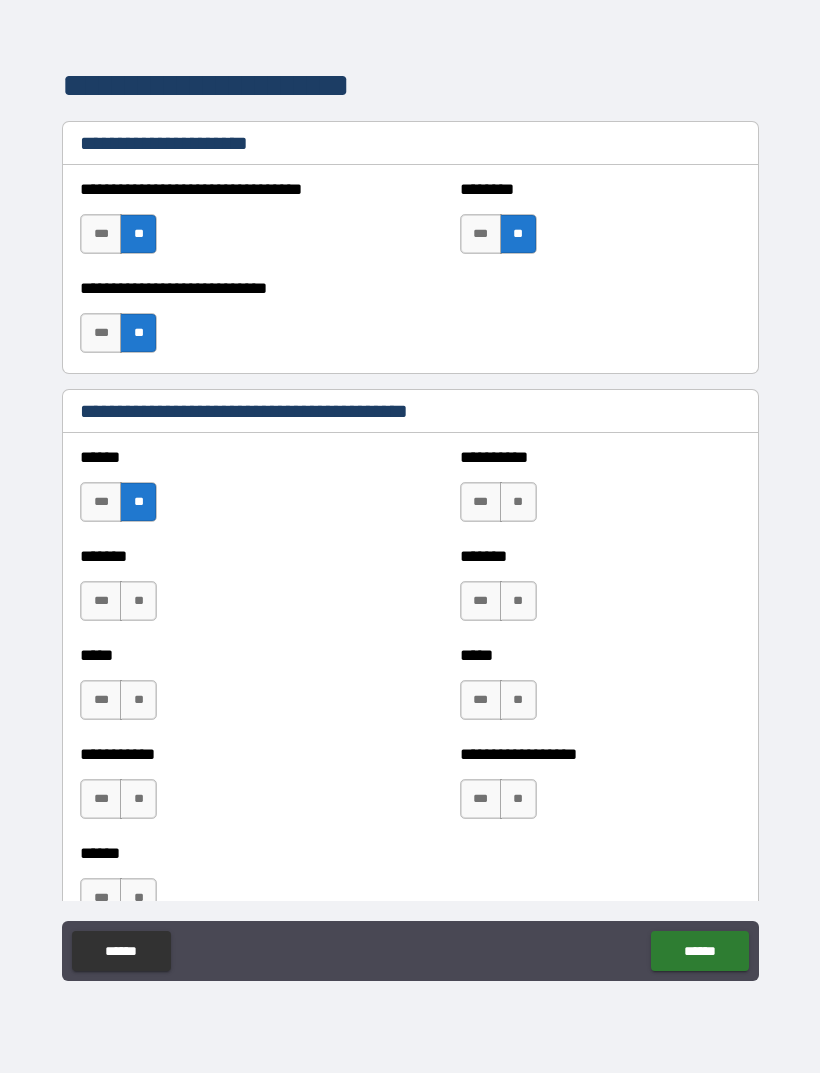 click on "**" at bounding box center (138, 601) 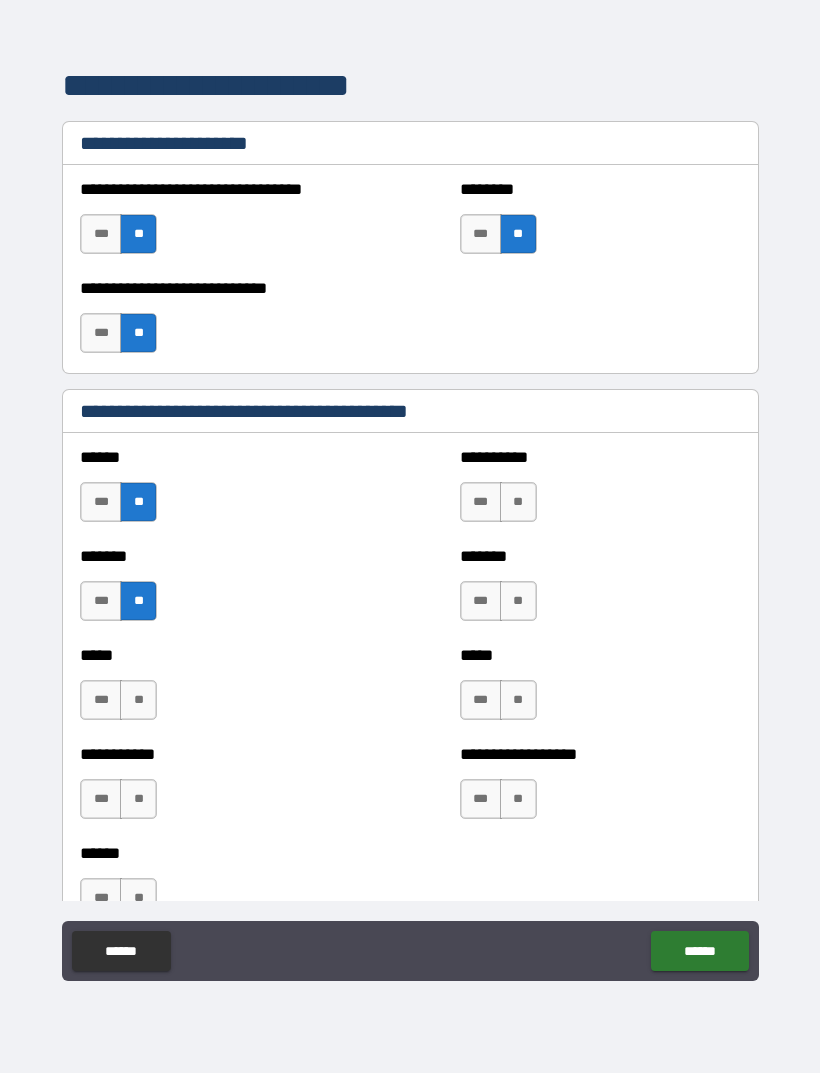 click on "**" at bounding box center [138, 700] 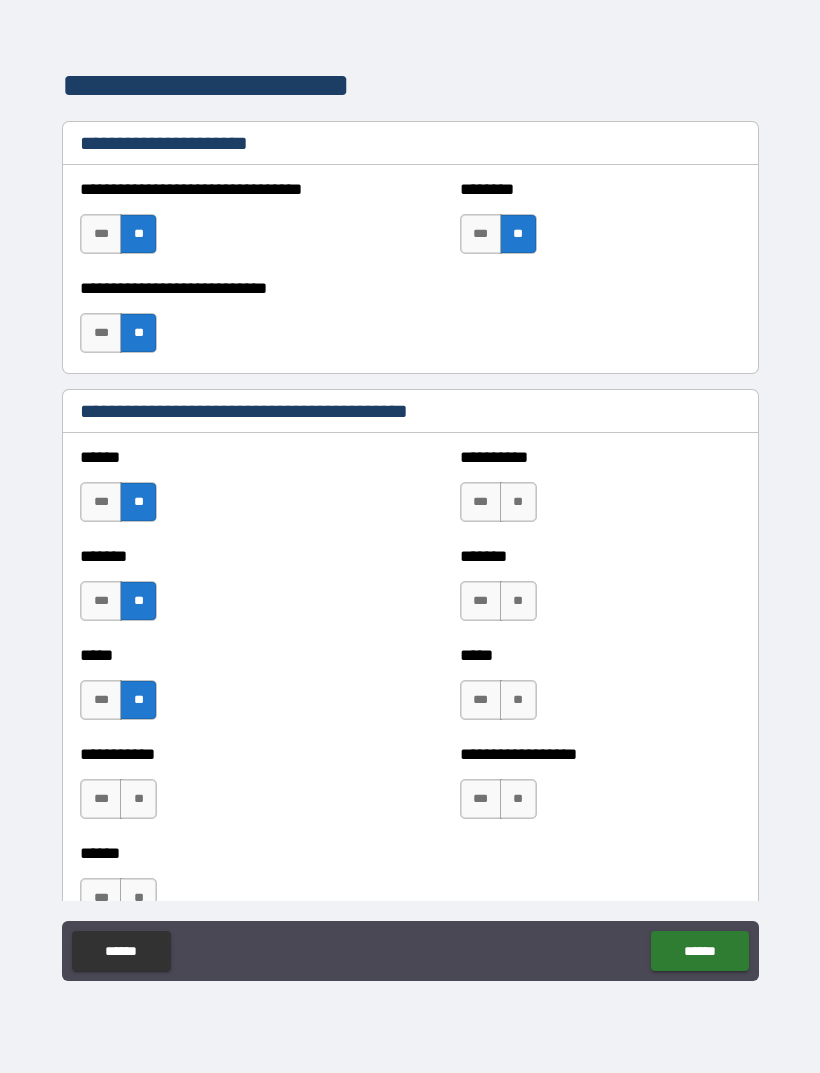 click on "**" at bounding box center (138, 799) 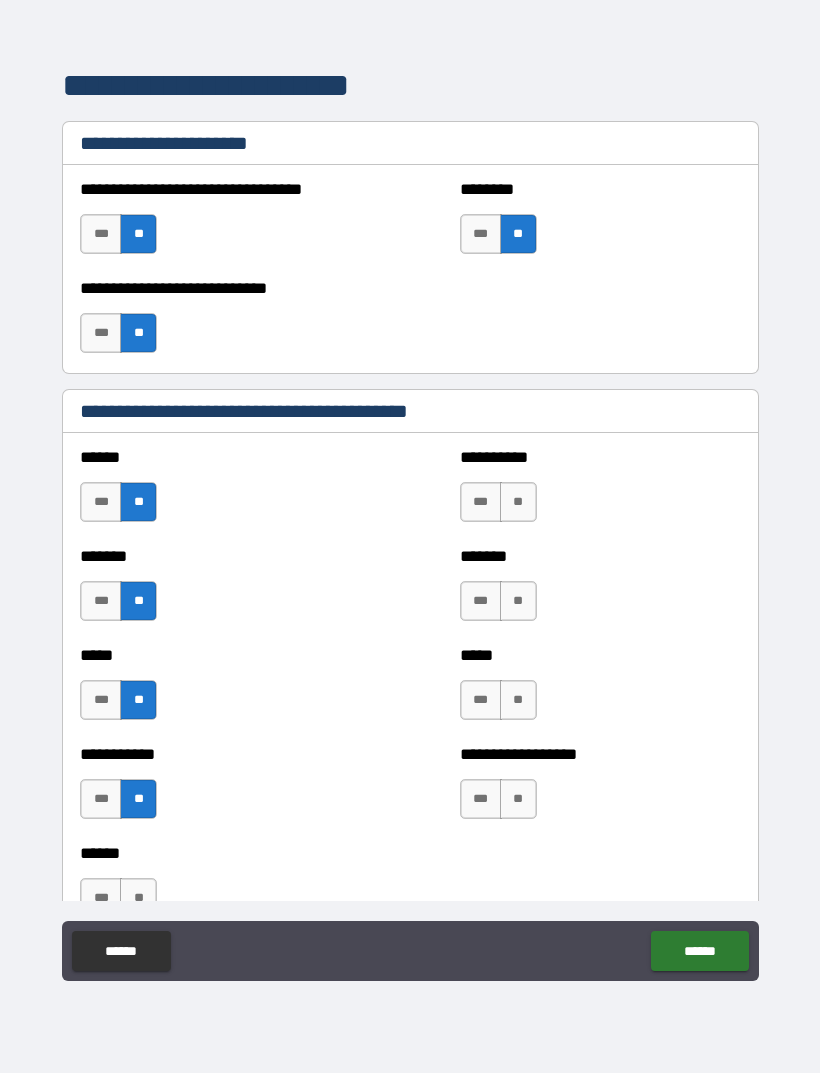 click on "**" at bounding box center (518, 502) 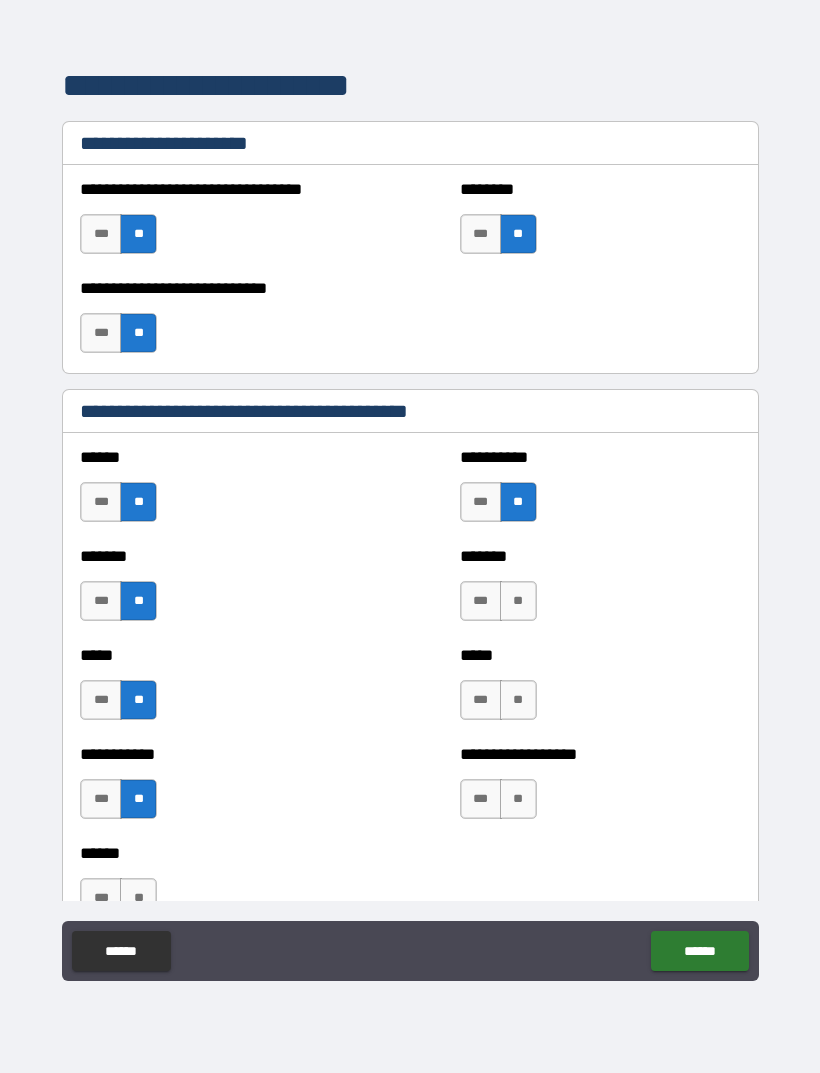 click on "**" at bounding box center [518, 601] 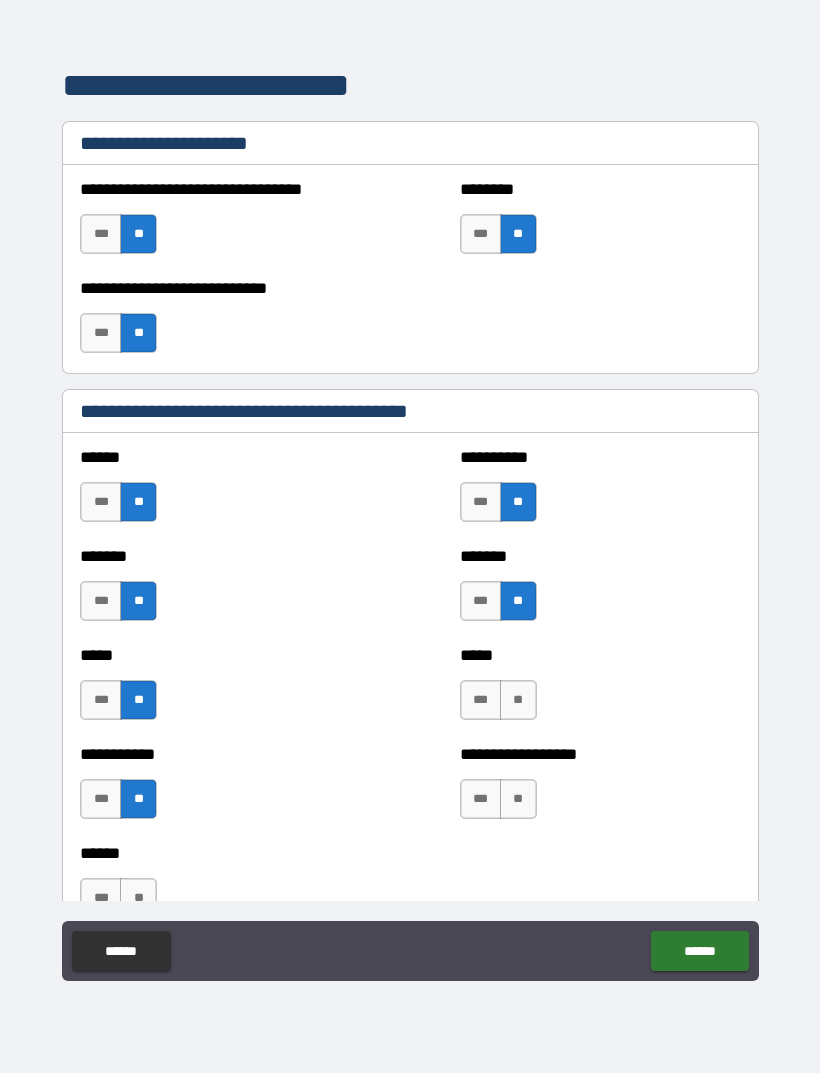 click on "**" at bounding box center [518, 700] 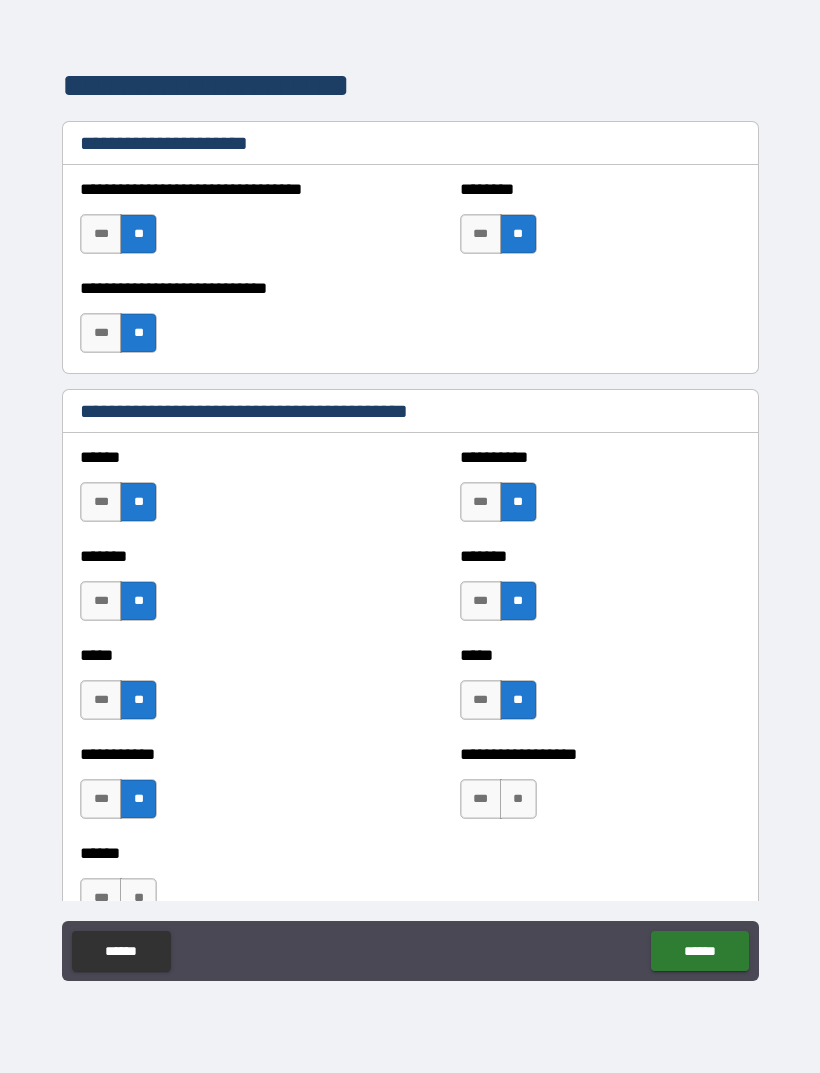 click on "**" at bounding box center [518, 799] 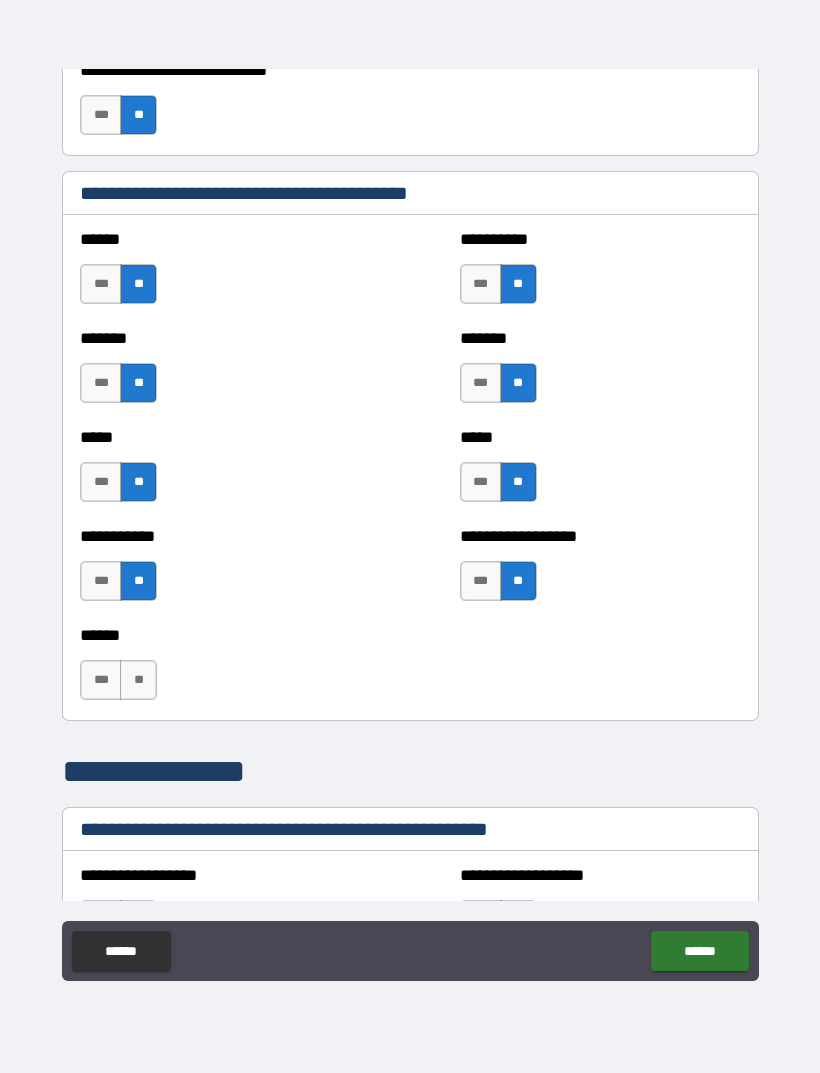 click on "**" at bounding box center (138, 680) 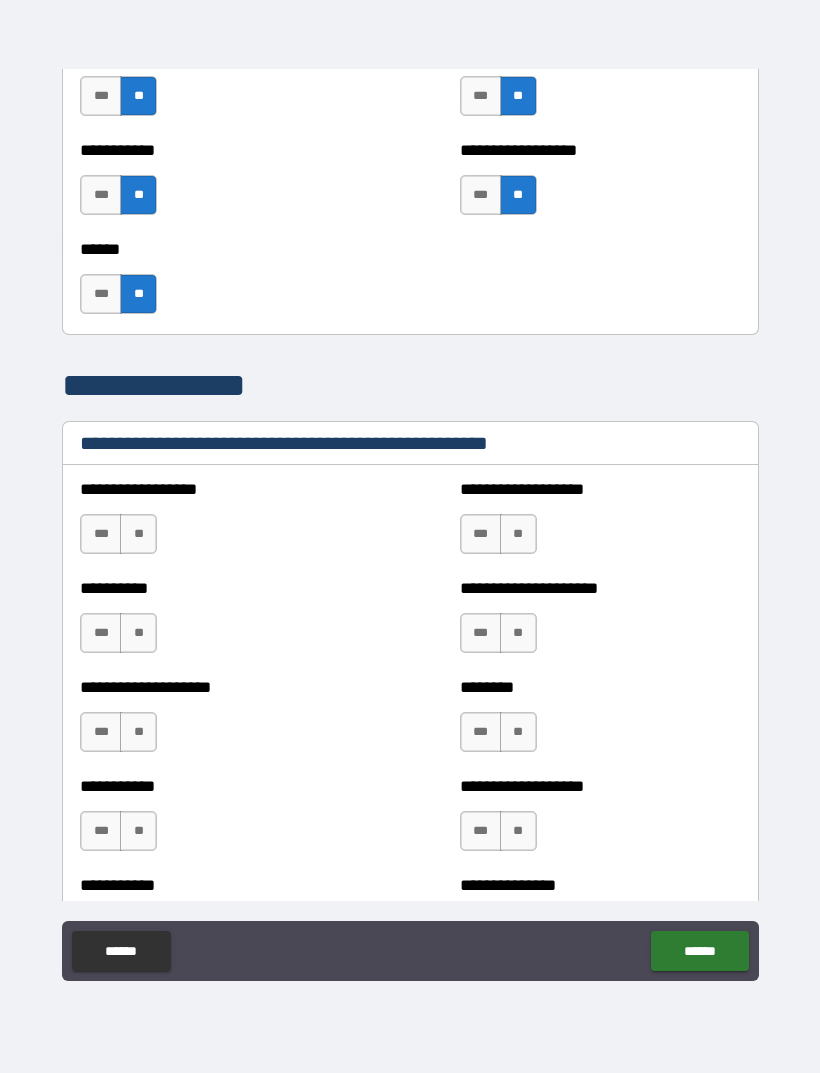 scroll, scrollTop: 2153, scrollLeft: 0, axis: vertical 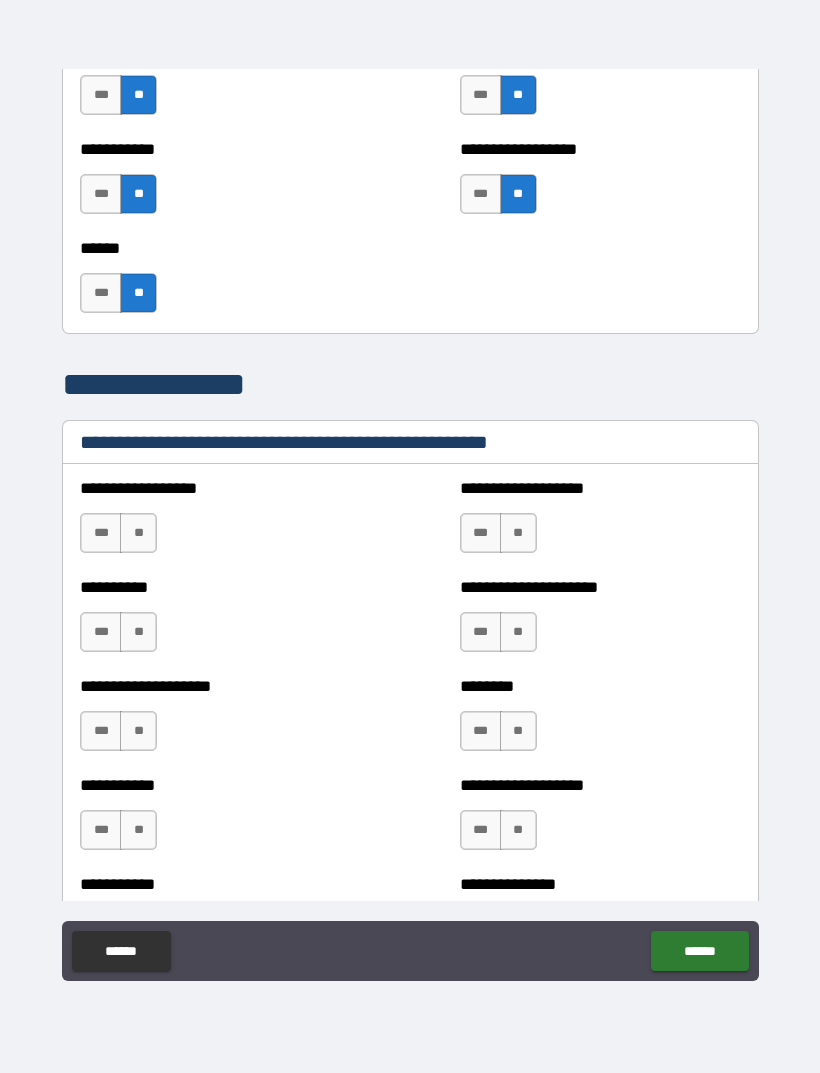 click on "**" at bounding box center (138, 632) 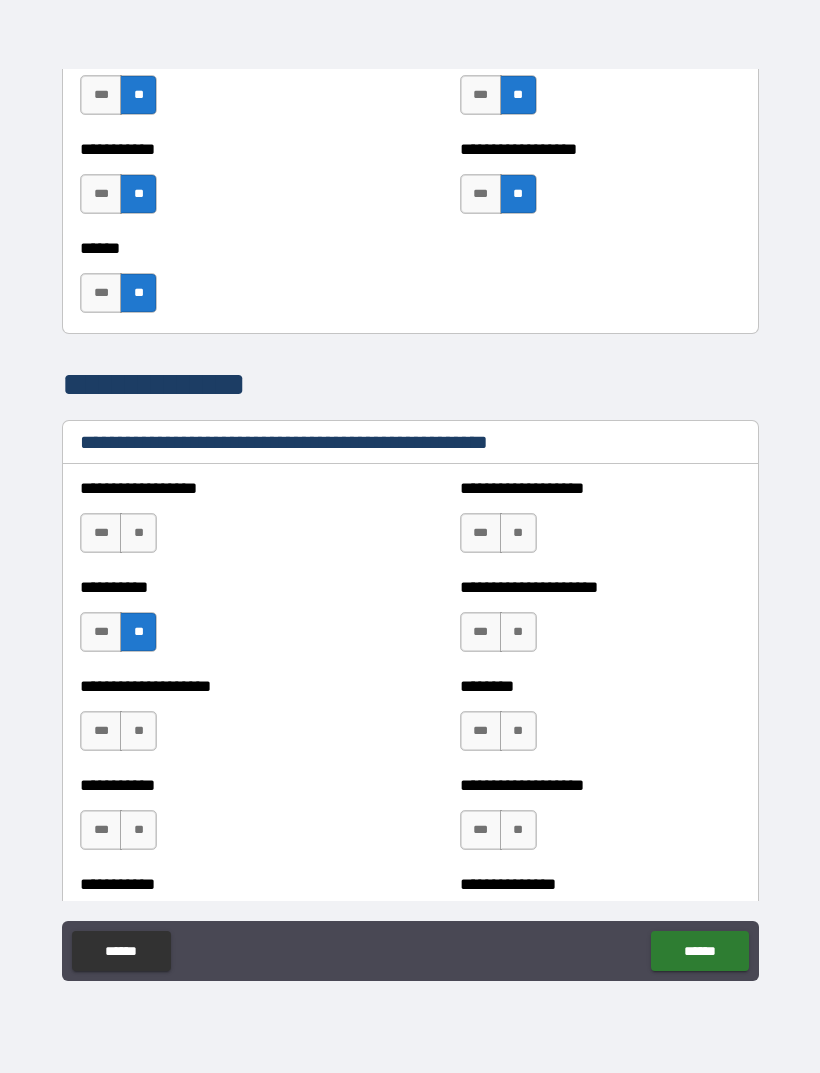 click on "**" at bounding box center [138, 731] 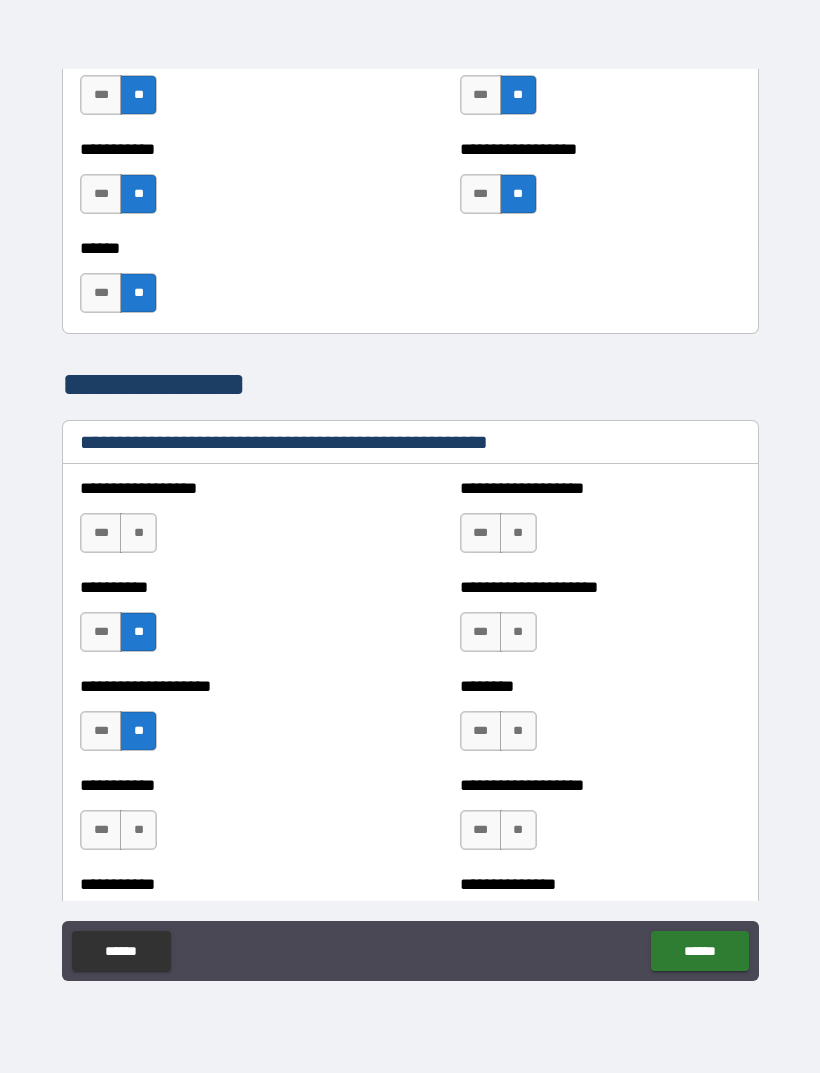 click on "**" at bounding box center (138, 830) 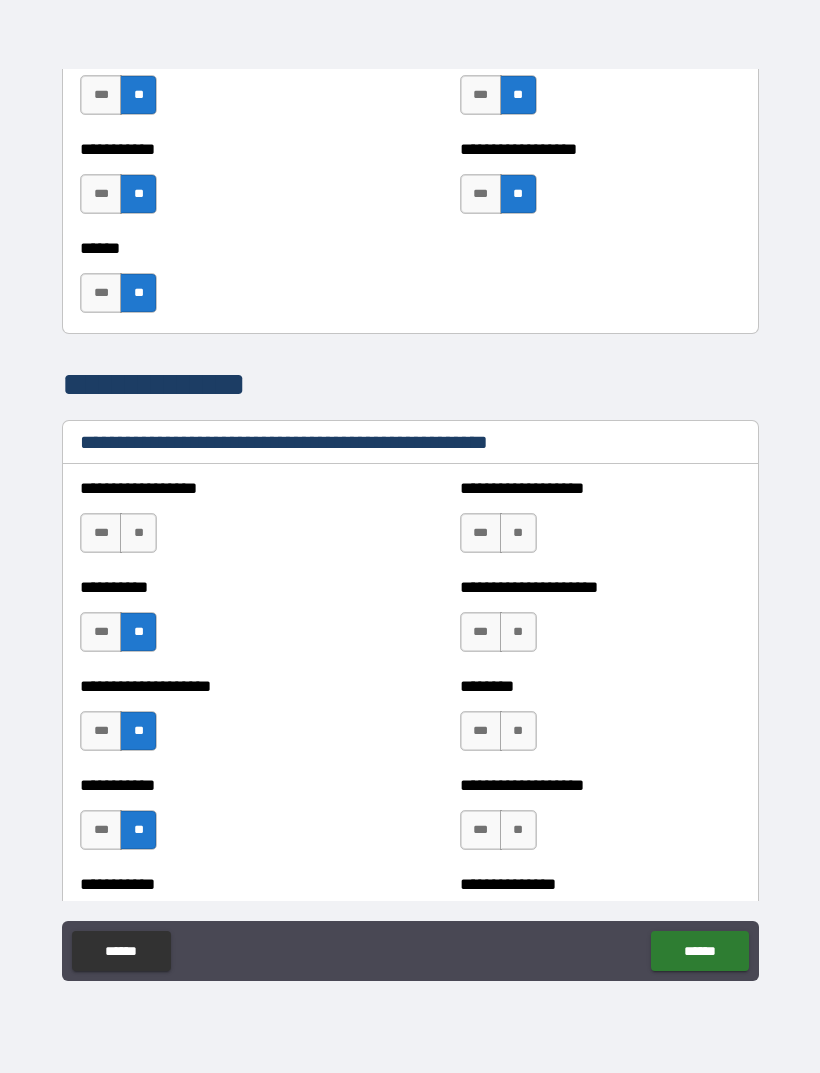 click on "**" at bounding box center (518, 533) 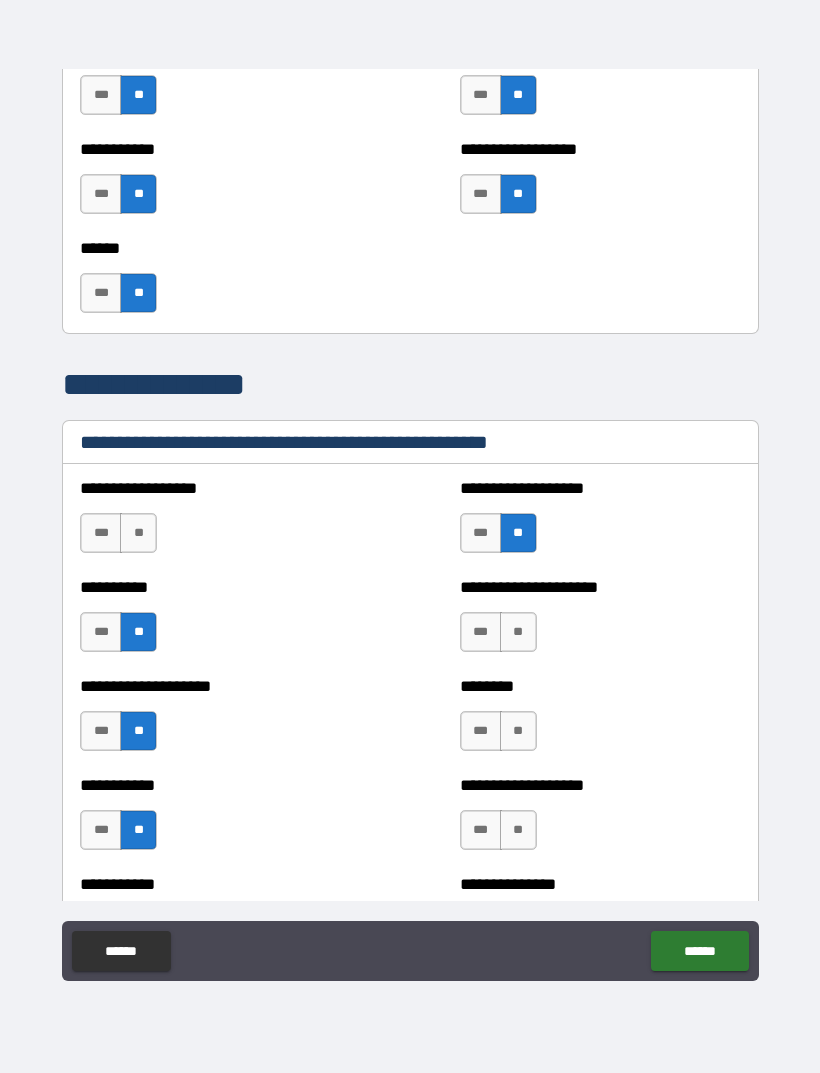 click on "**" at bounding box center [518, 632] 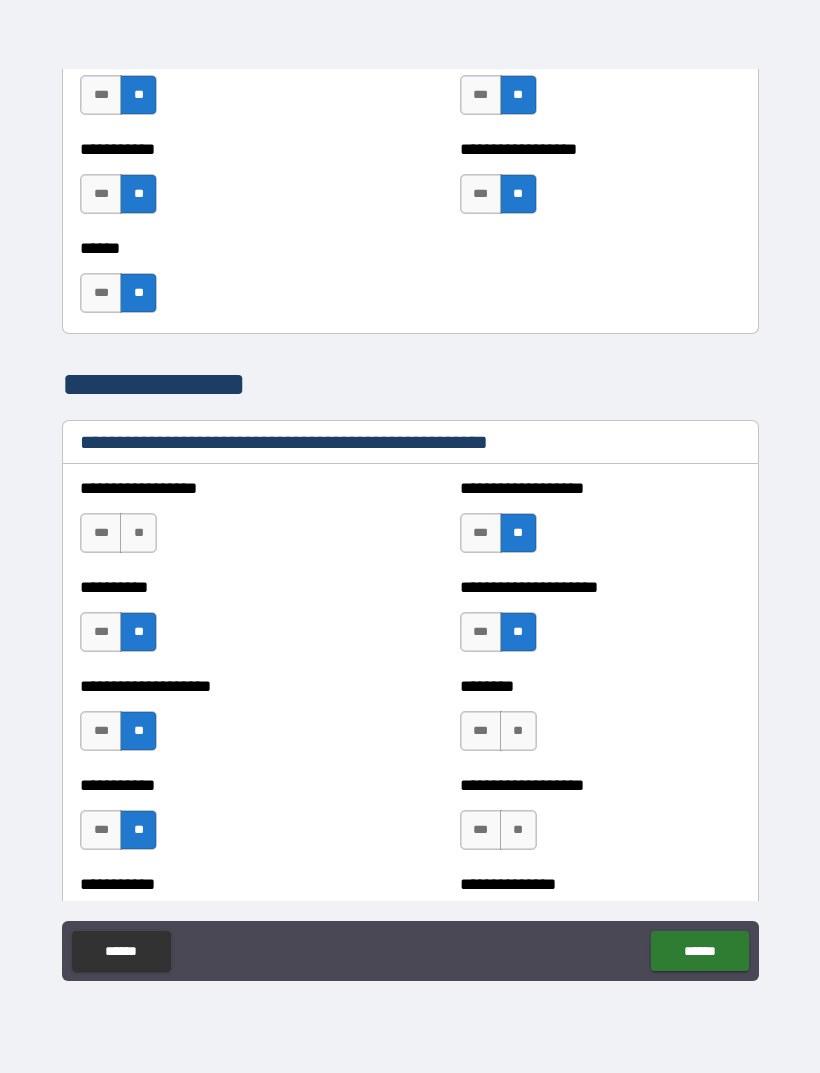 click on "**" at bounding box center (518, 731) 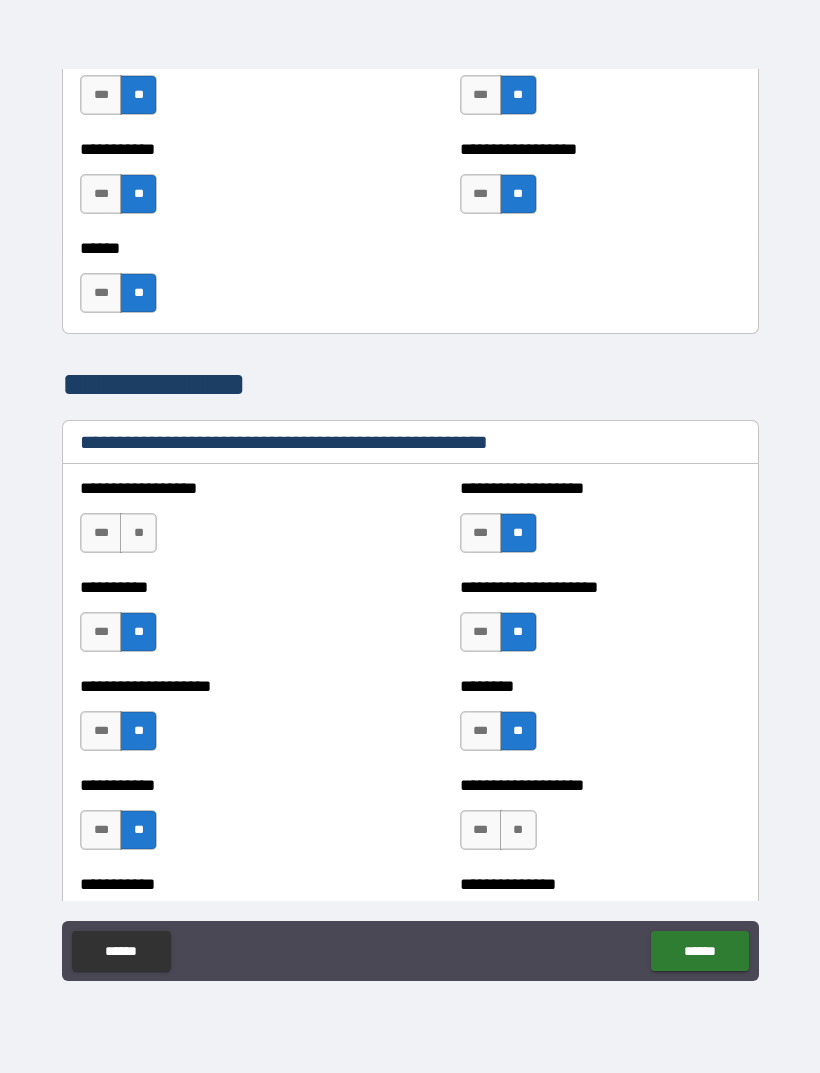 click on "**" at bounding box center [518, 830] 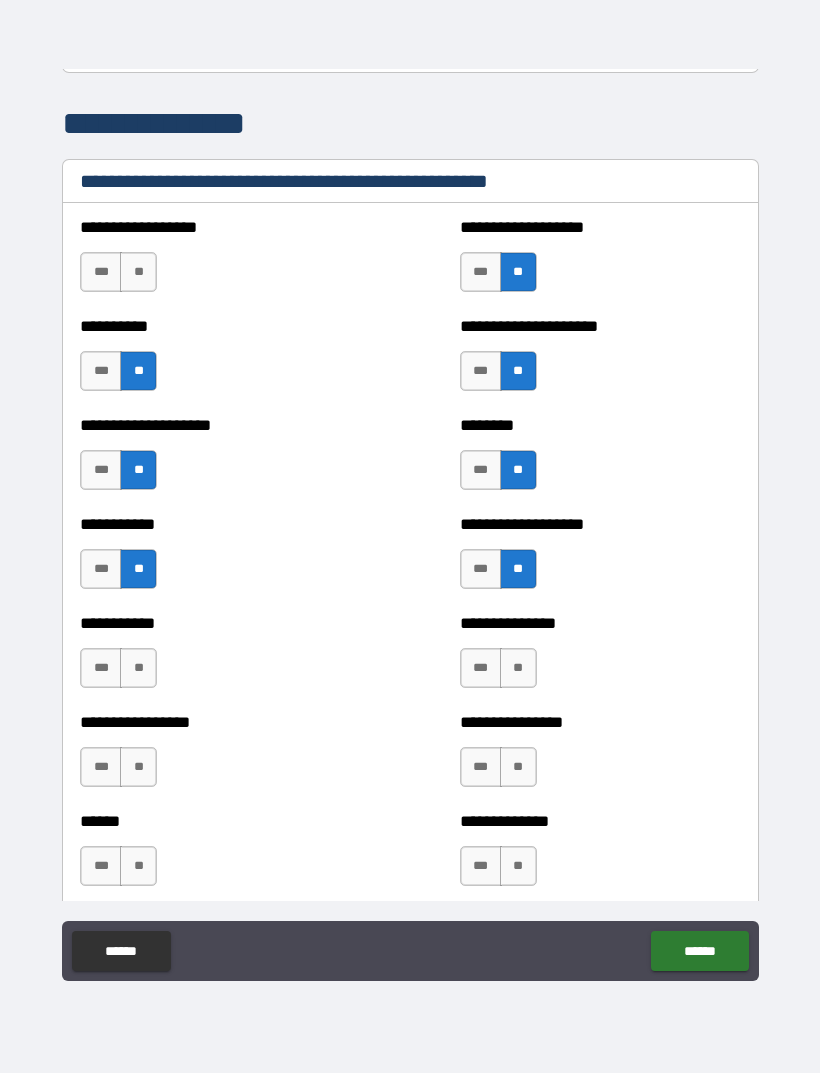 scroll, scrollTop: 2422, scrollLeft: 0, axis: vertical 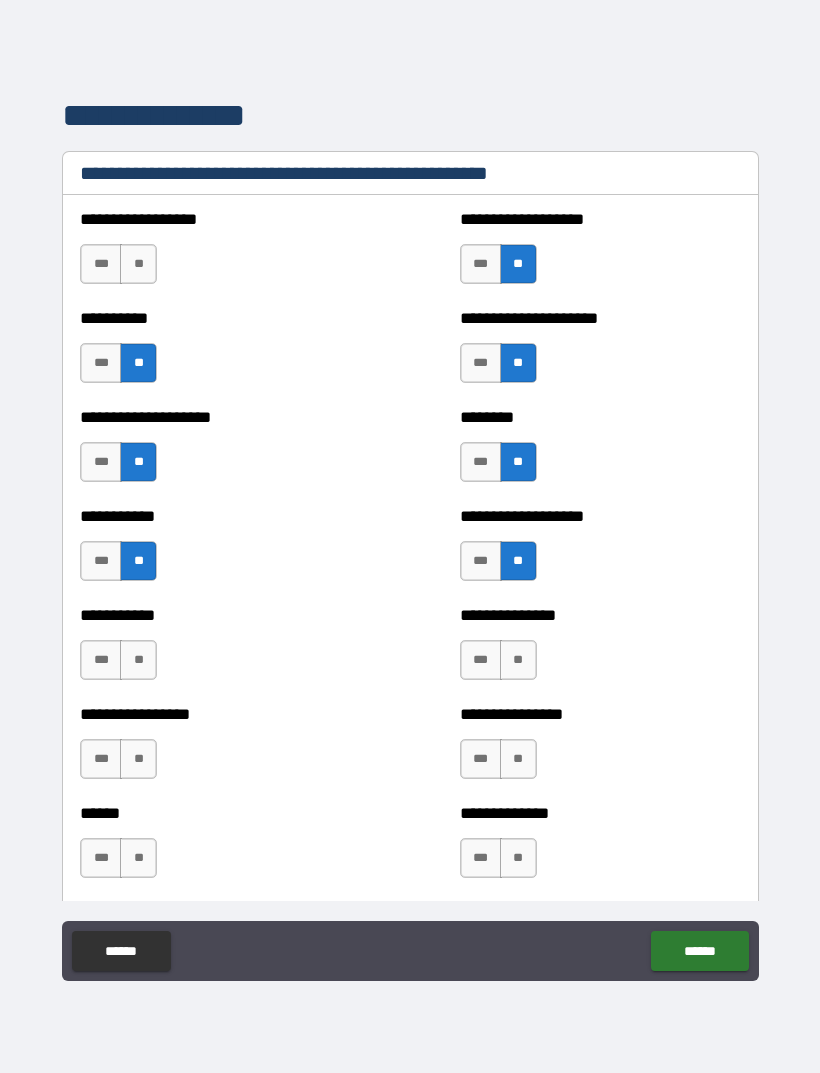 click on "**" at bounding box center (518, 660) 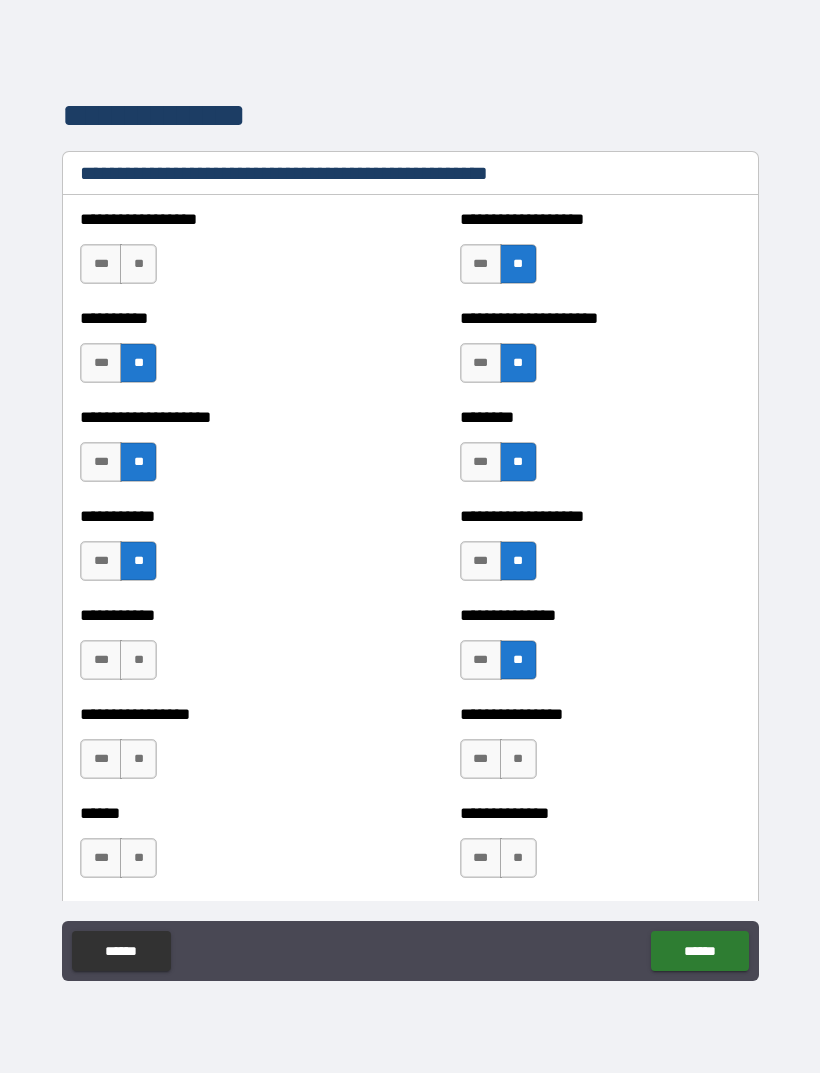 click on "**" at bounding box center [138, 660] 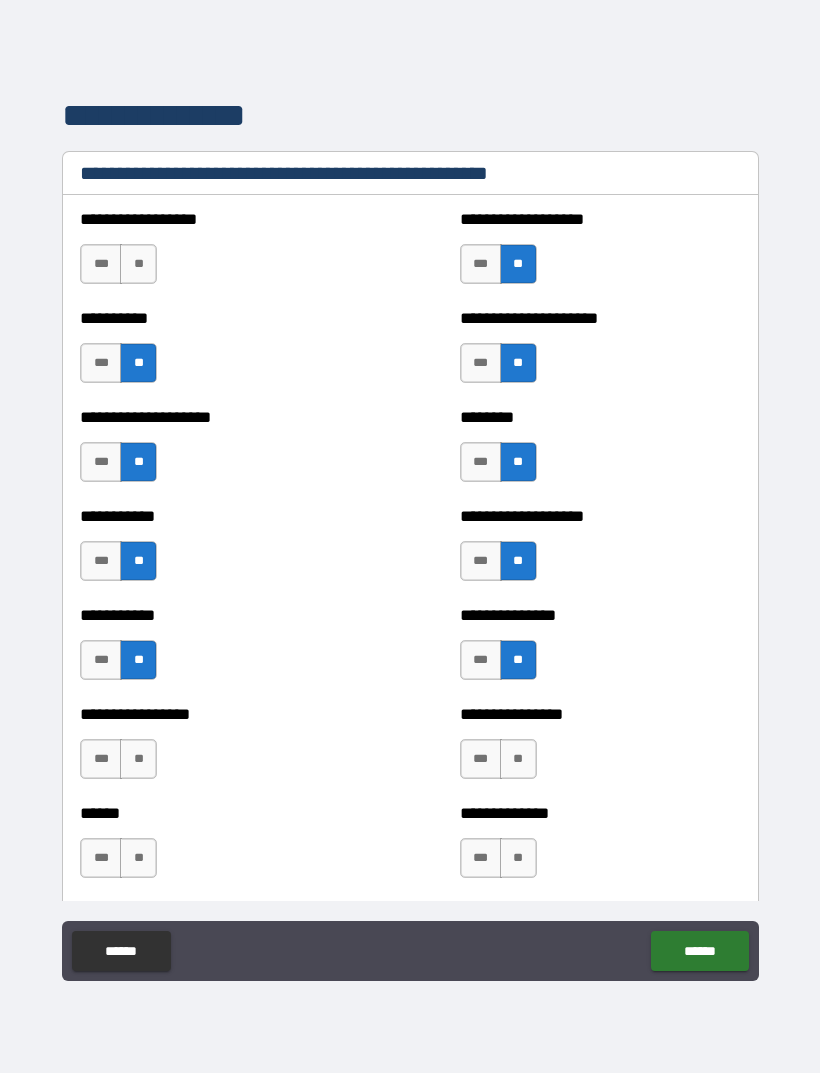click on "**" at bounding box center [138, 759] 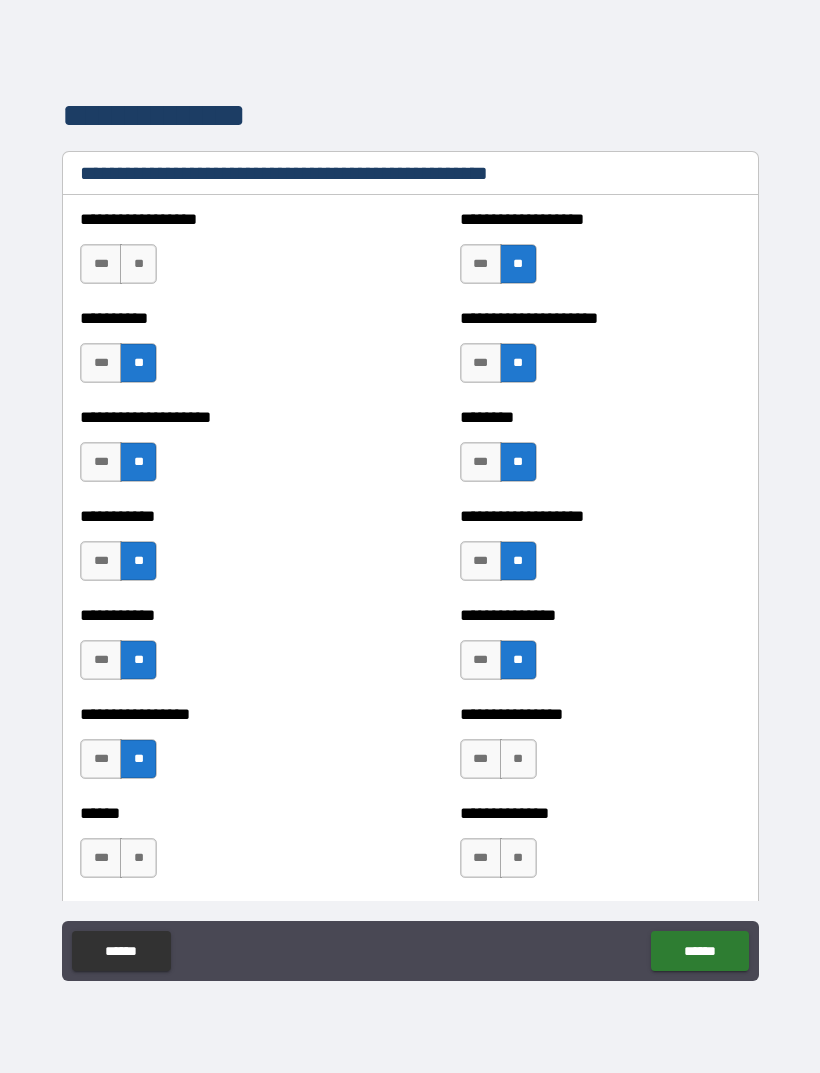 click on "**" at bounding box center (518, 759) 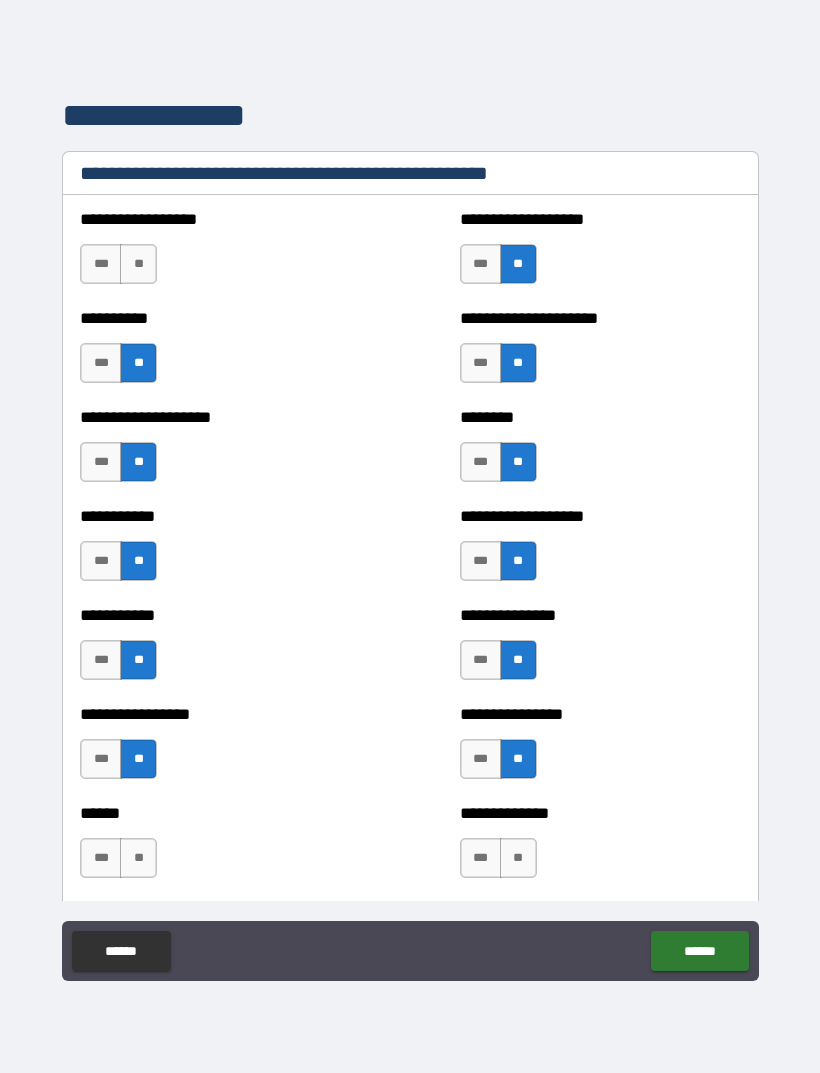 click on "**" at bounding box center [518, 858] 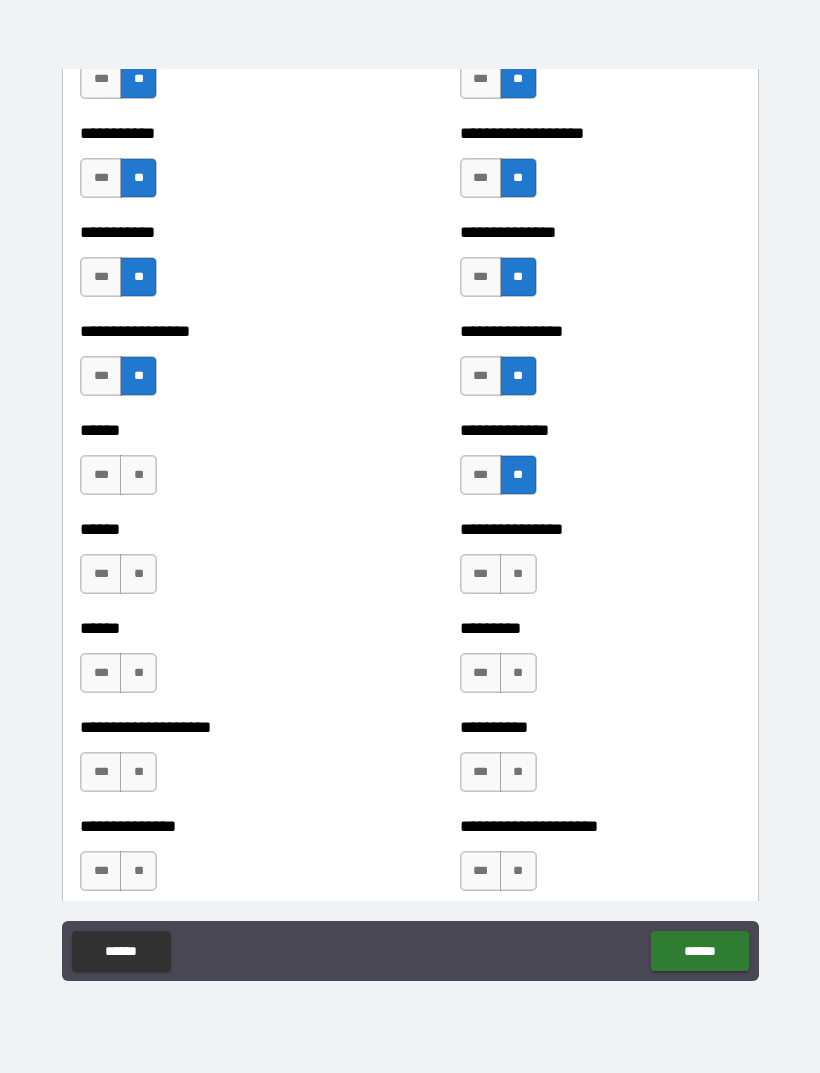 scroll, scrollTop: 2827, scrollLeft: 0, axis: vertical 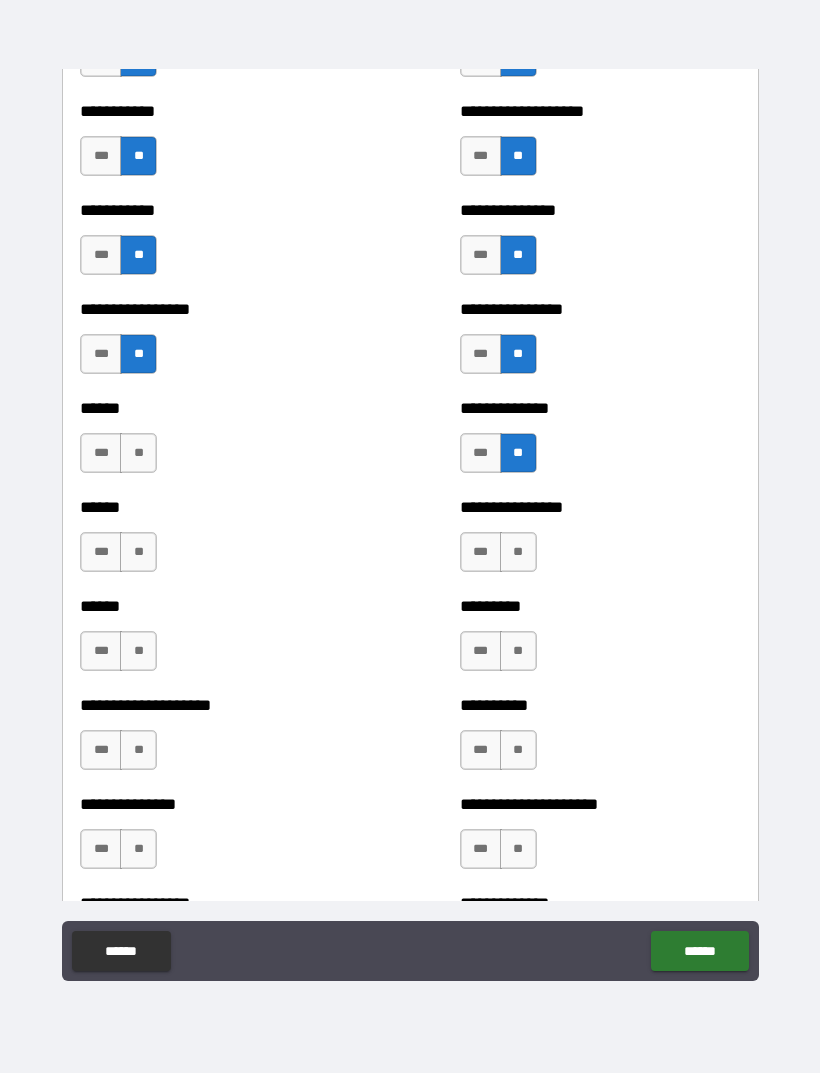 click on "**" at bounding box center (138, 552) 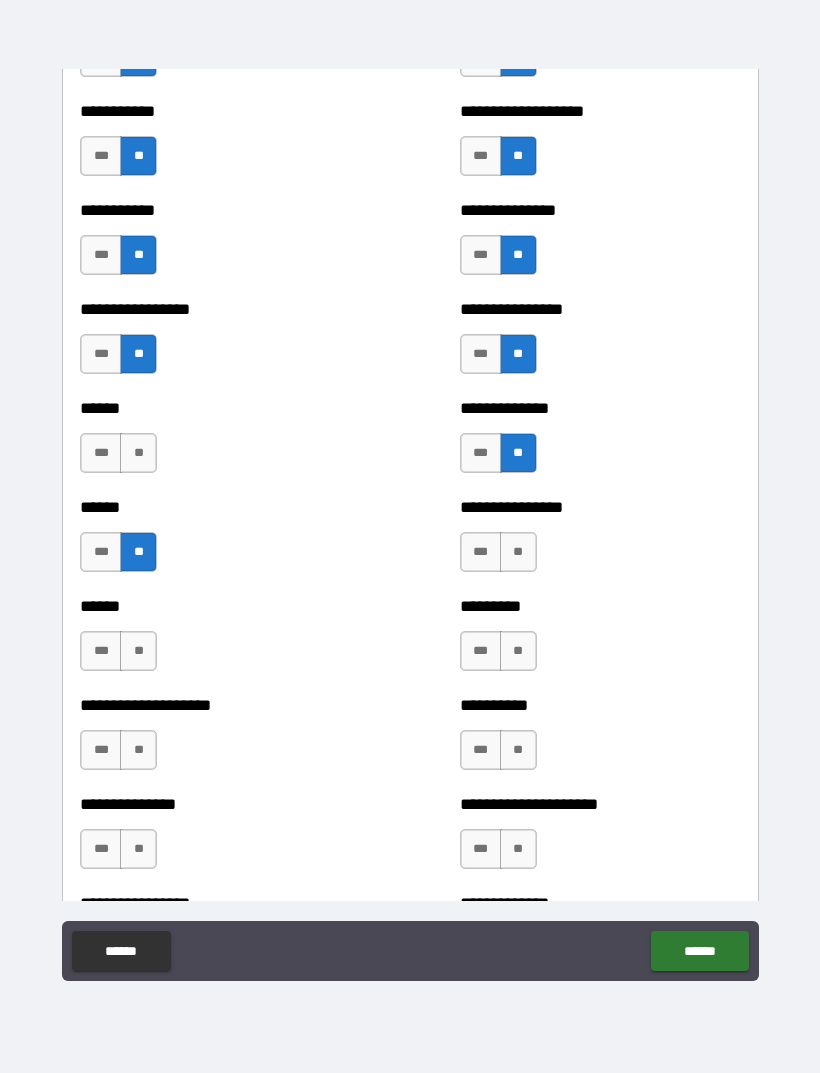click on "**" at bounding box center (138, 453) 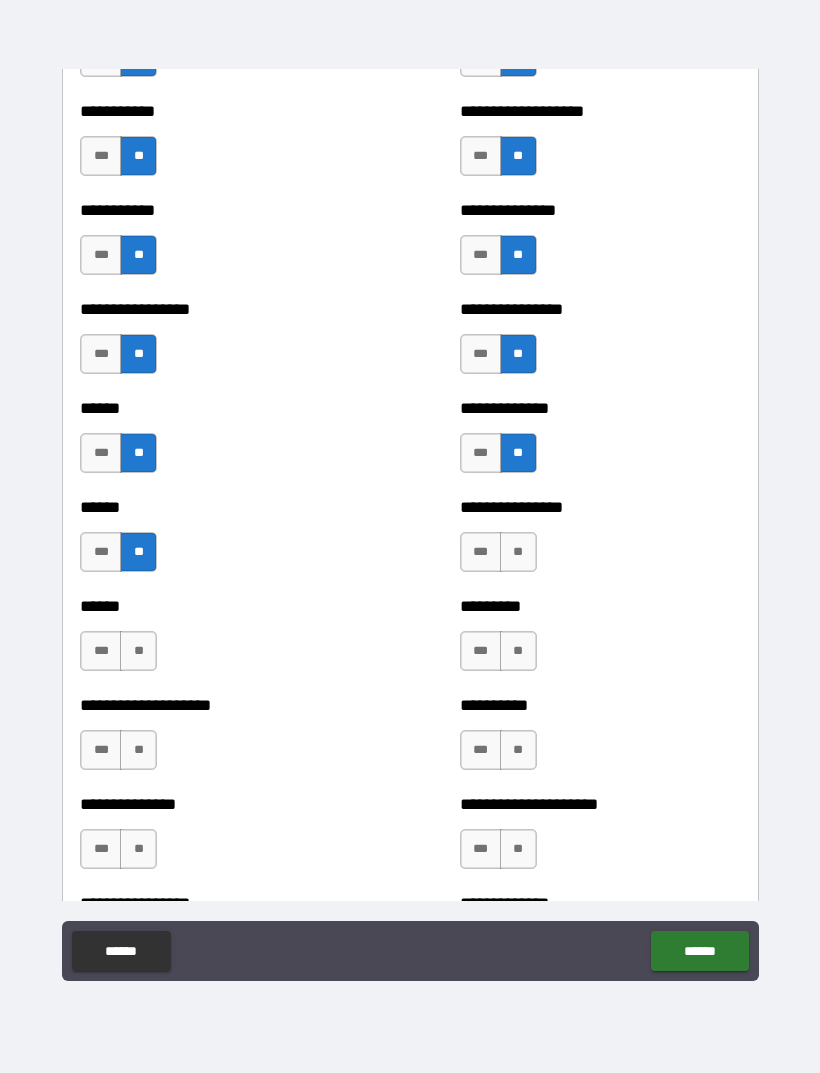 click on "**" at bounding box center [138, 651] 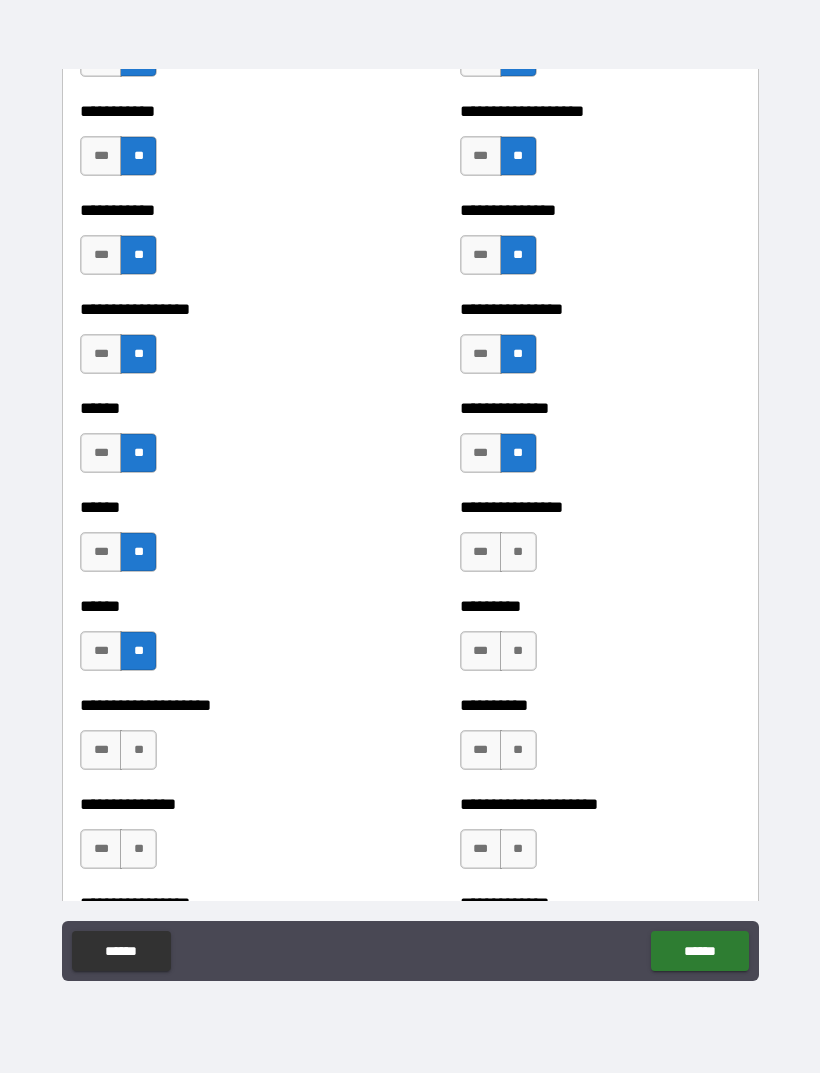 click on "**" at bounding box center (138, 750) 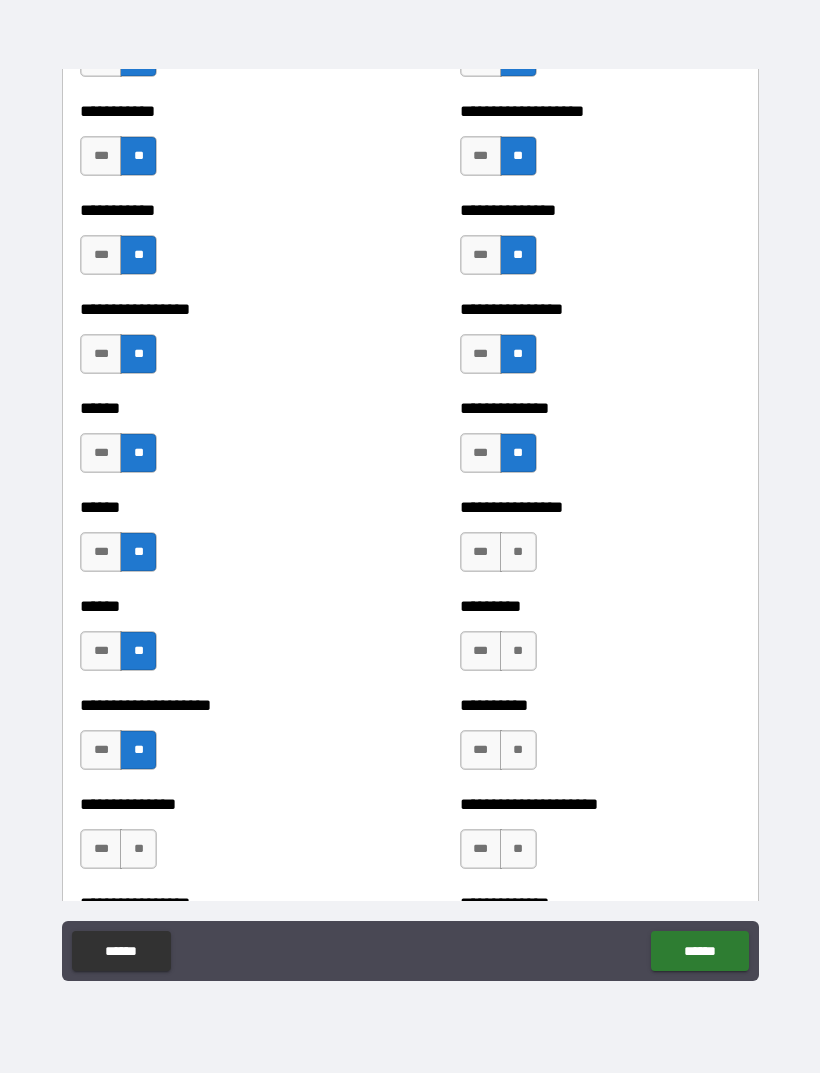 click on "**" at bounding box center (518, 552) 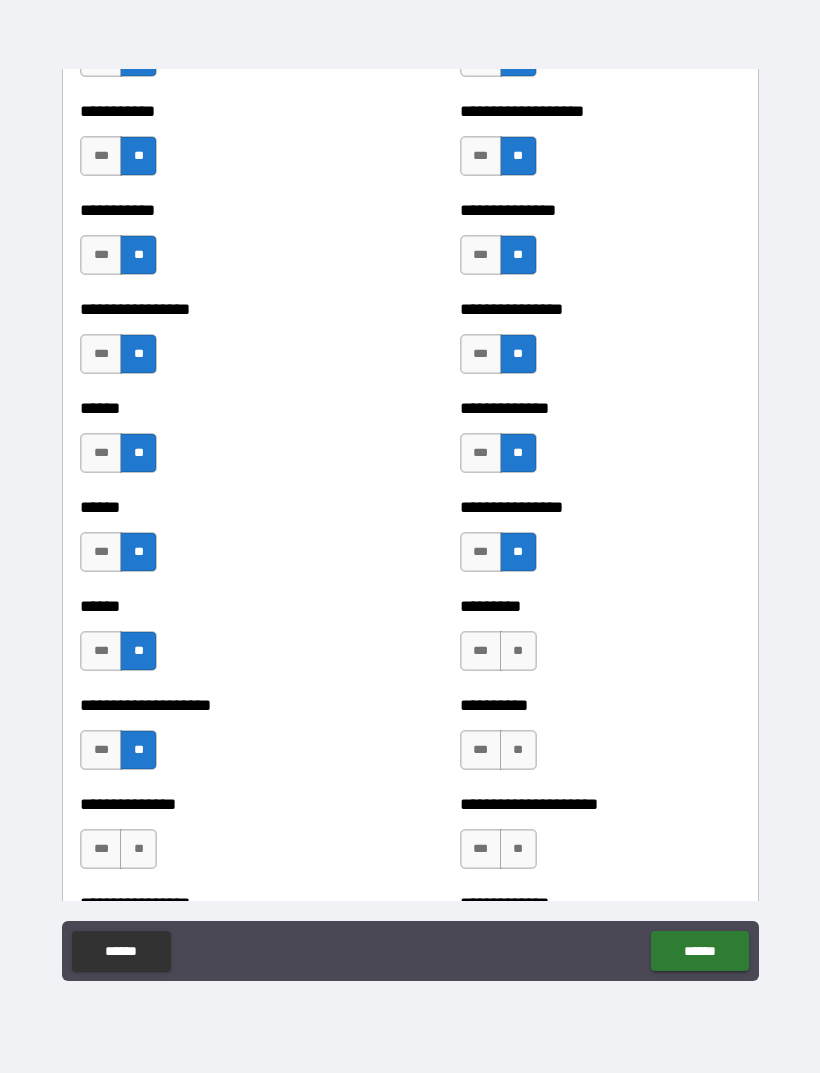 click on "**" at bounding box center (518, 651) 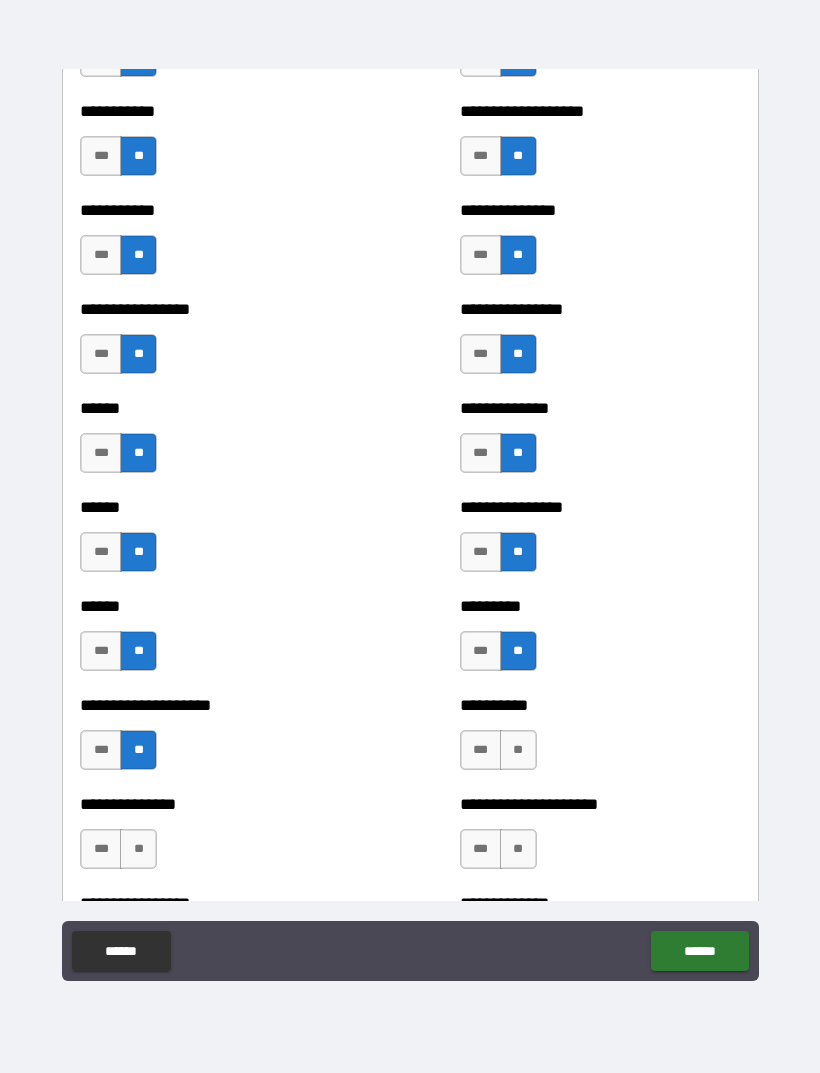 click on "**" at bounding box center [518, 750] 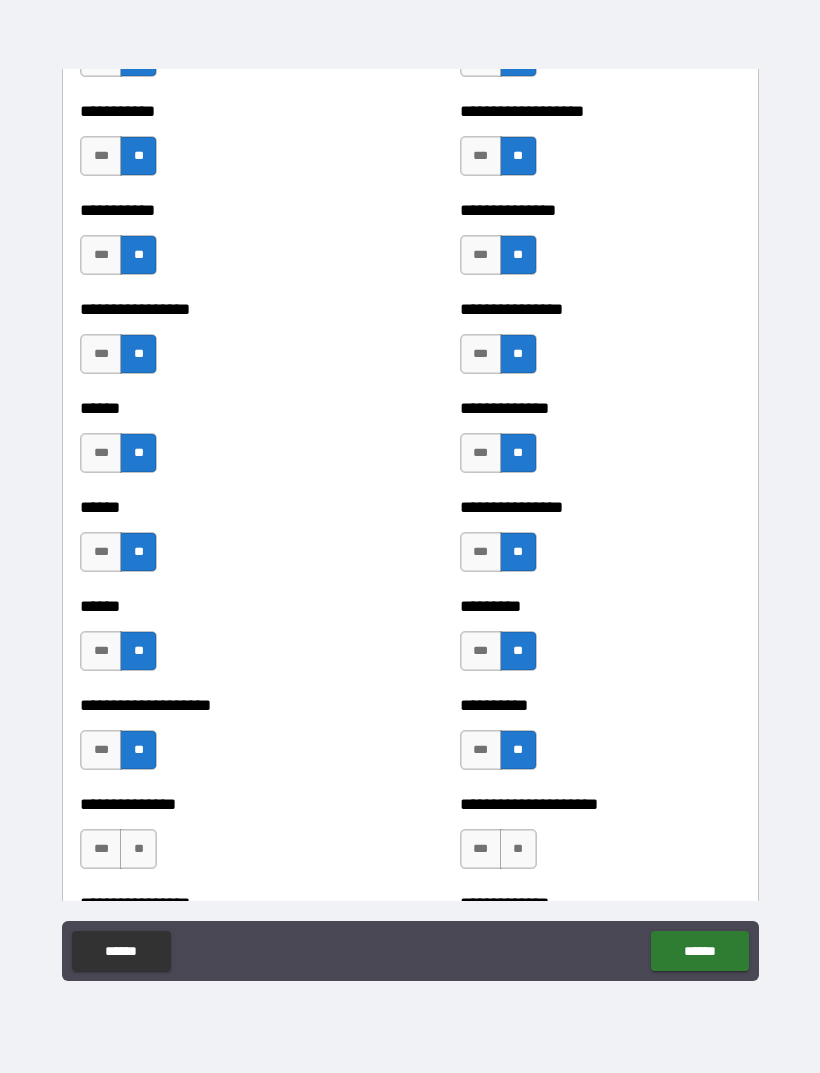 click on "**" at bounding box center [518, 849] 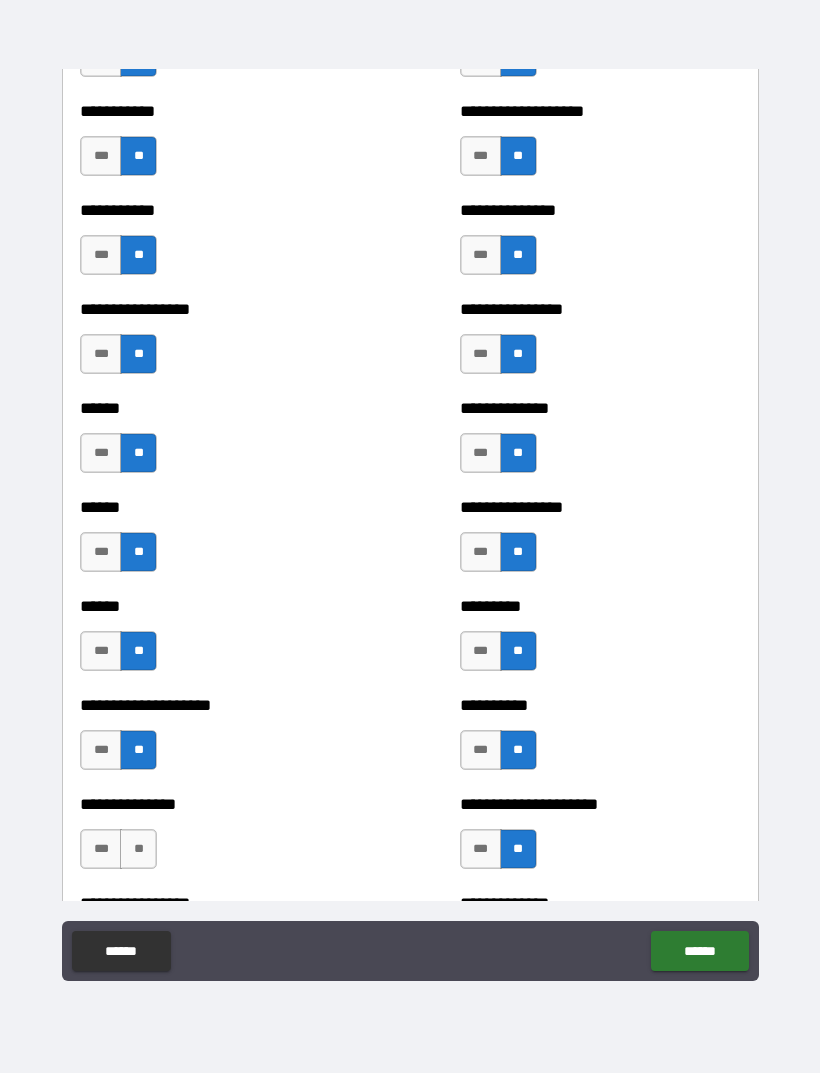 click on "**" at bounding box center (138, 849) 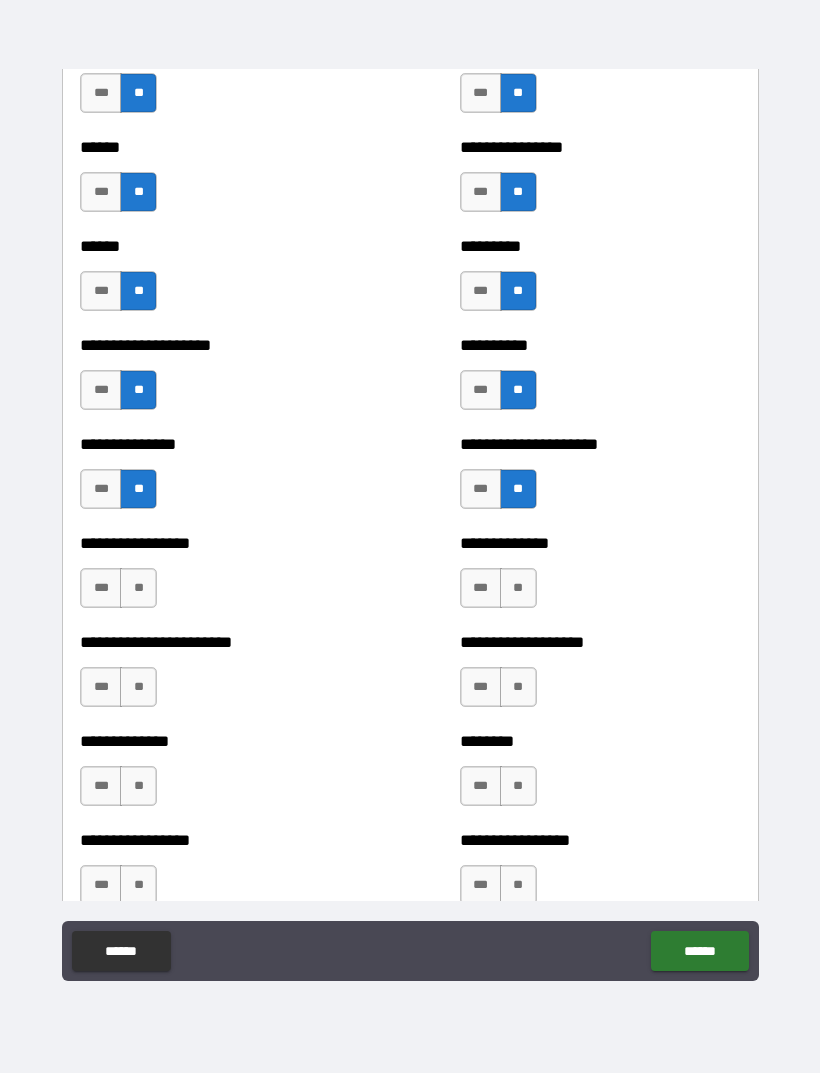 scroll, scrollTop: 3186, scrollLeft: 0, axis: vertical 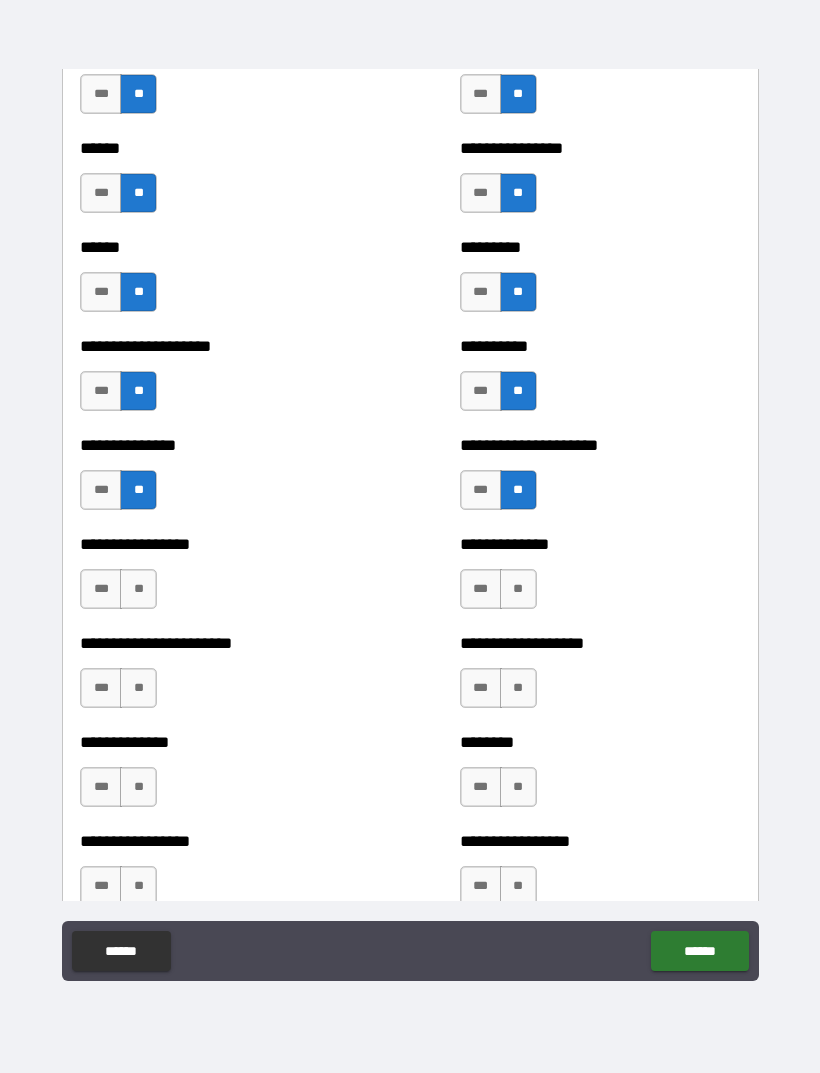 click on "**" at bounding box center [138, 589] 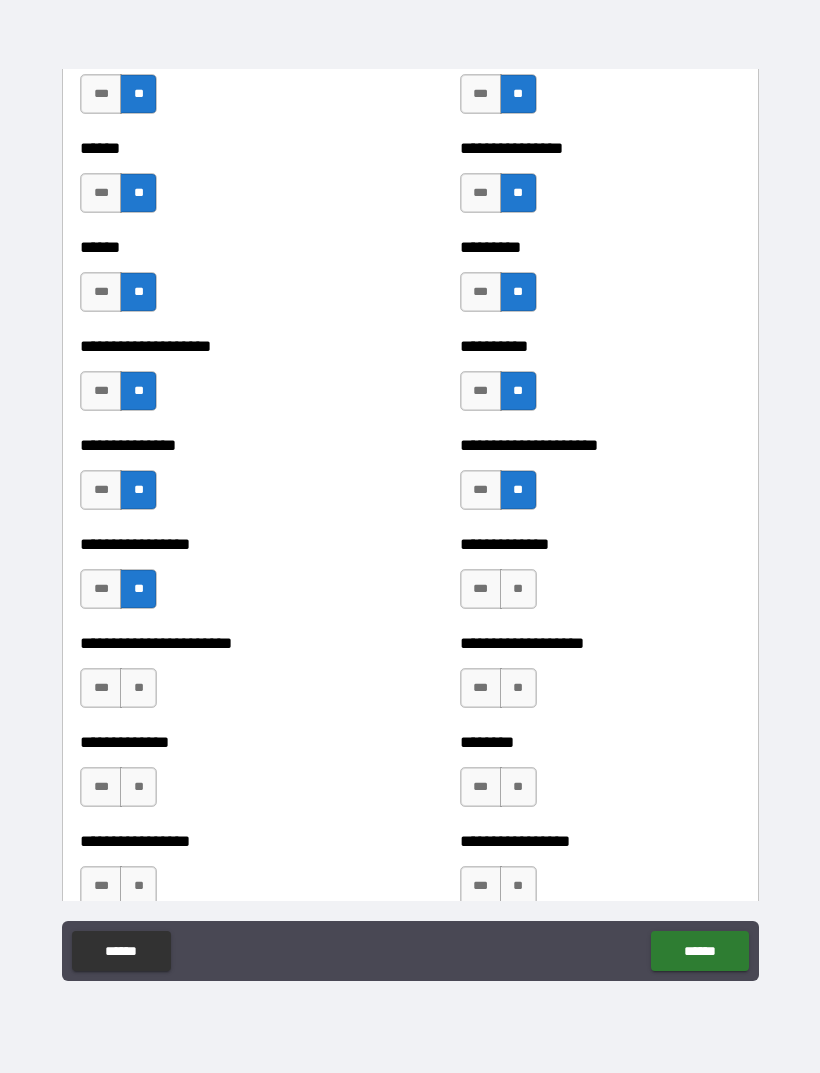 click on "**********" at bounding box center (220, 678) 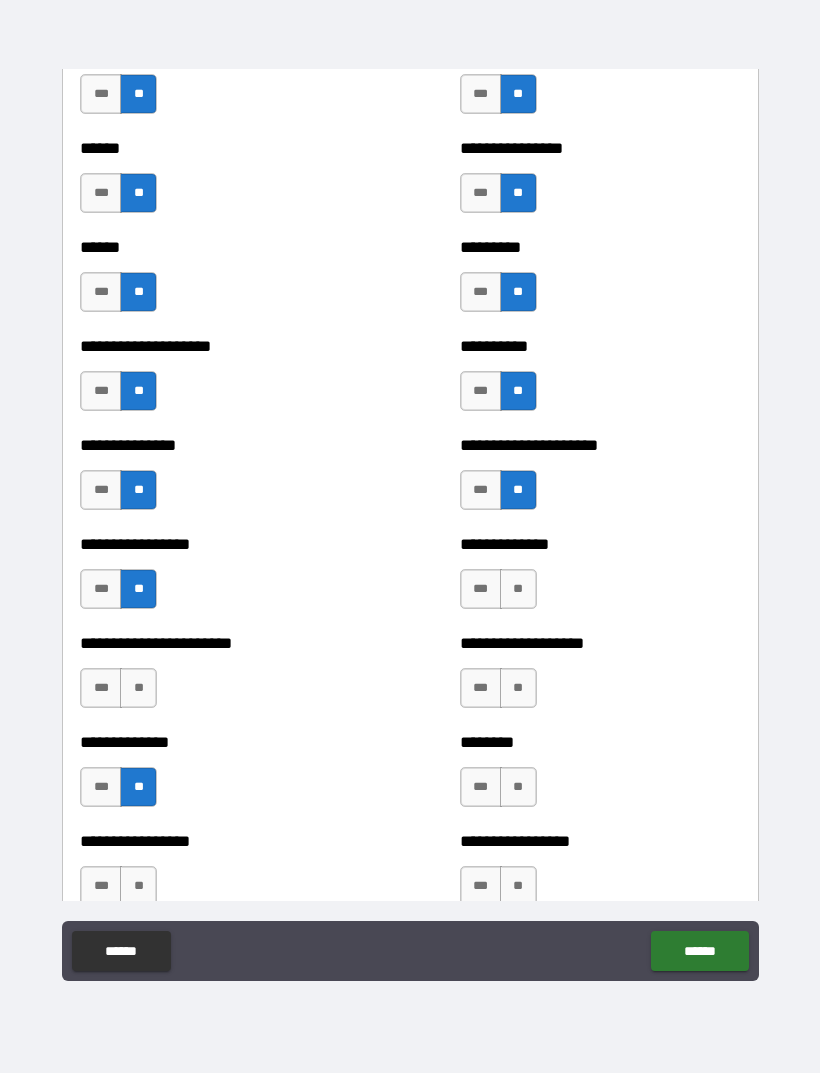 click on "**" at bounding box center [138, 886] 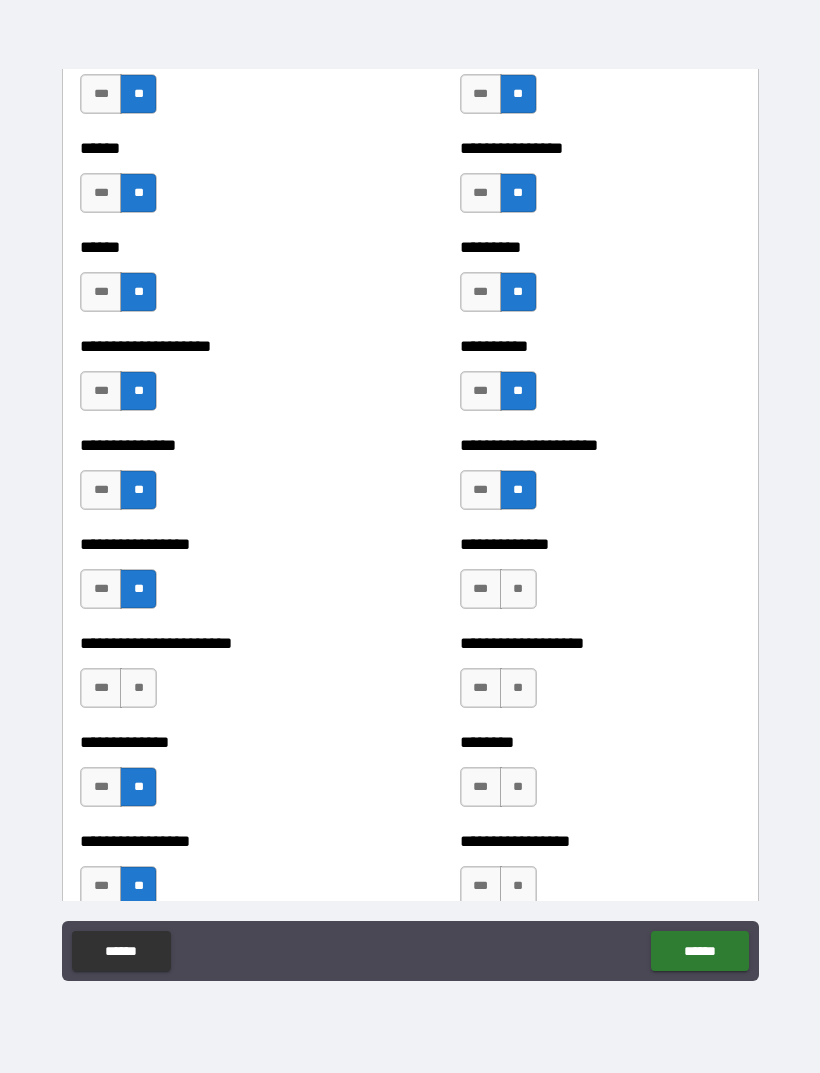 click on "**" at bounding box center (518, 589) 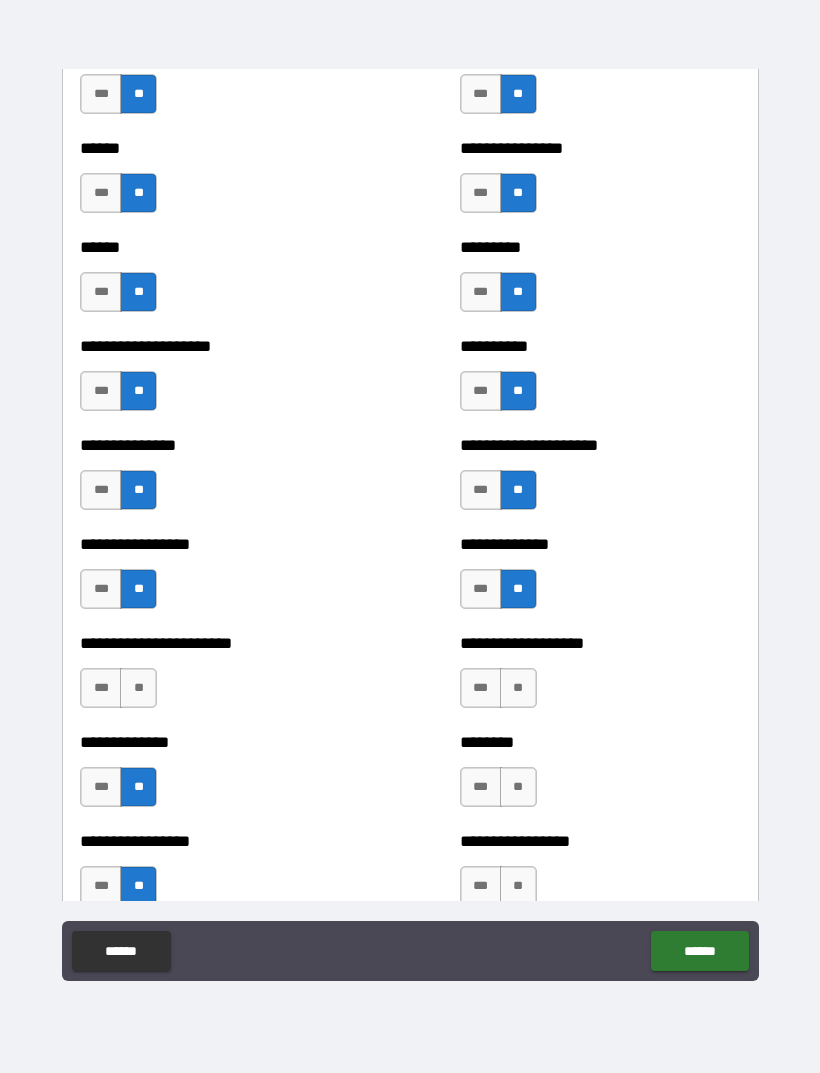 click on "**" at bounding box center (518, 688) 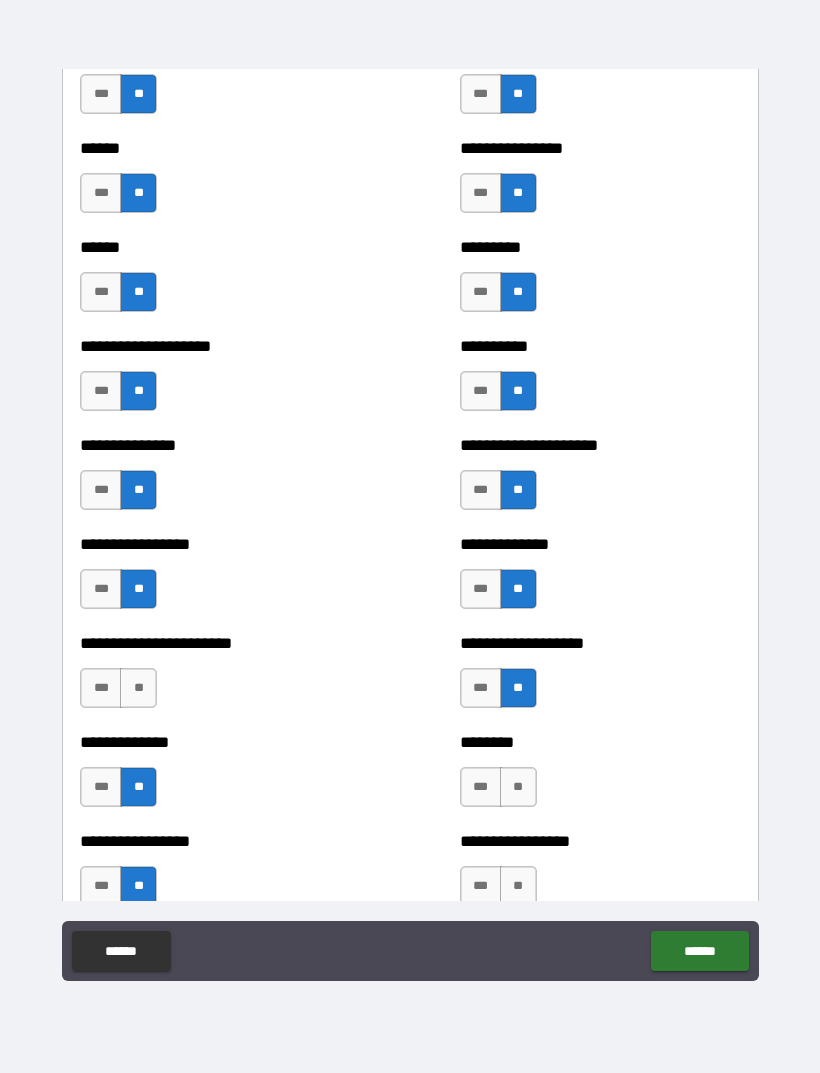 click on "**" at bounding box center (518, 787) 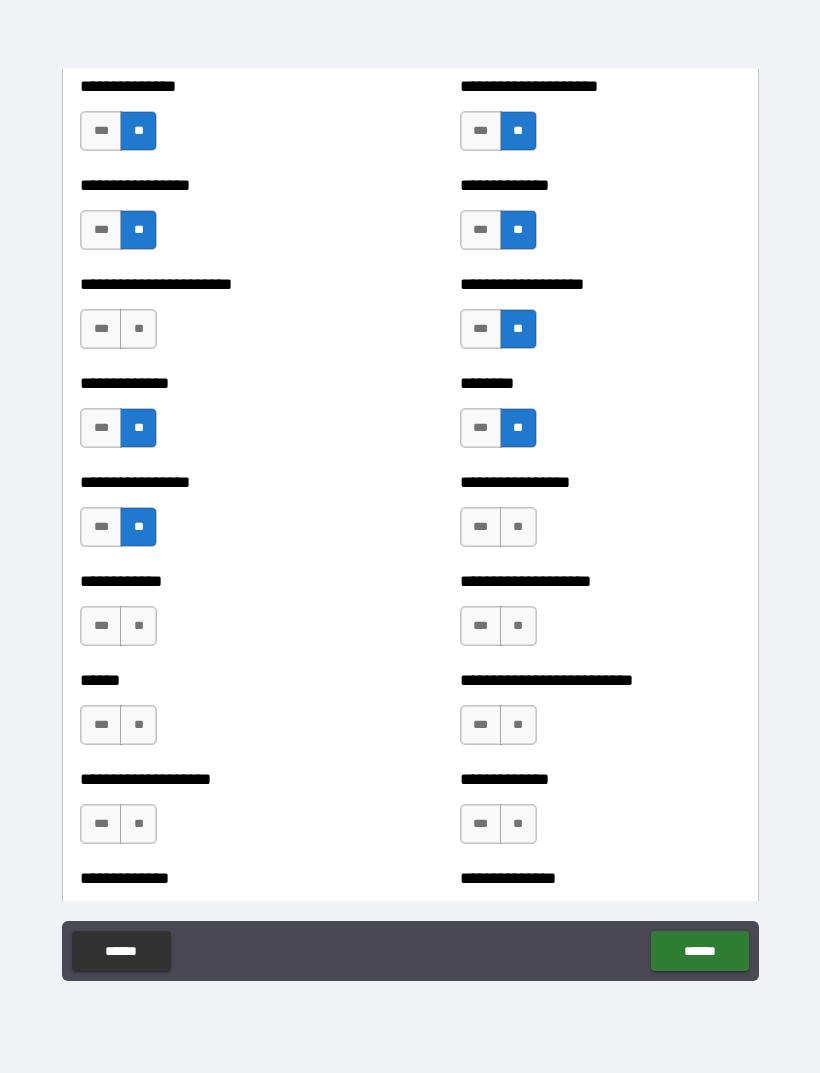 scroll, scrollTop: 3548, scrollLeft: 0, axis: vertical 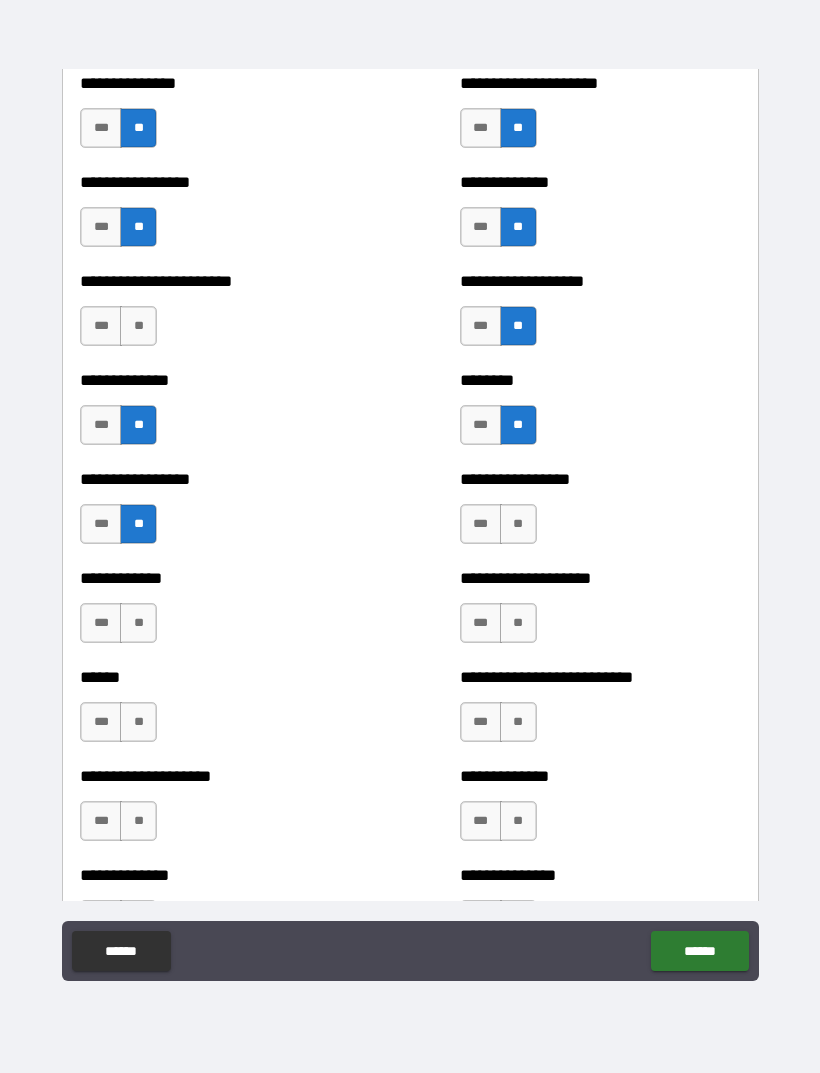 click on "**" at bounding box center (518, 722) 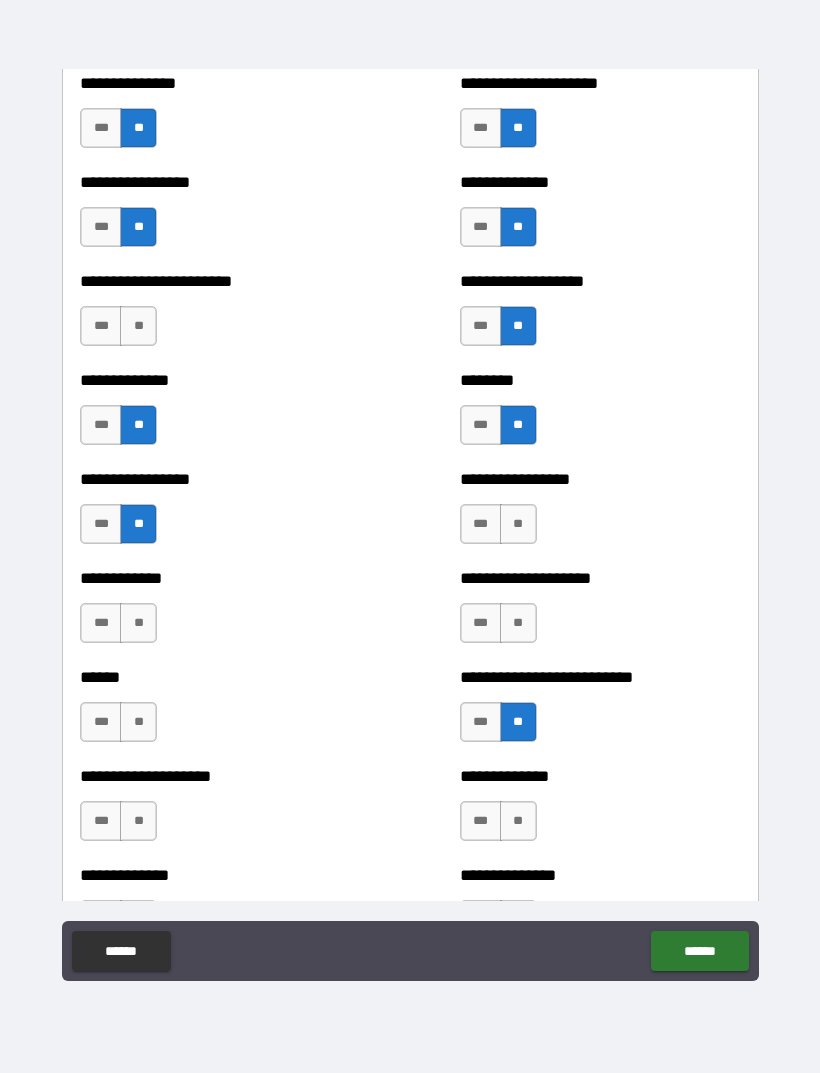 click on "**********" at bounding box center [600, 578] 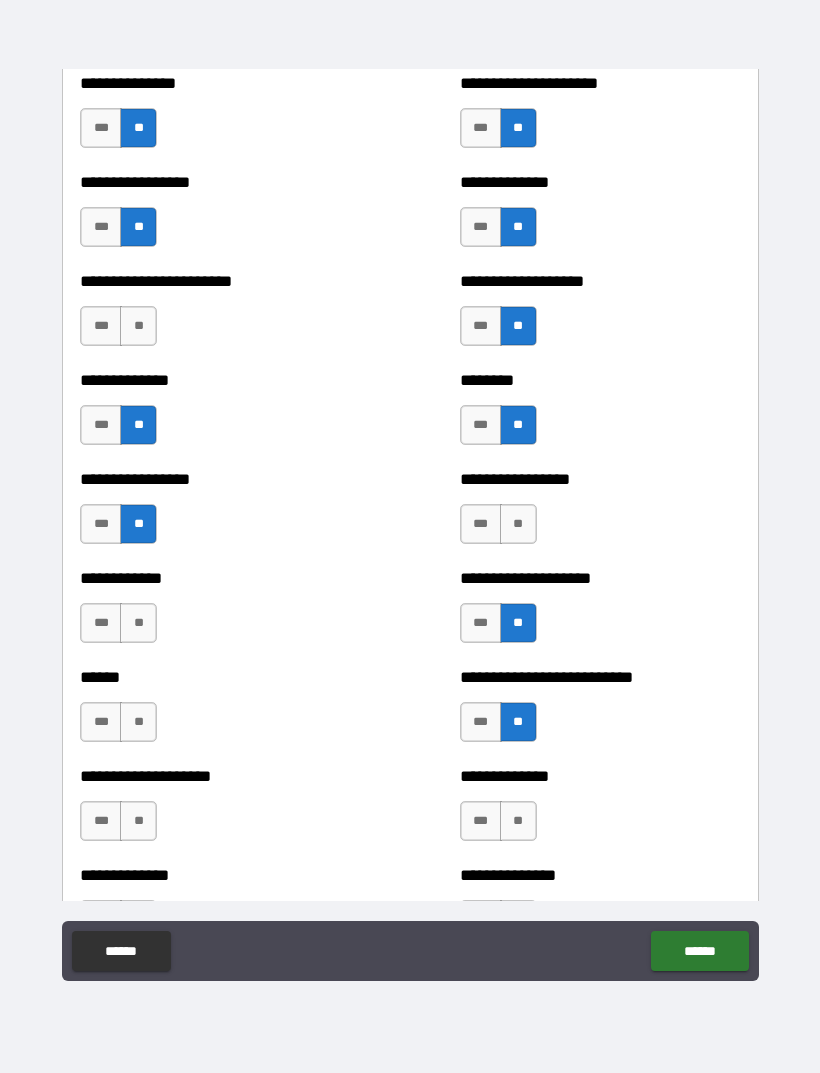 click on "**" at bounding box center (518, 524) 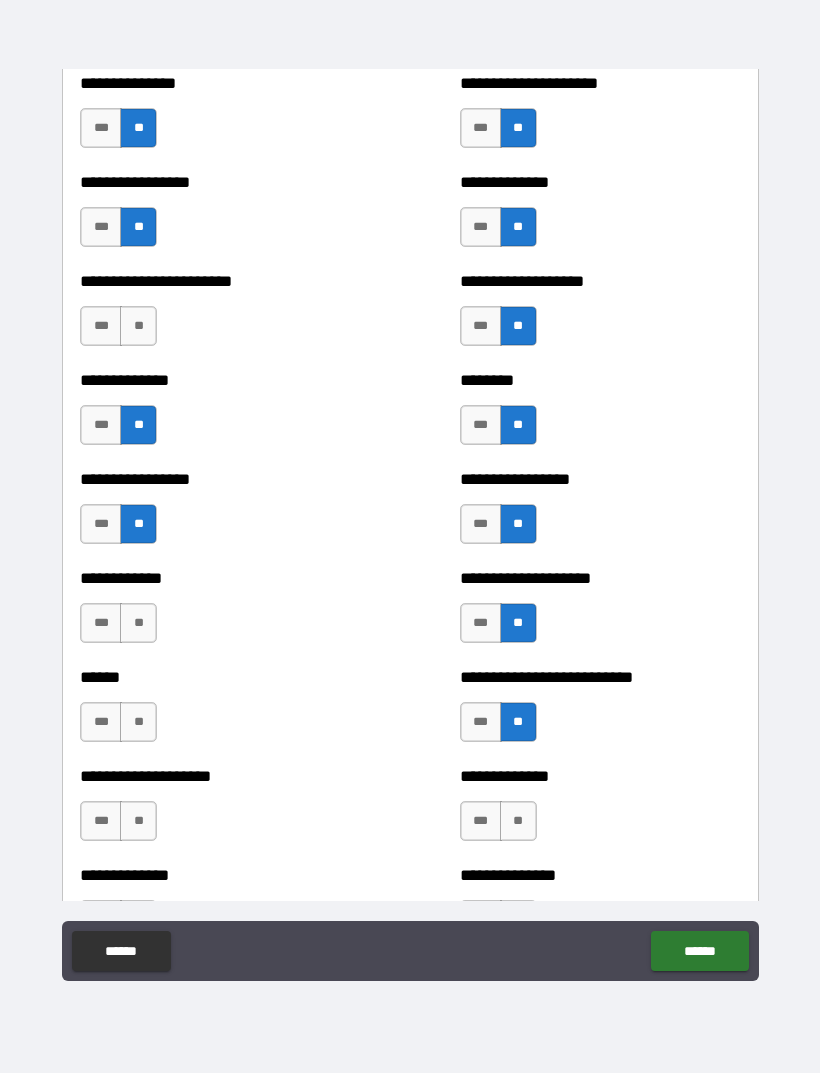 click on "**" at bounding box center (518, 821) 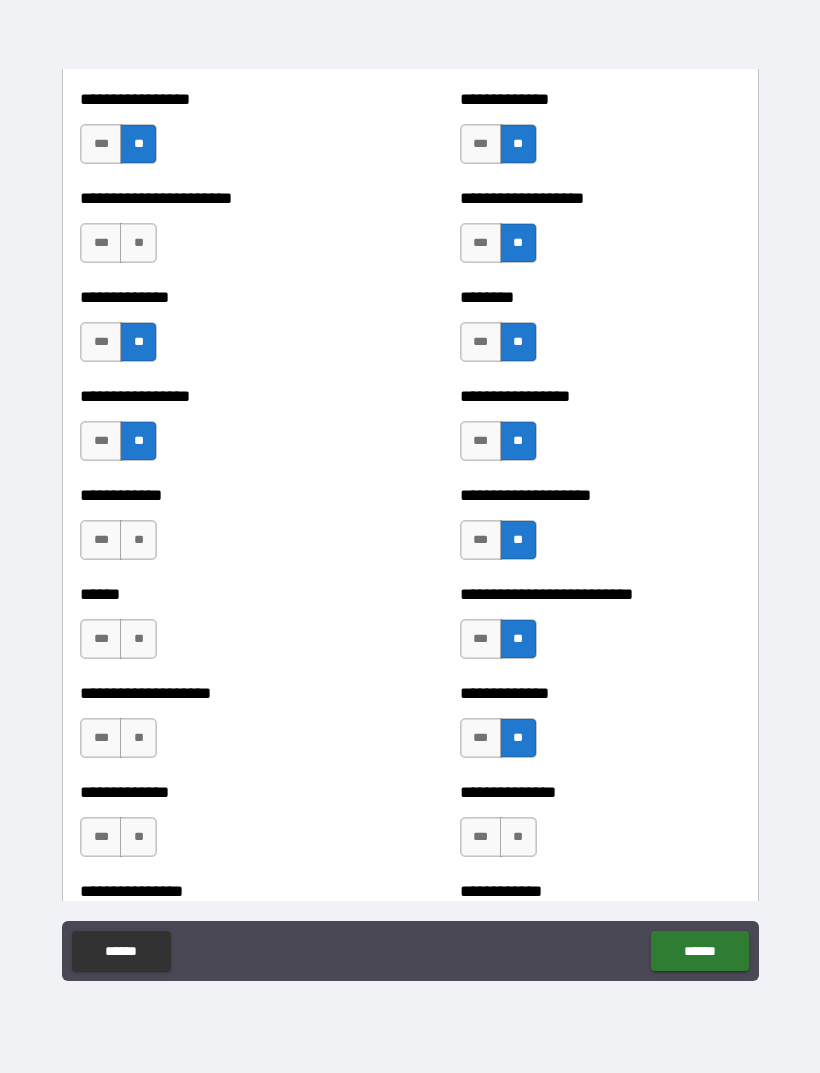 scroll, scrollTop: 3723, scrollLeft: 0, axis: vertical 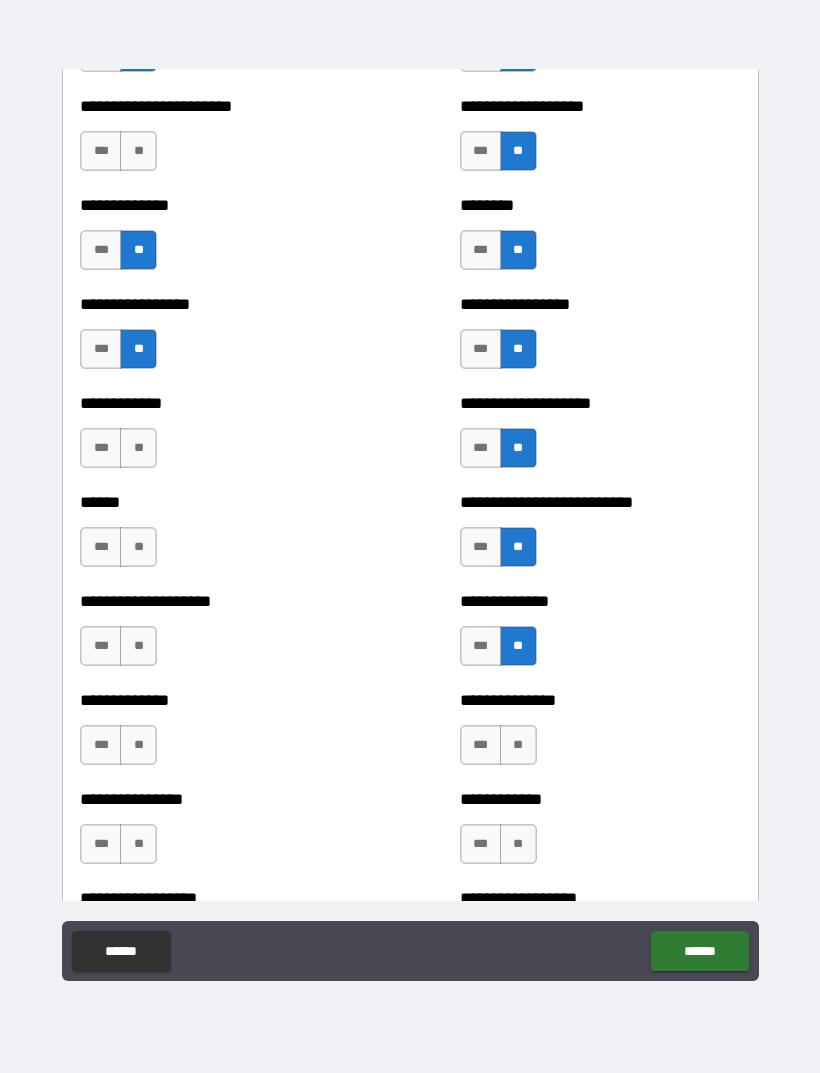 click on "**" at bounding box center (138, 448) 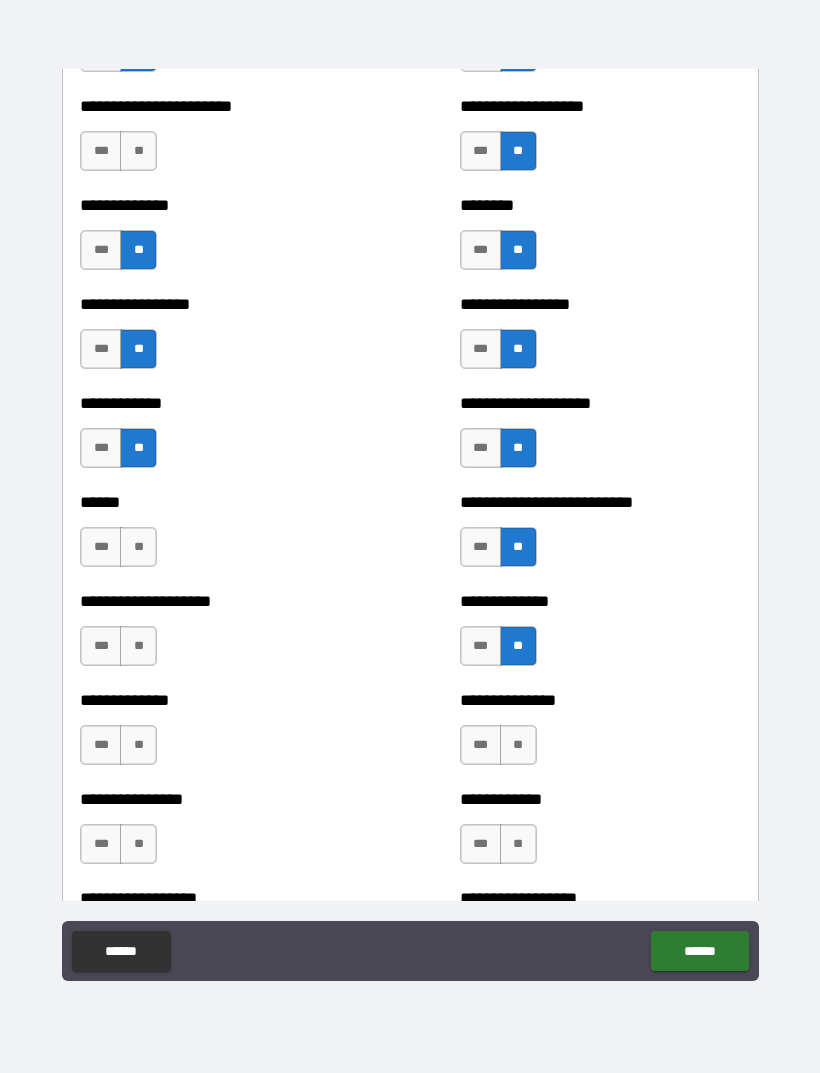 click on "**" at bounding box center [138, 547] 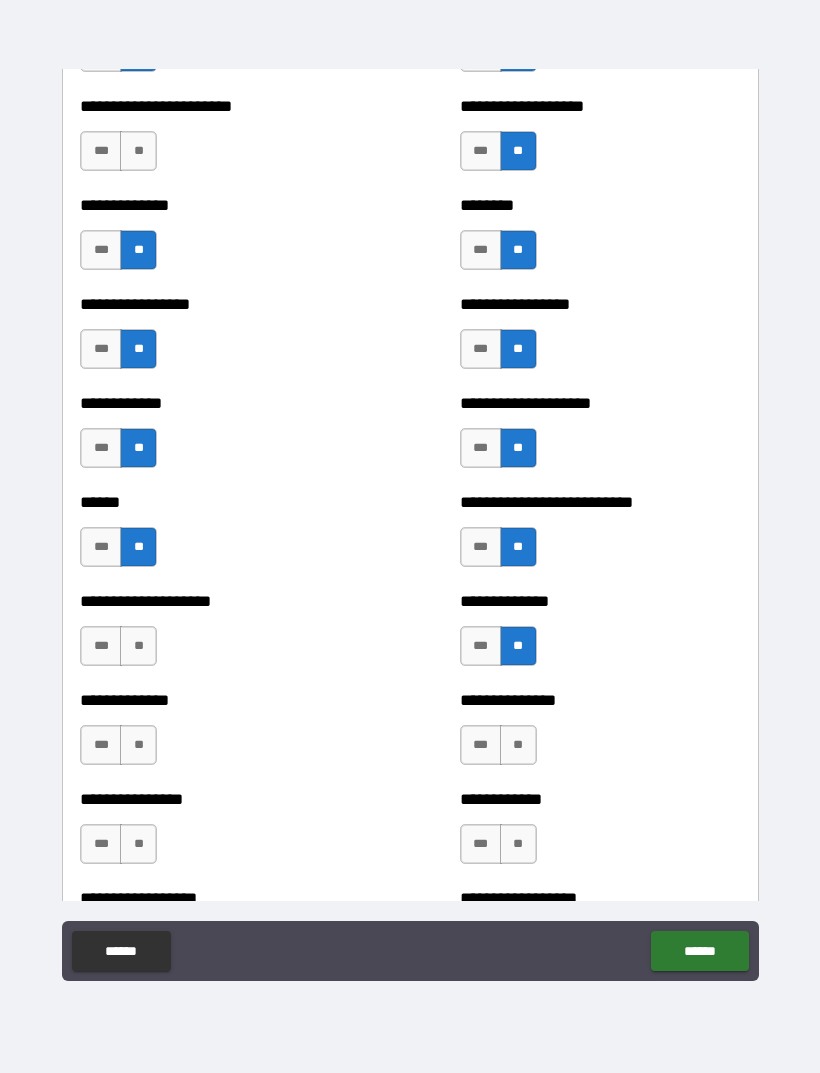 click on "**" at bounding box center [138, 646] 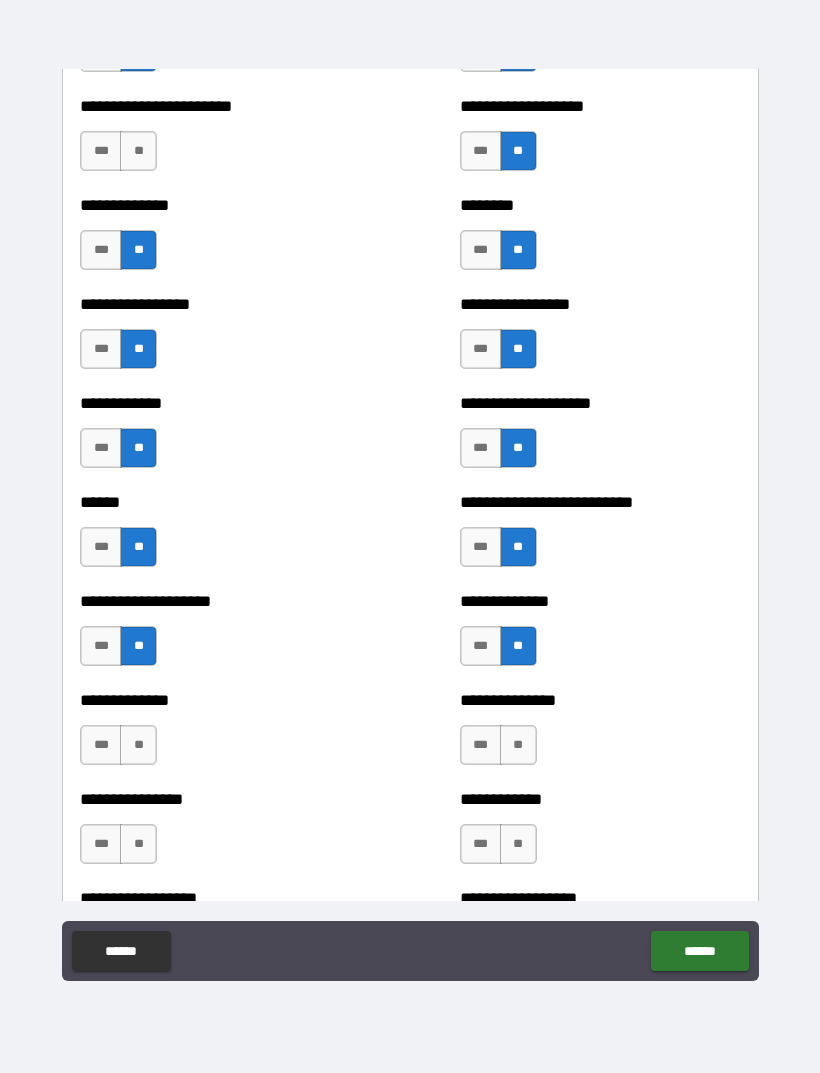 click on "**" at bounding box center (138, 745) 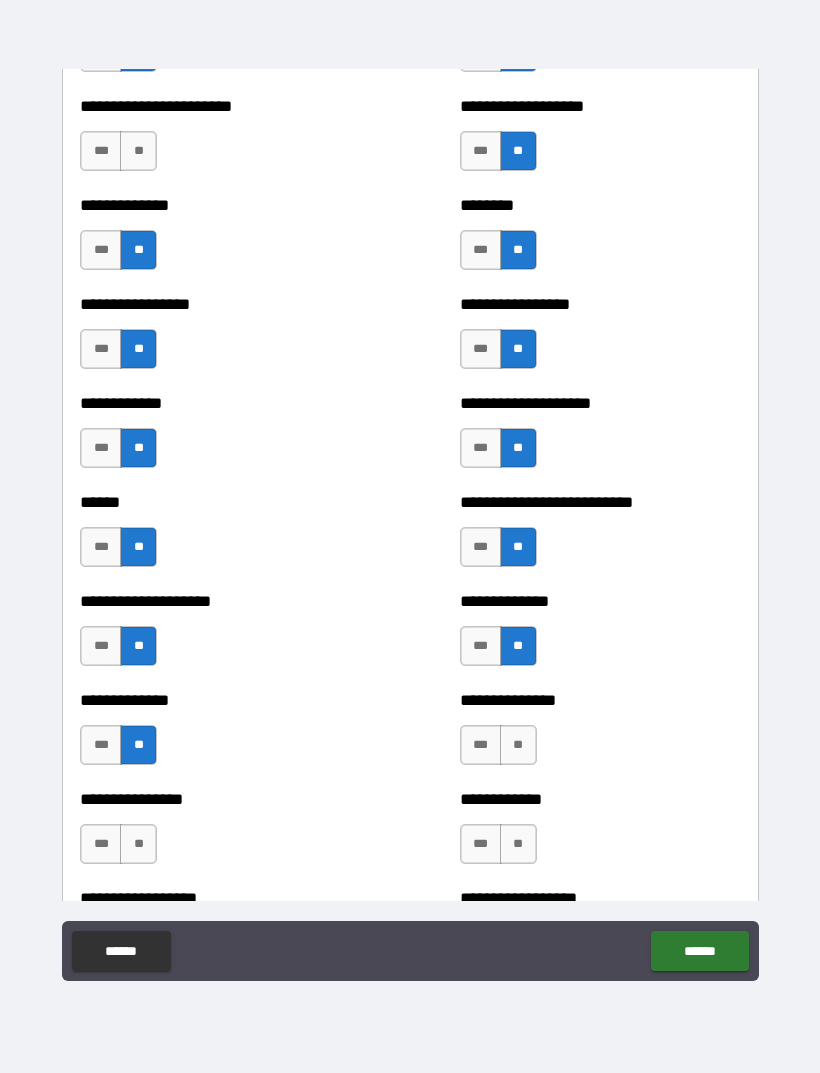 click on "**" at bounding box center [138, 844] 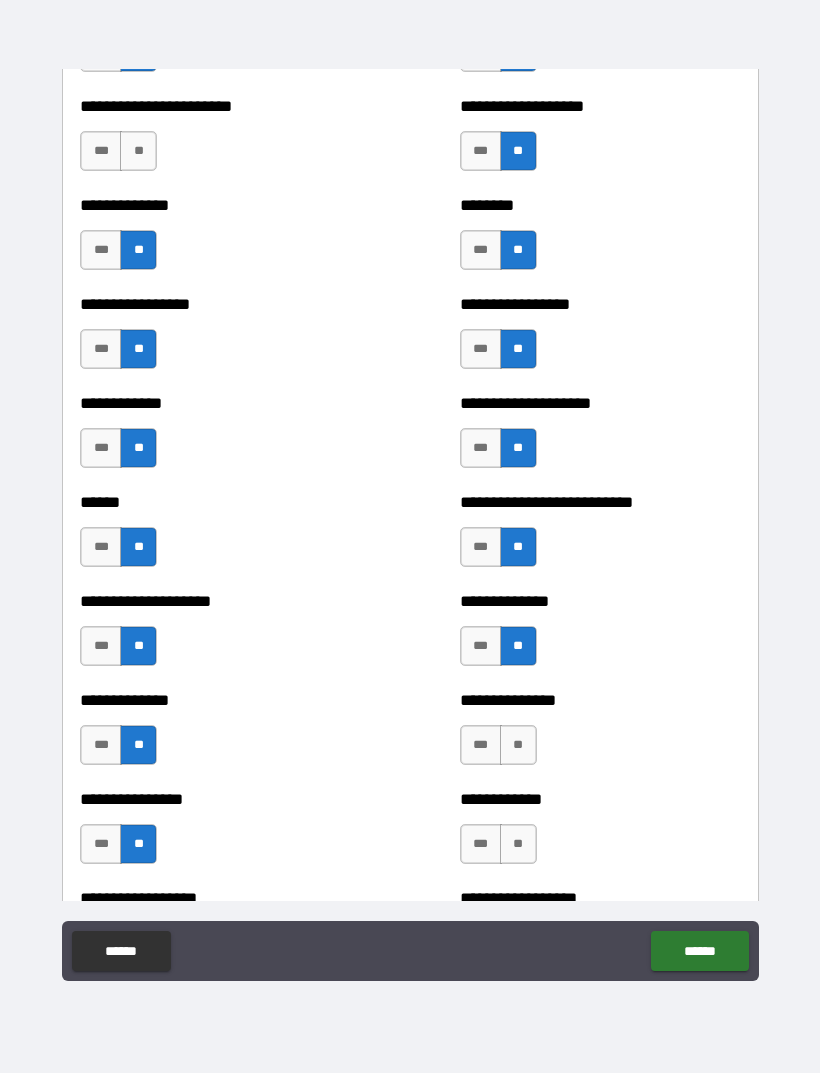 click on "**" at bounding box center [518, 745] 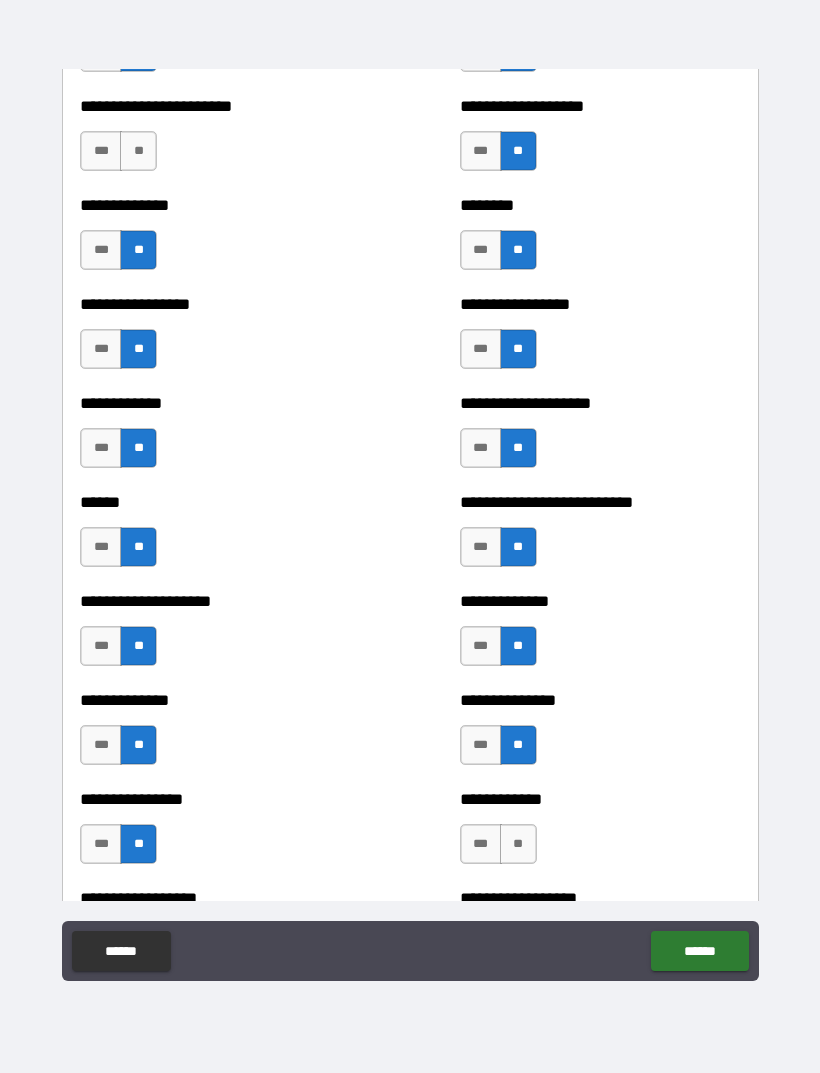 click on "**" at bounding box center [518, 844] 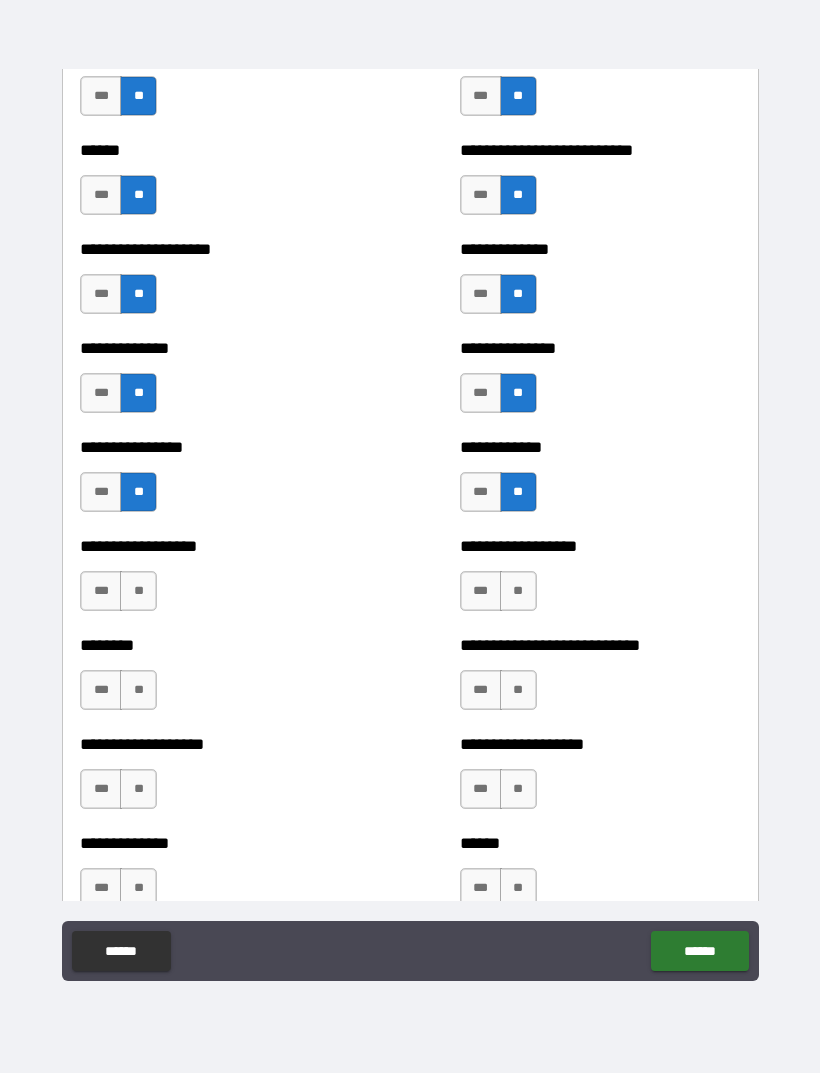 scroll, scrollTop: 4076, scrollLeft: 0, axis: vertical 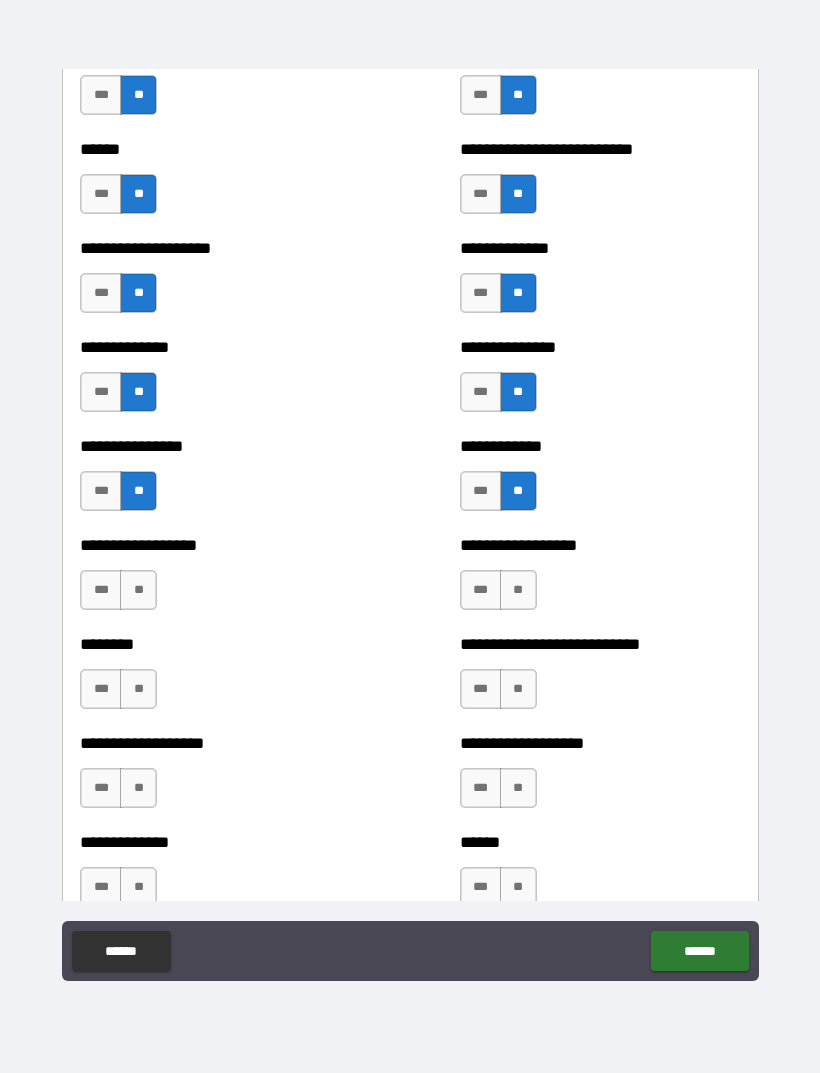 click on "**" at bounding box center (518, 590) 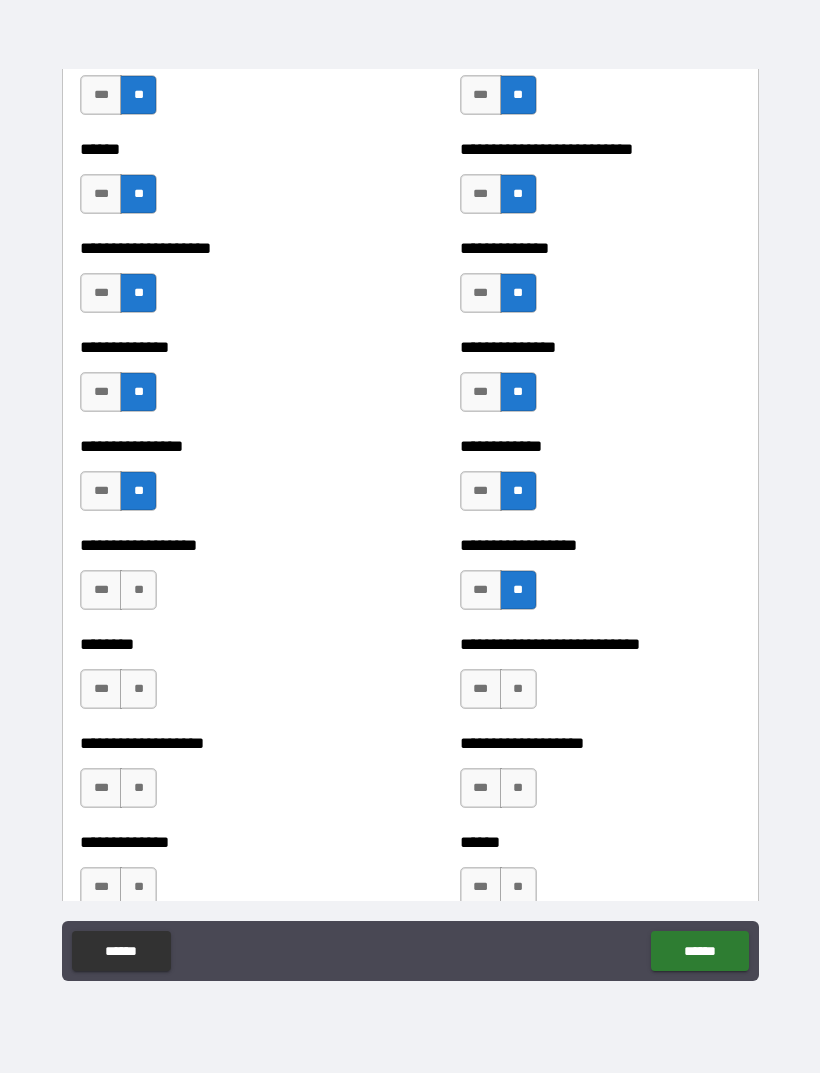 click on "**" at bounding box center (518, 689) 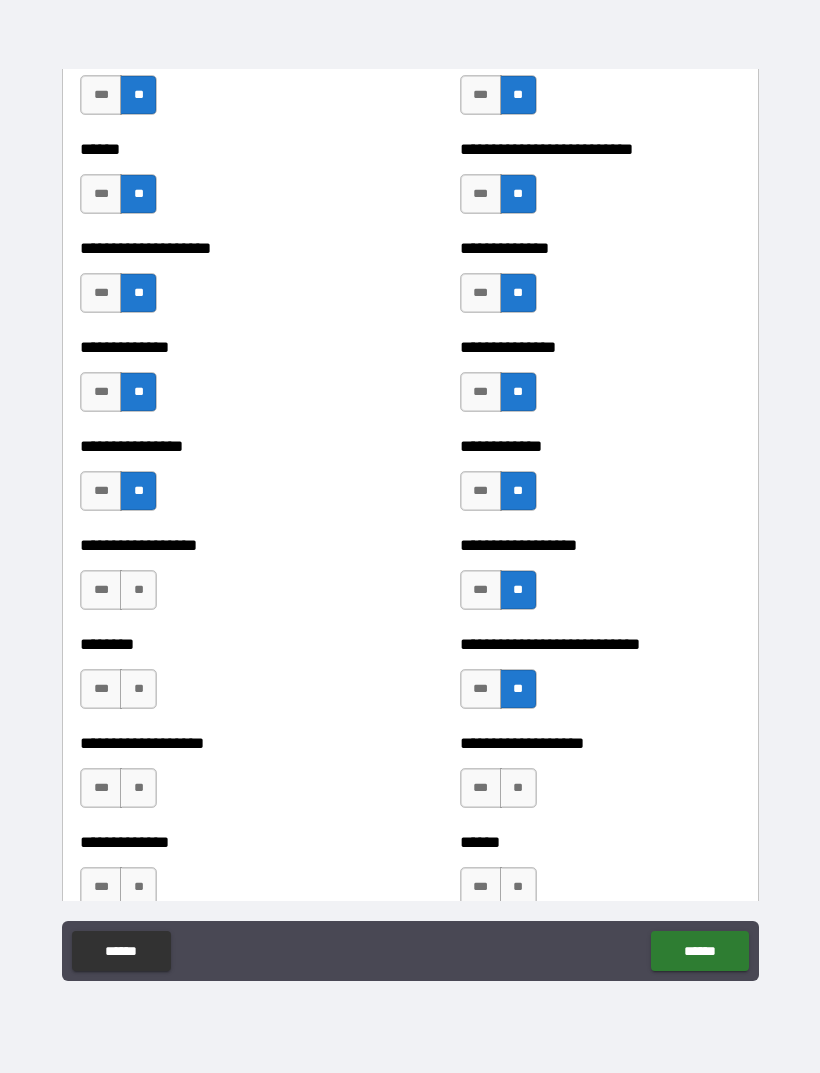 click on "**" at bounding box center (518, 788) 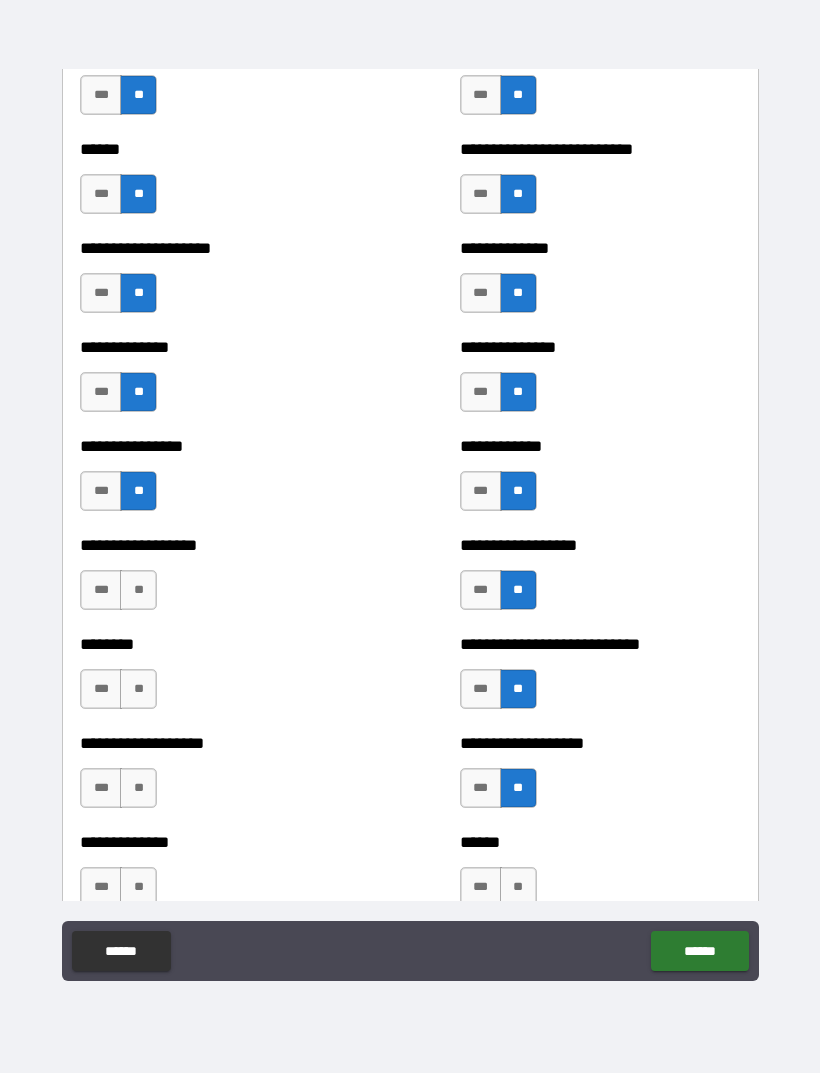 click on "**" at bounding box center (518, 887) 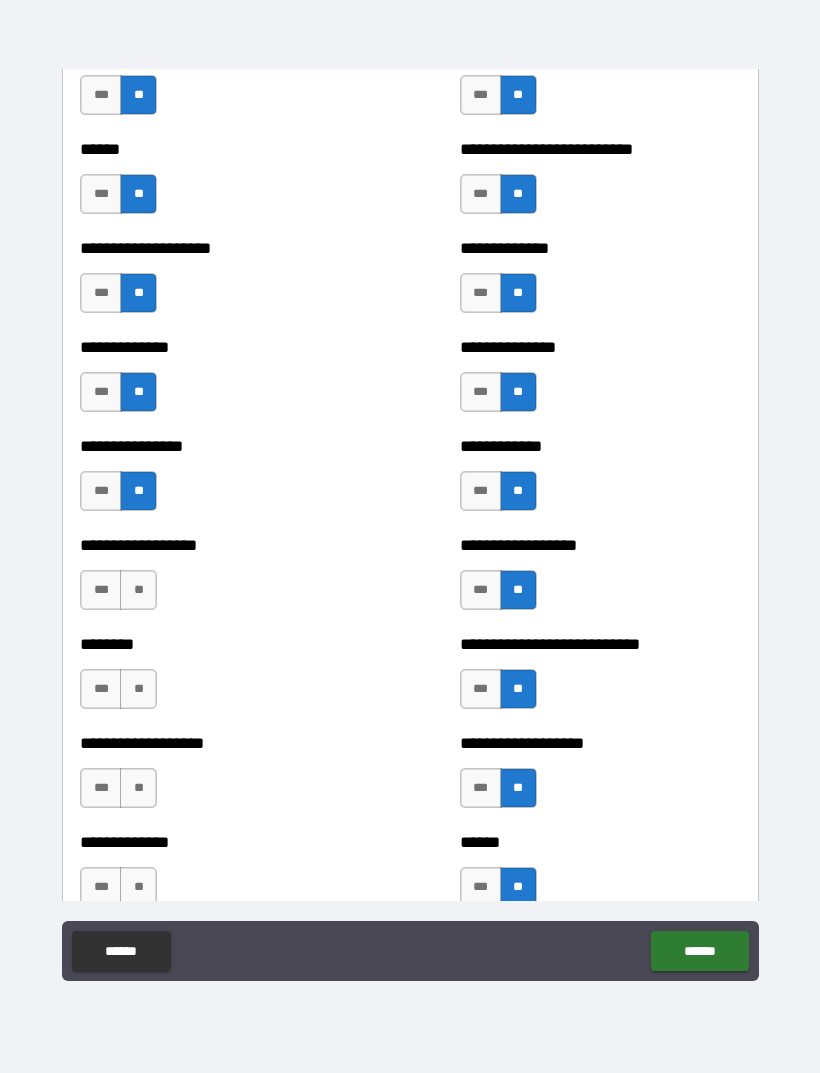 click on "**" at bounding box center [138, 590] 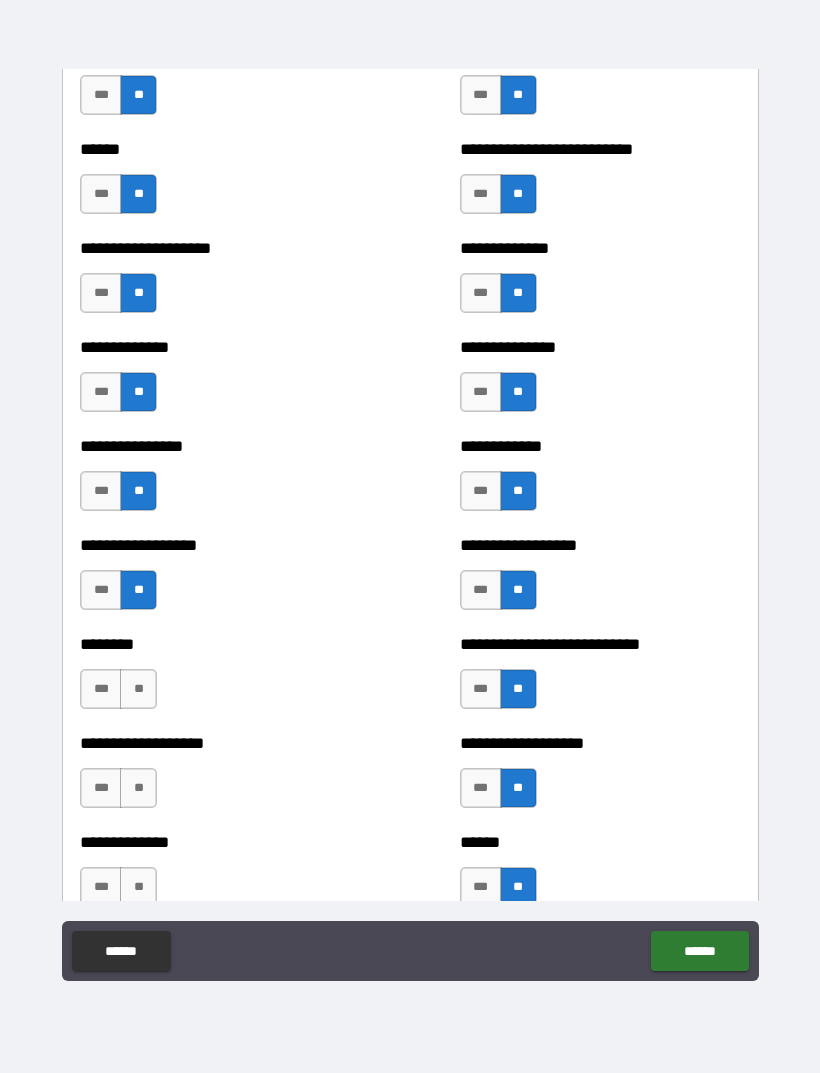 click on "**" at bounding box center [138, 689] 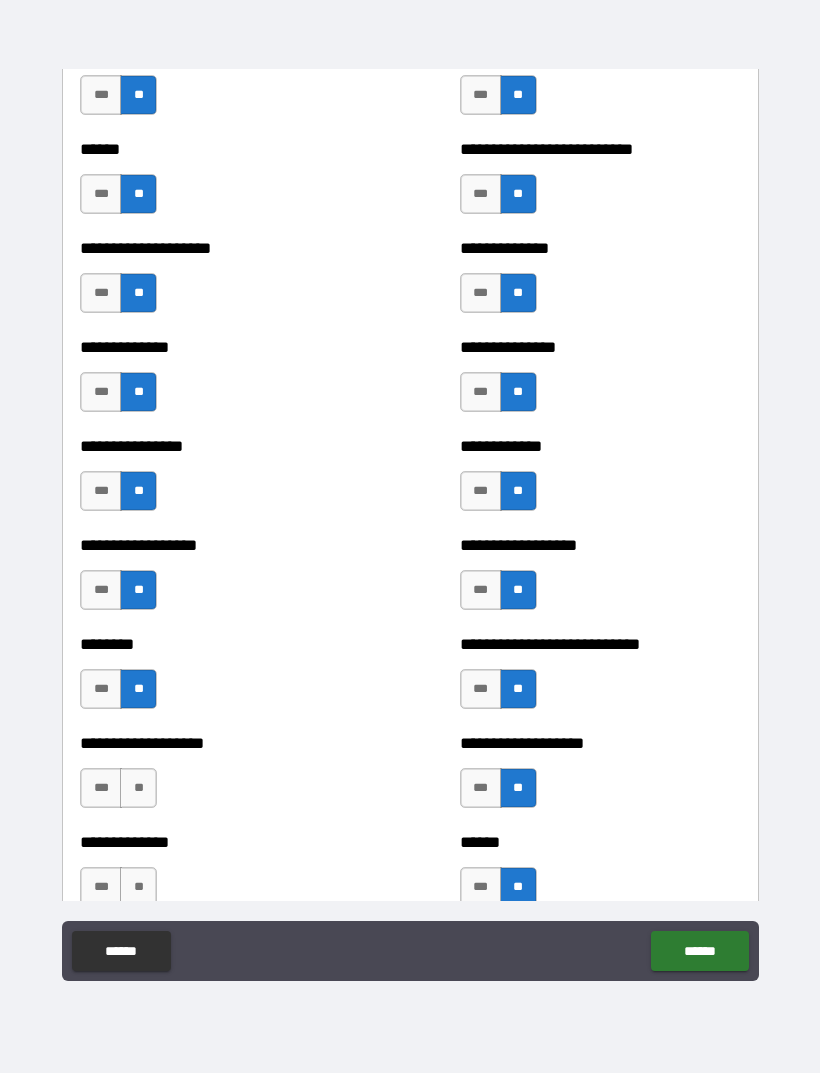 click on "**" at bounding box center [138, 788] 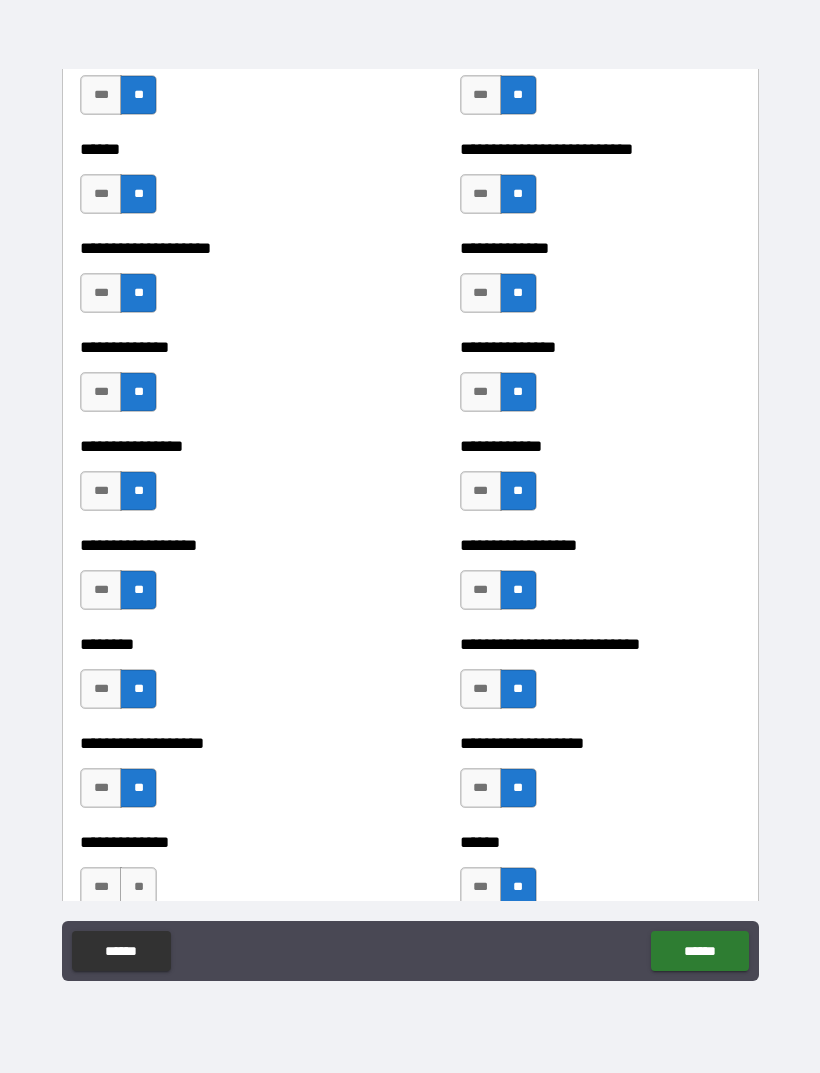 click on "**" at bounding box center [138, 887] 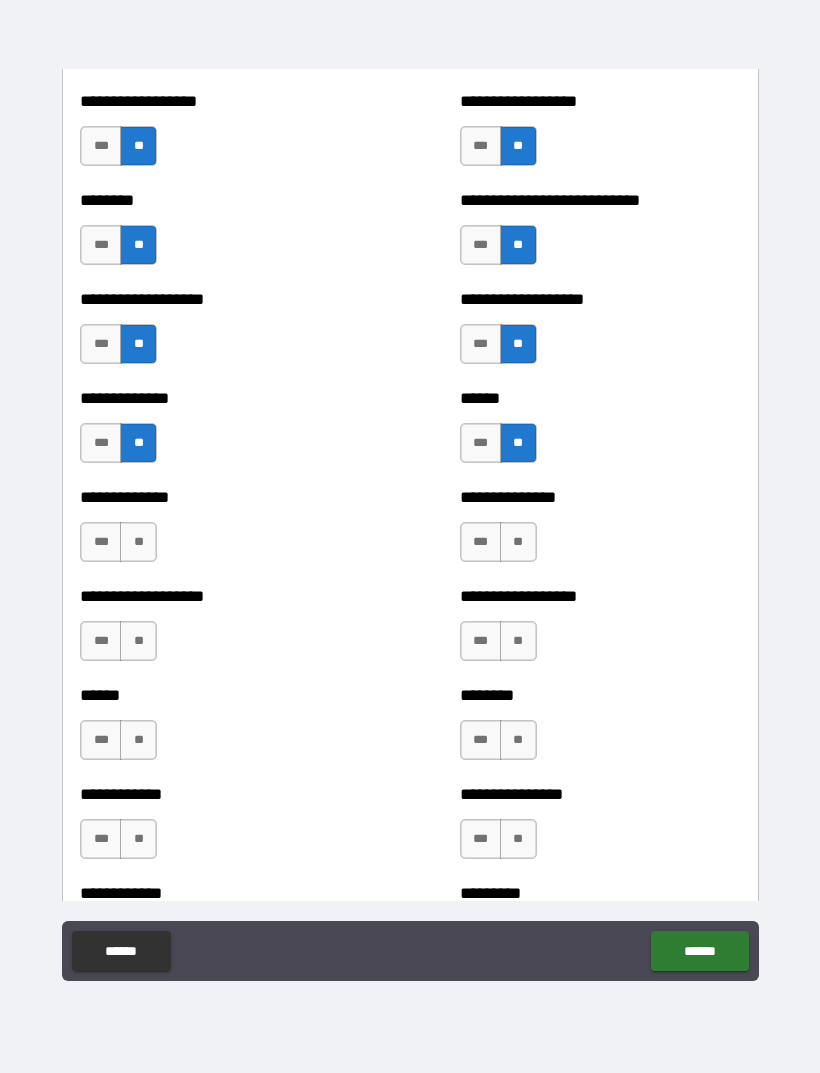 scroll, scrollTop: 4526, scrollLeft: 0, axis: vertical 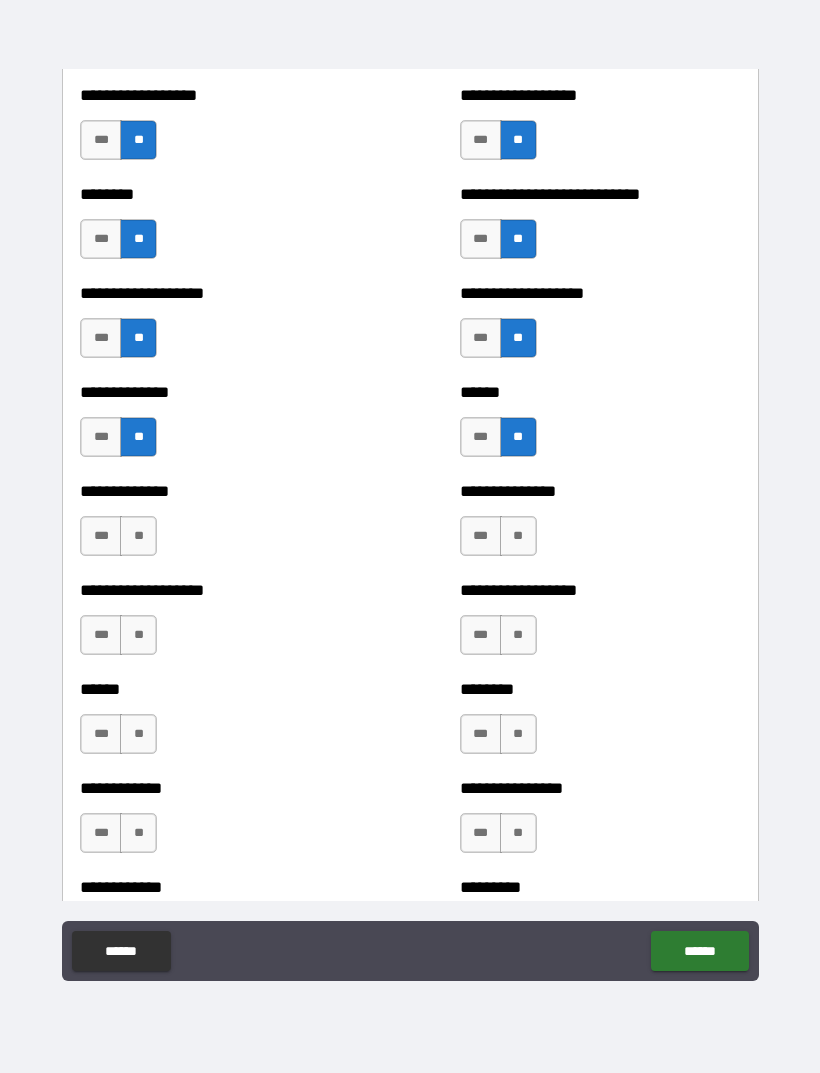 click on "**" at bounding box center (138, 536) 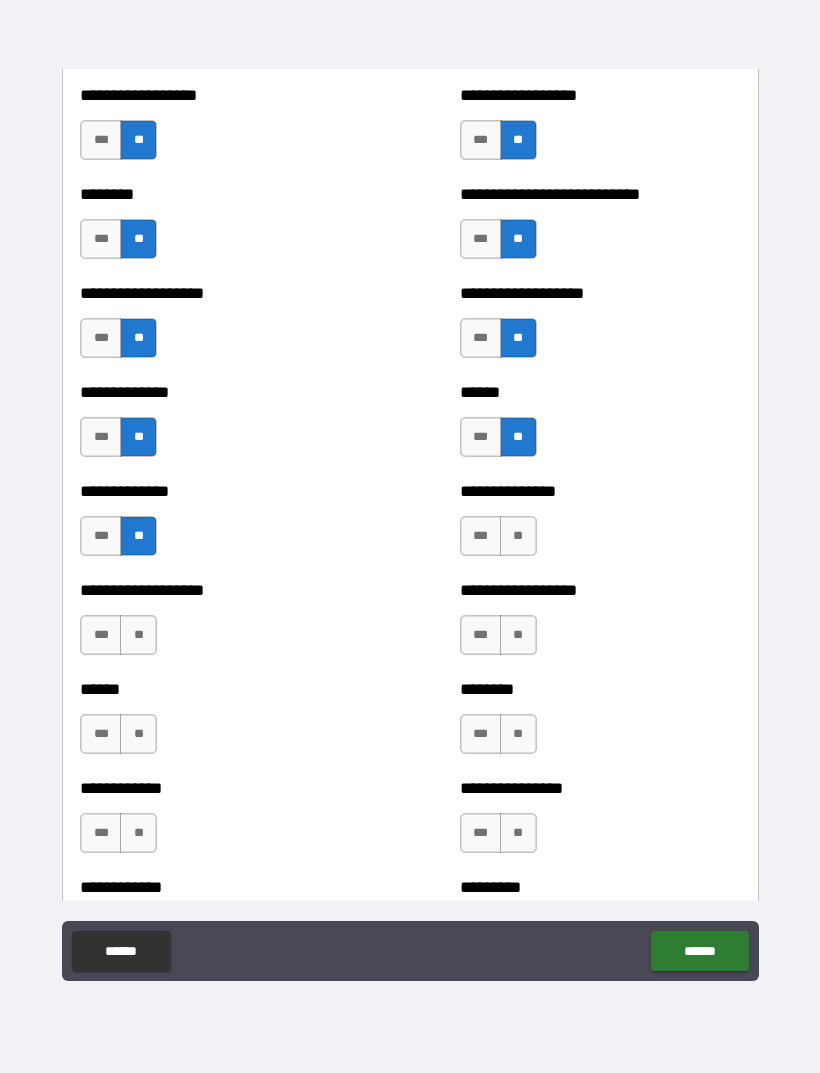 click on "**" at bounding box center (138, 635) 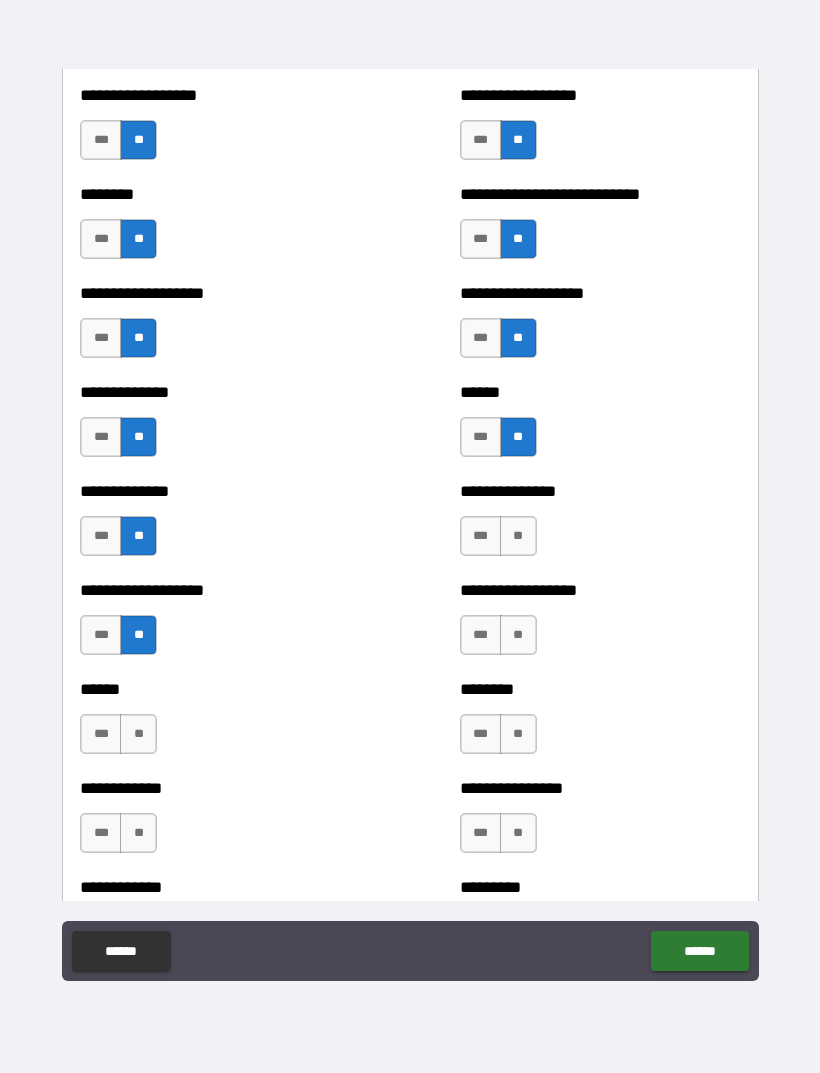 click on "**" at bounding box center [138, 734] 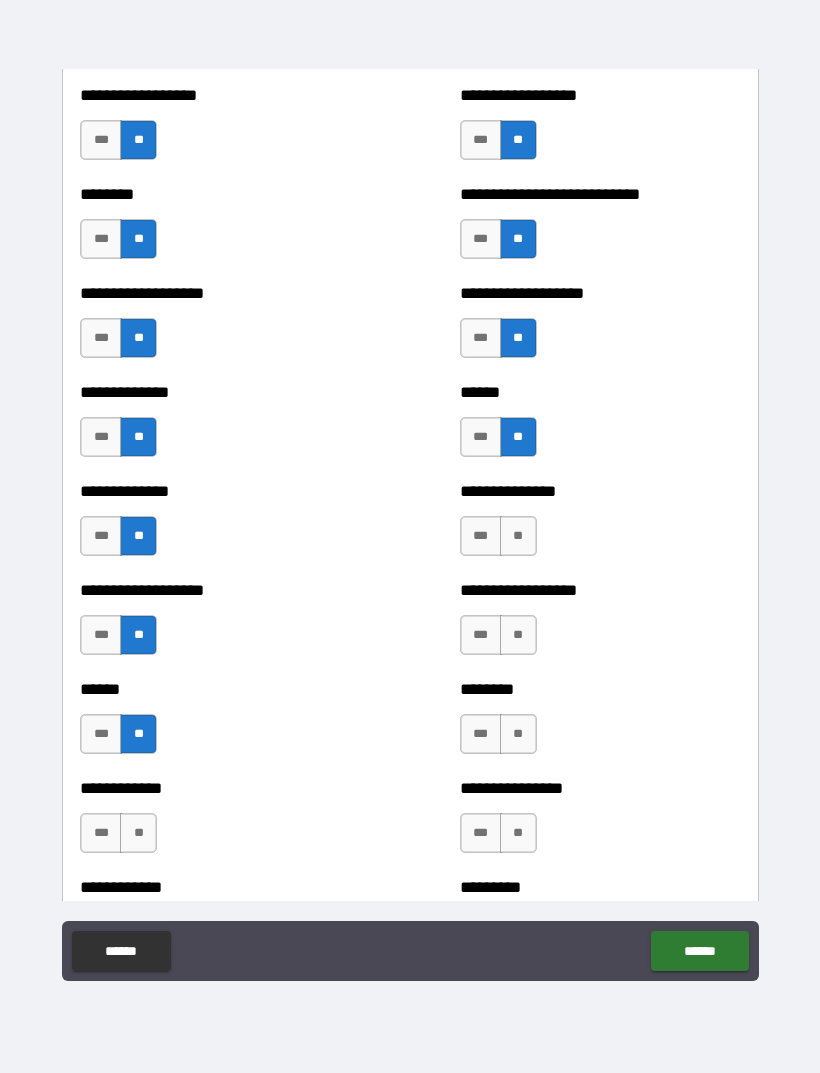 click on "**" at bounding box center (518, 536) 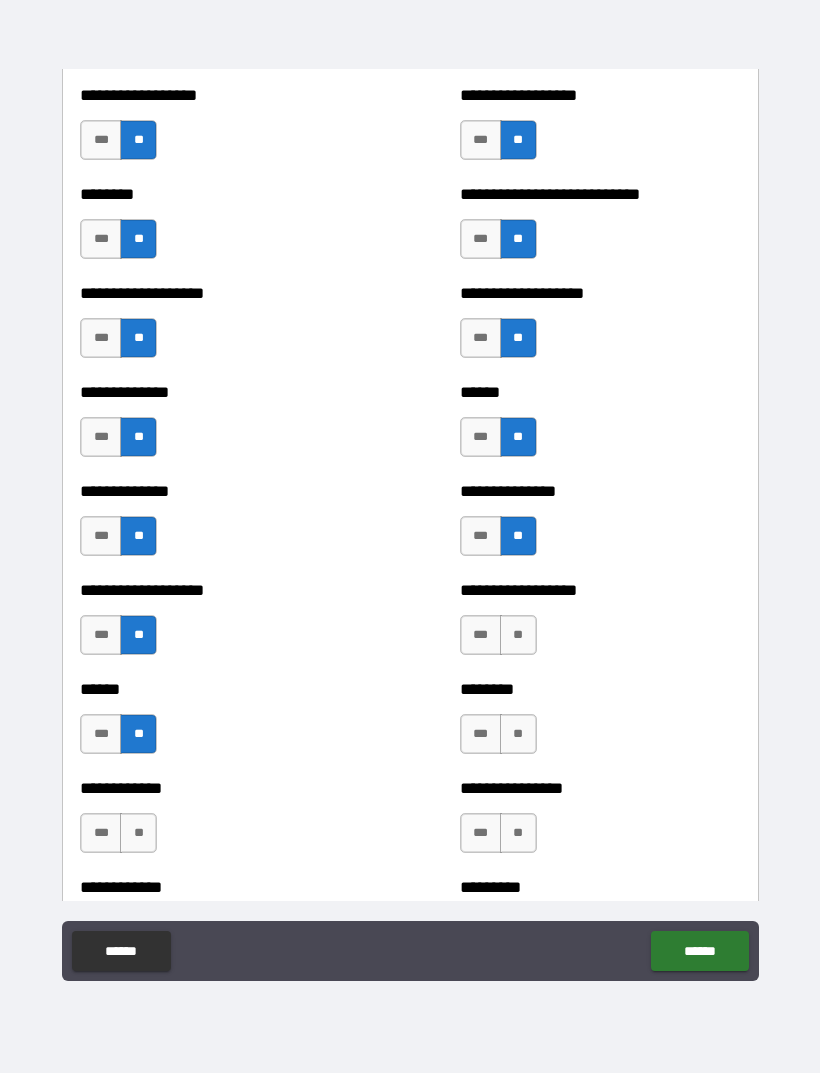 click on "**" at bounding box center [518, 635] 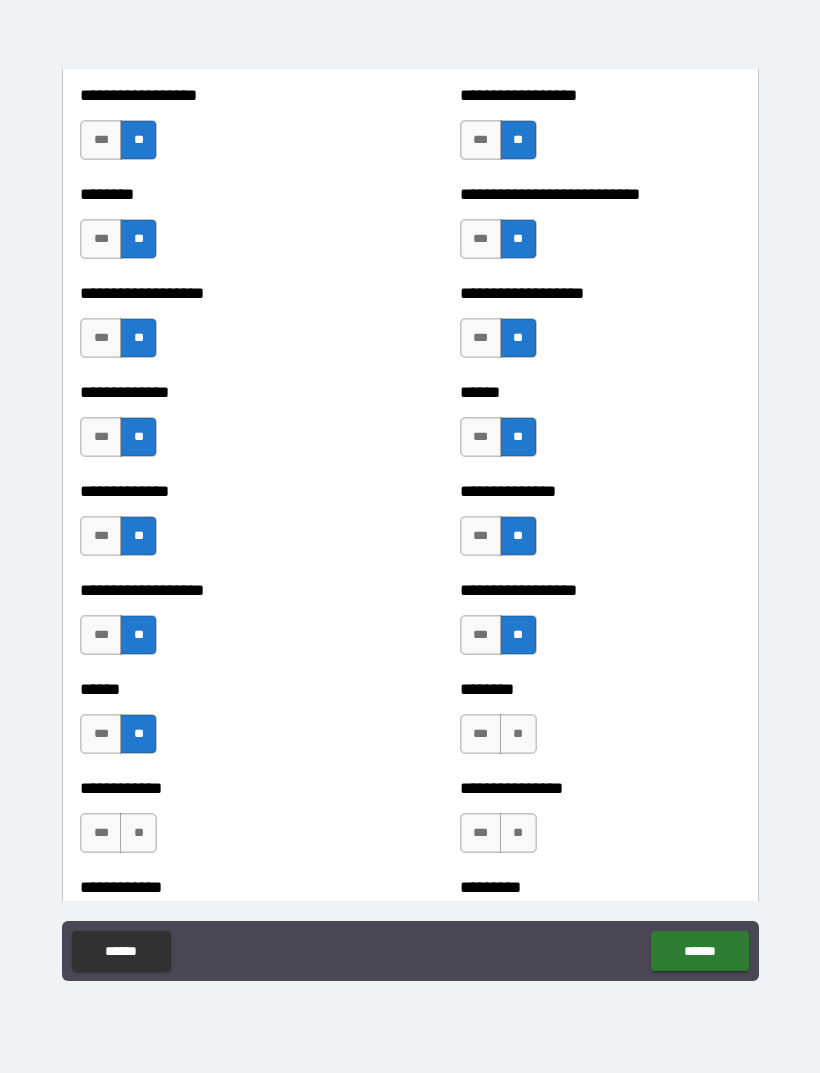 click on "**" at bounding box center [518, 734] 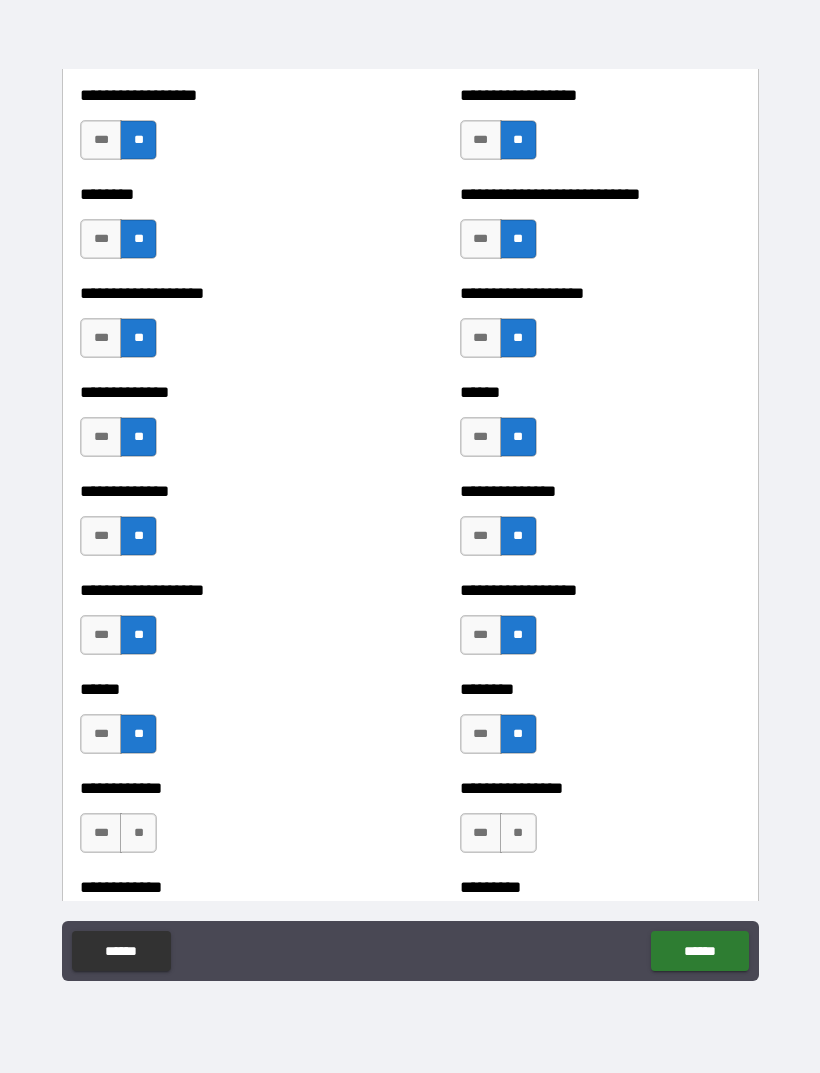 click on "**" at bounding box center (518, 833) 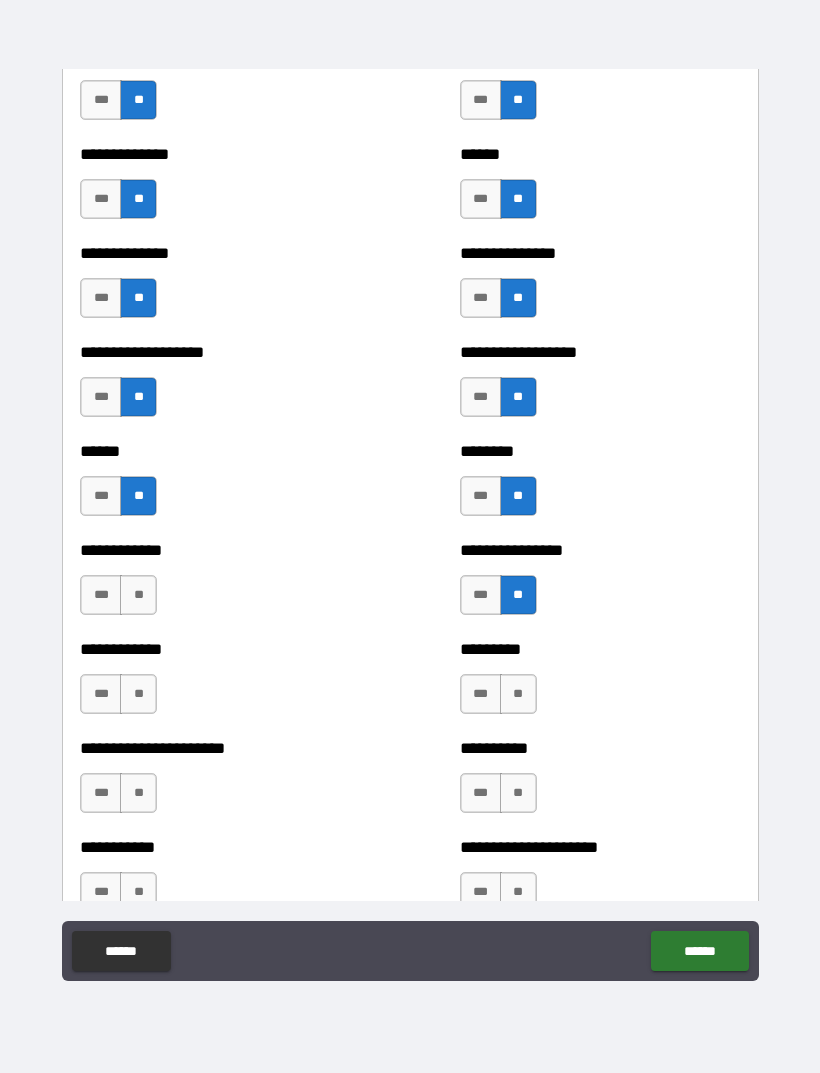 scroll, scrollTop: 4765, scrollLeft: 0, axis: vertical 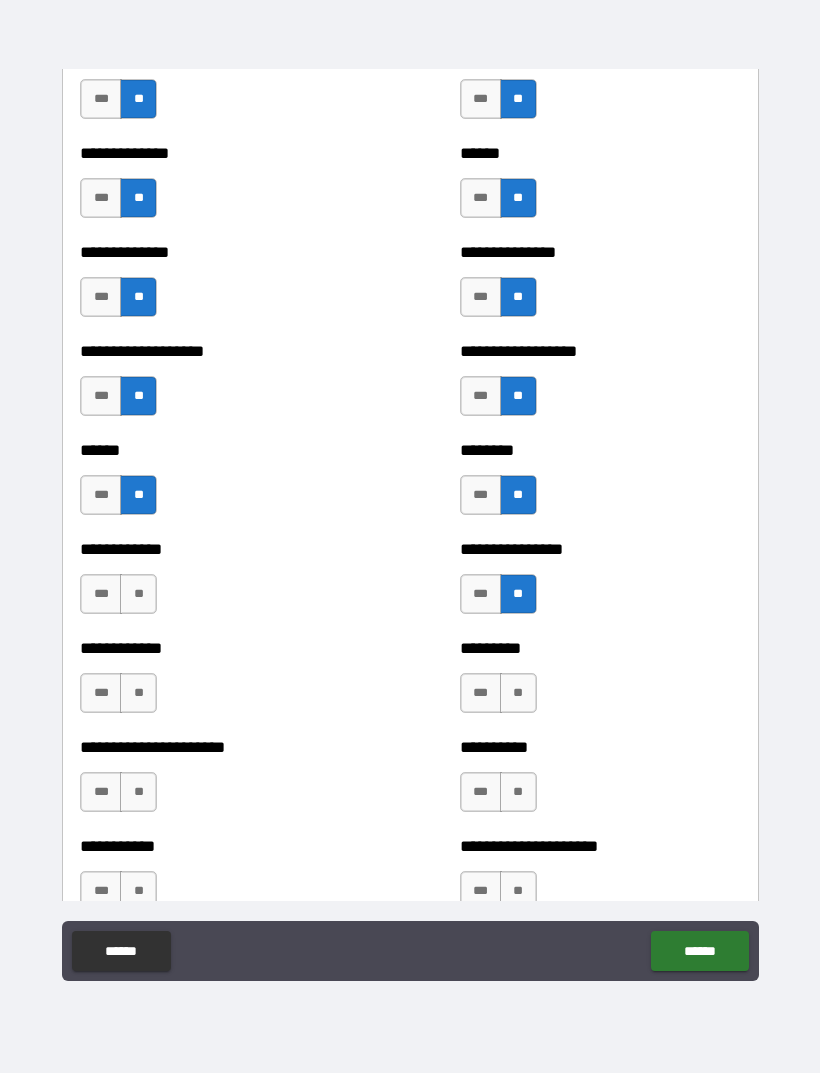click on "**" at bounding box center (138, 594) 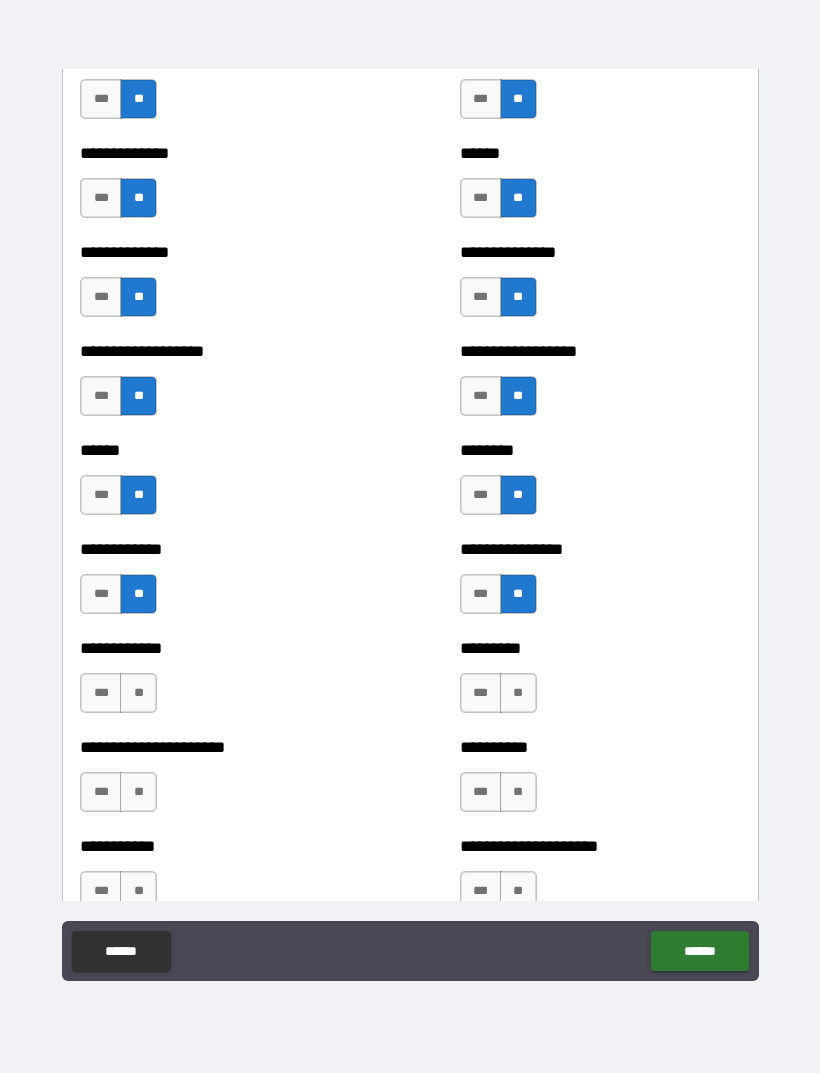 click on "**" at bounding box center [138, 693] 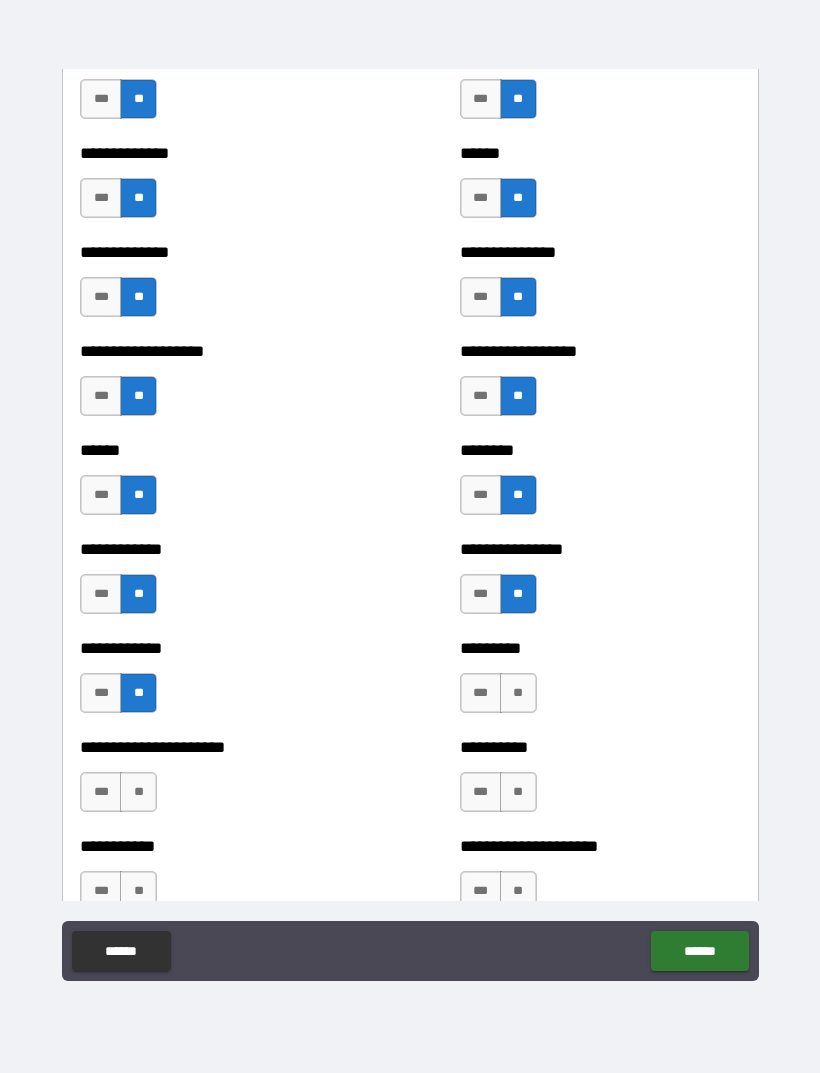 click on "**" at bounding box center [138, 792] 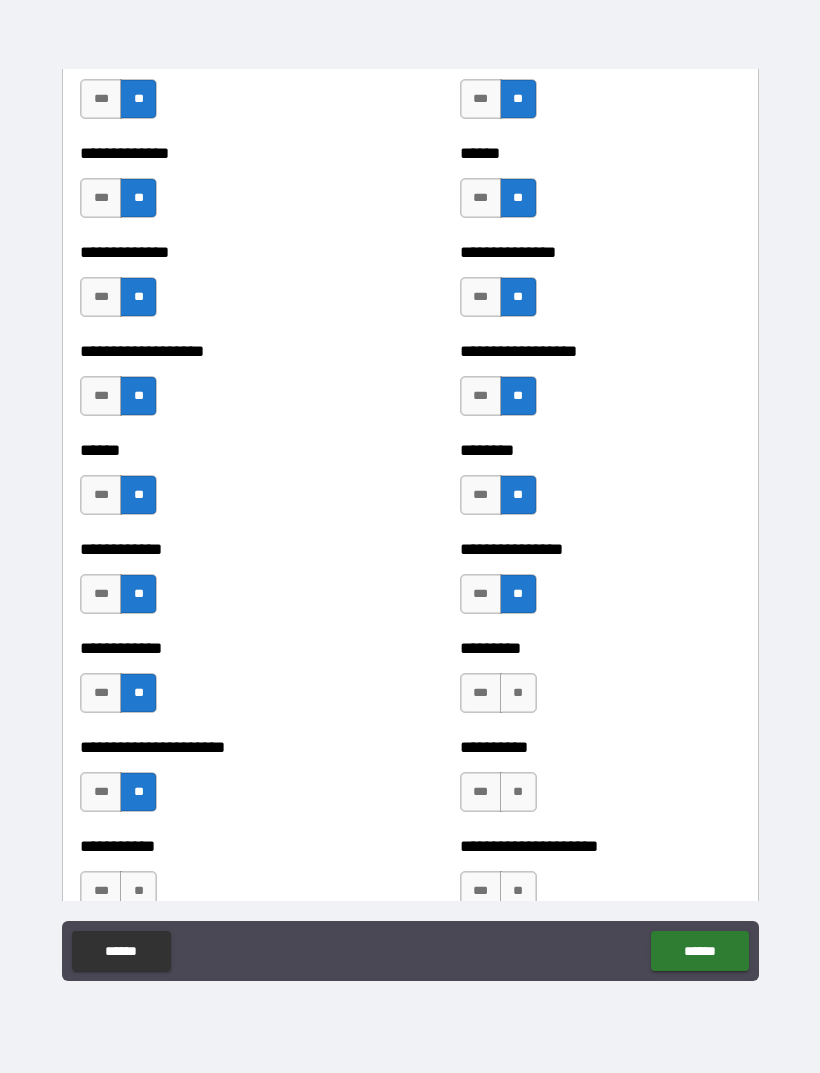 click on "**" at bounding box center (138, 891) 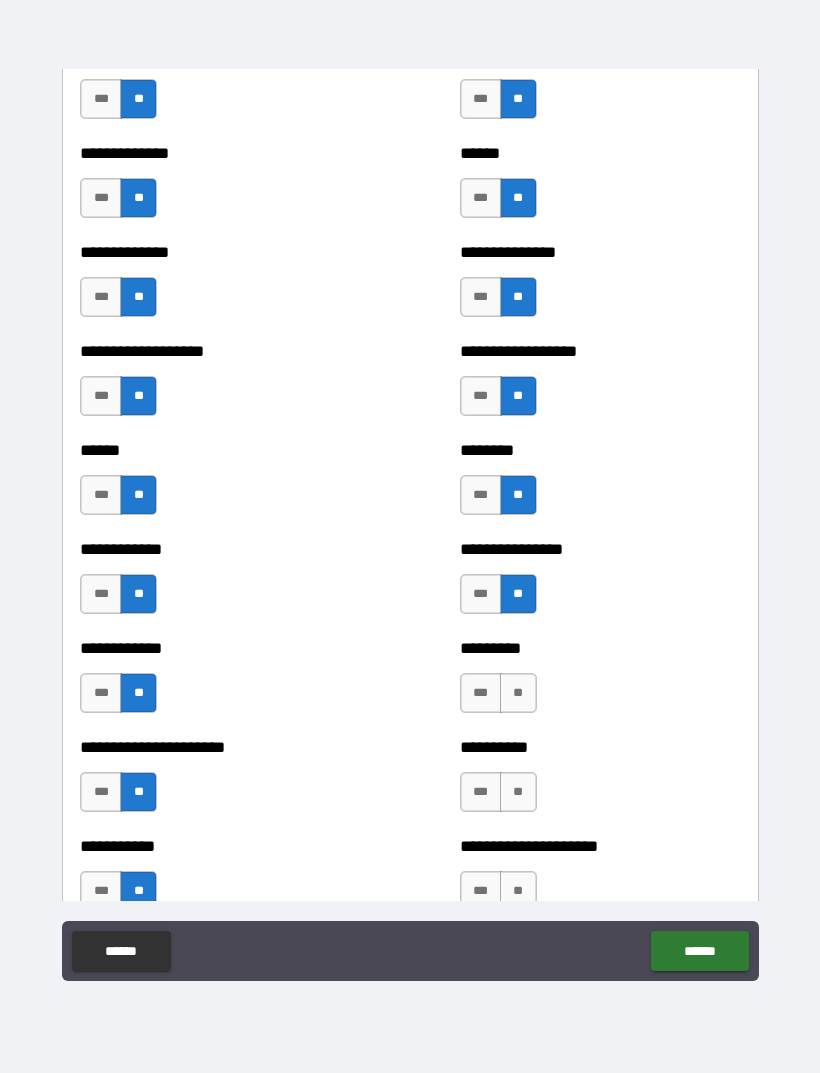 click on "**" at bounding box center (518, 693) 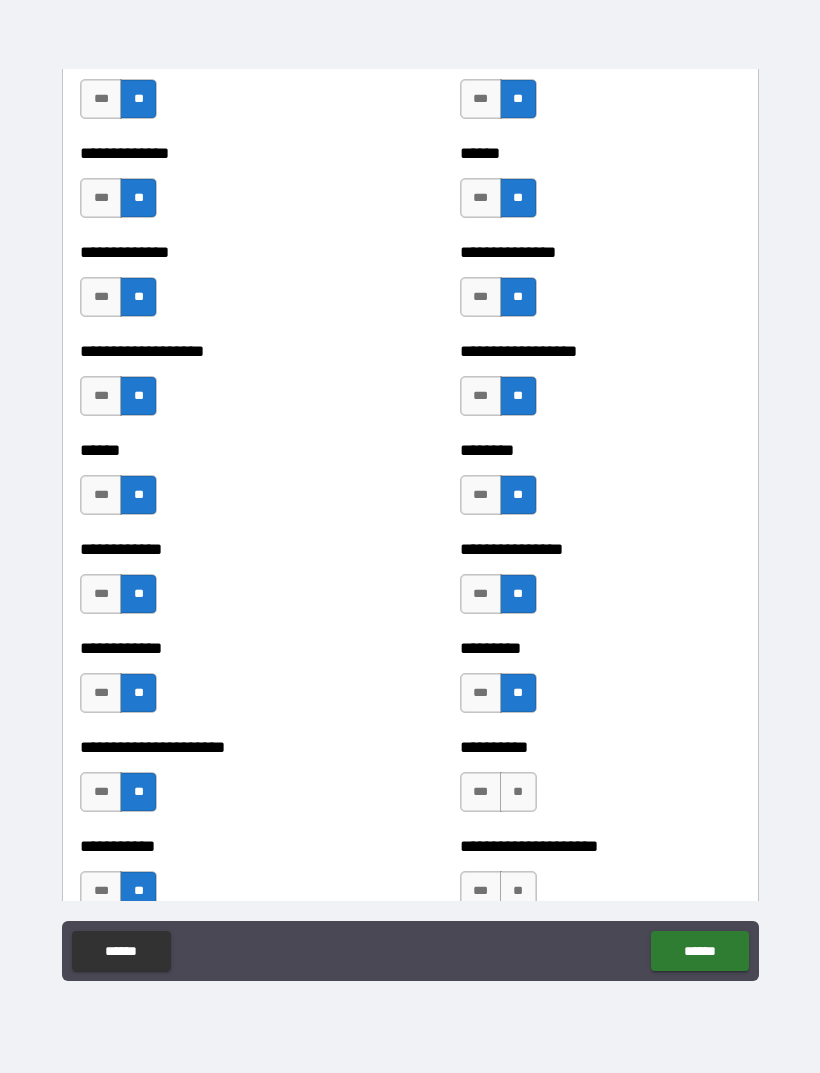 click on "**" at bounding box center [518, 792] 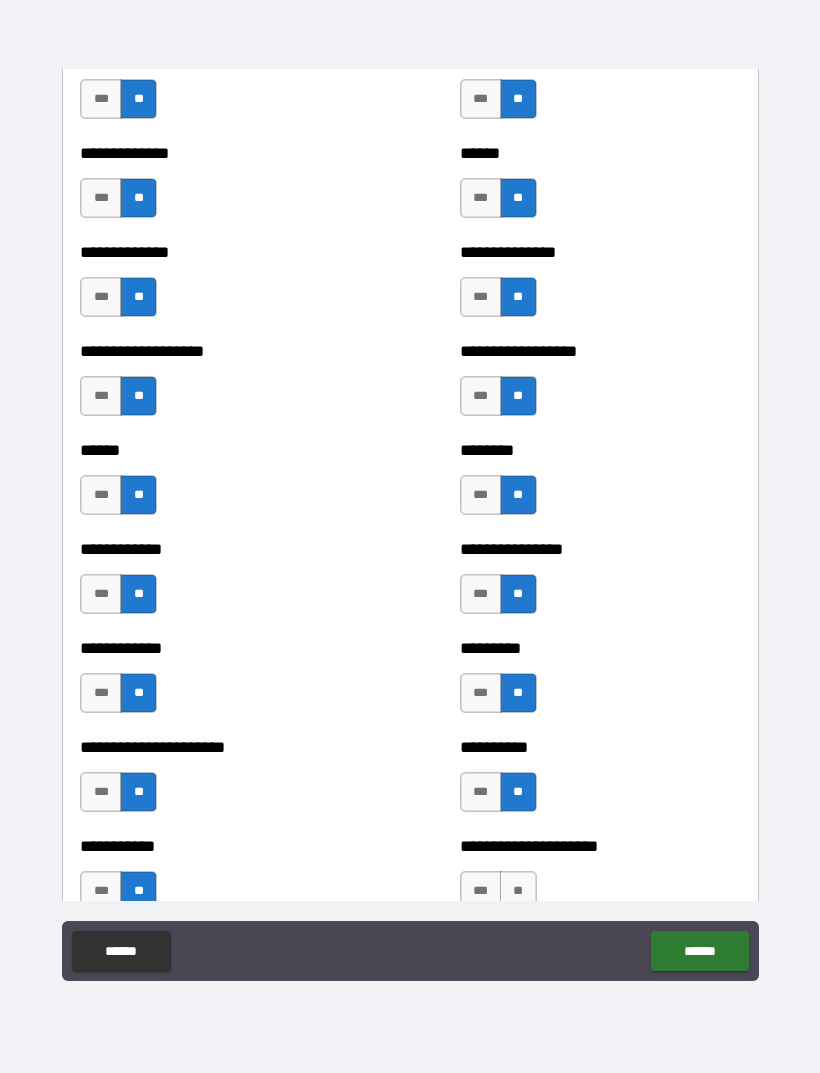 click on "**" at bounding box center (518, 891) 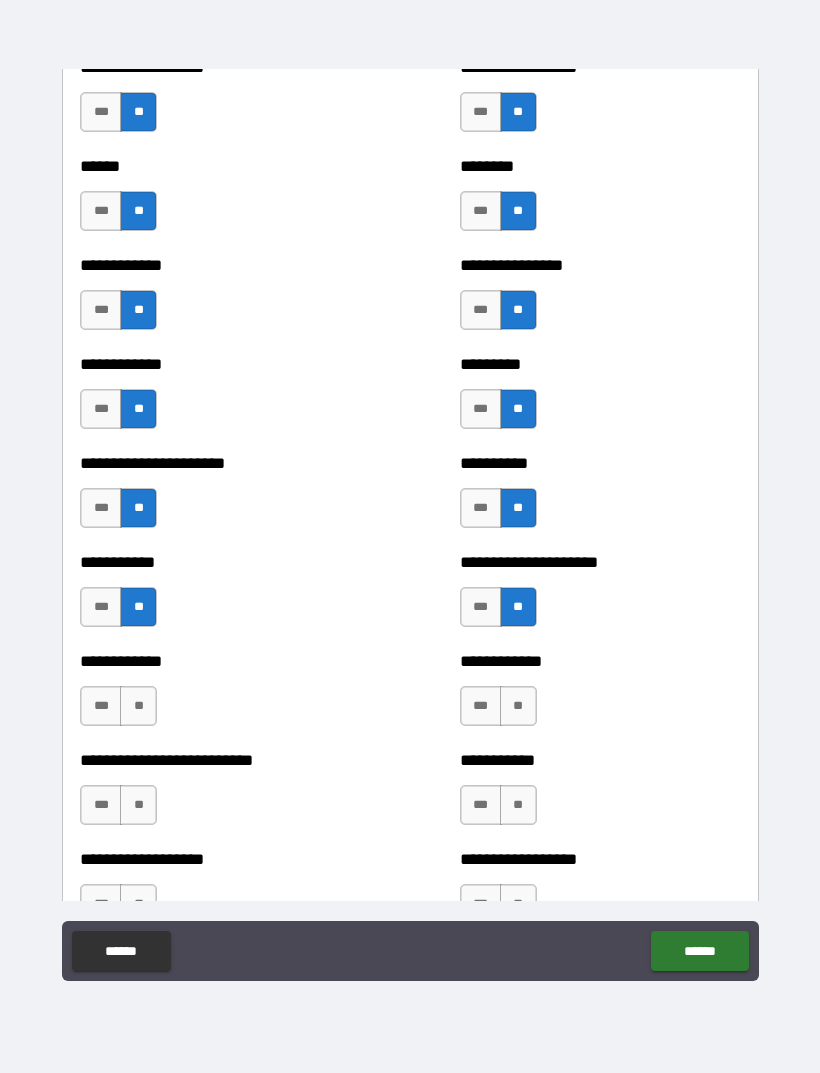 scroll, scrollTop: 5057, scrollLeft: 0, axis: vertical 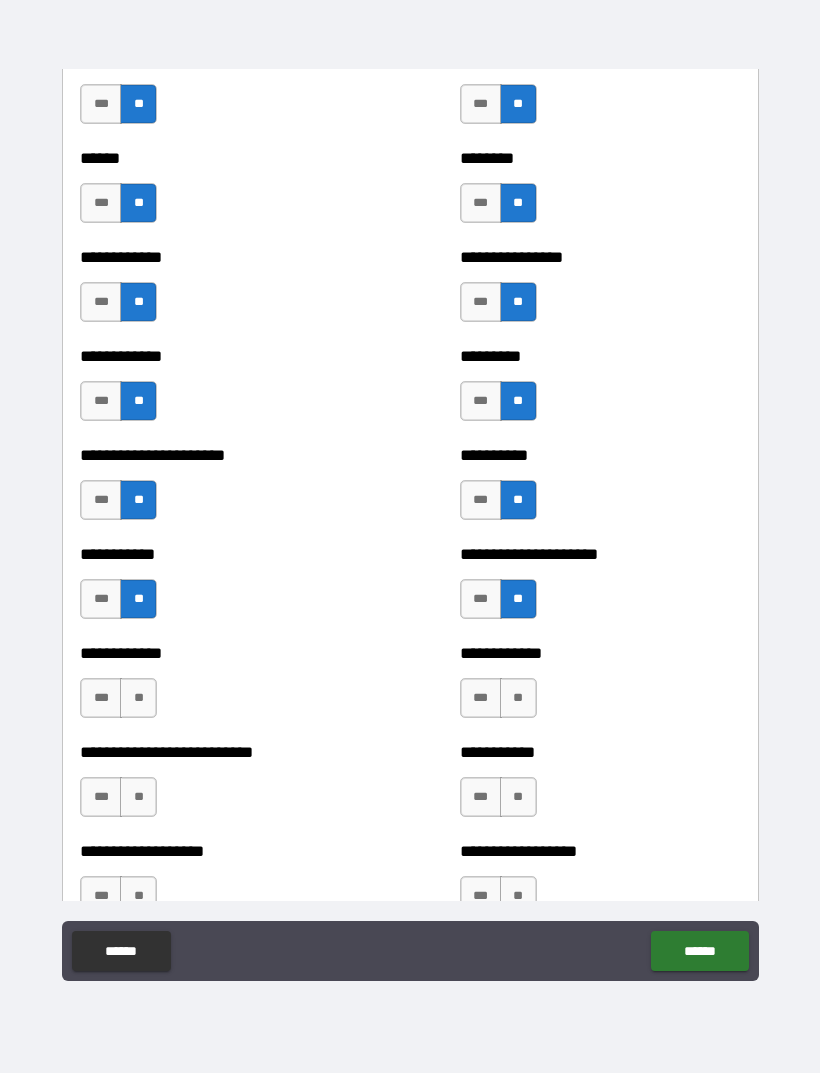 click on "**" at bounding box center (518, 698) 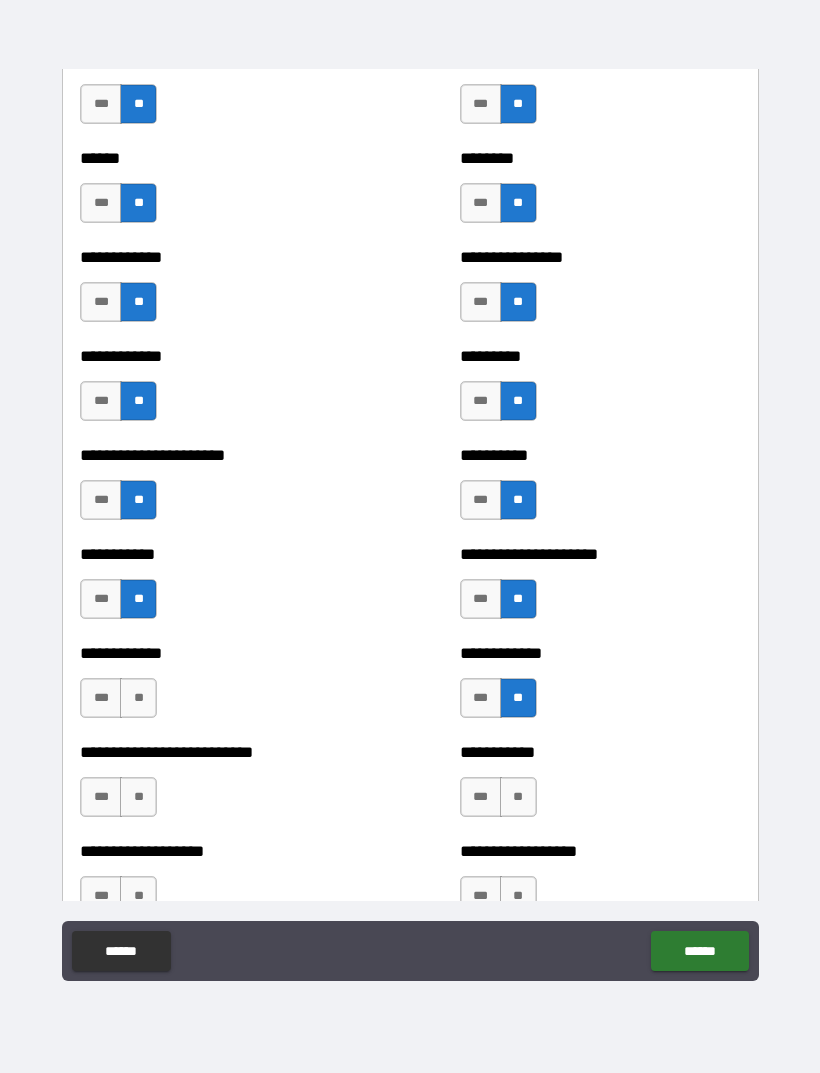 click on "**" at bounding box center (138, 698) 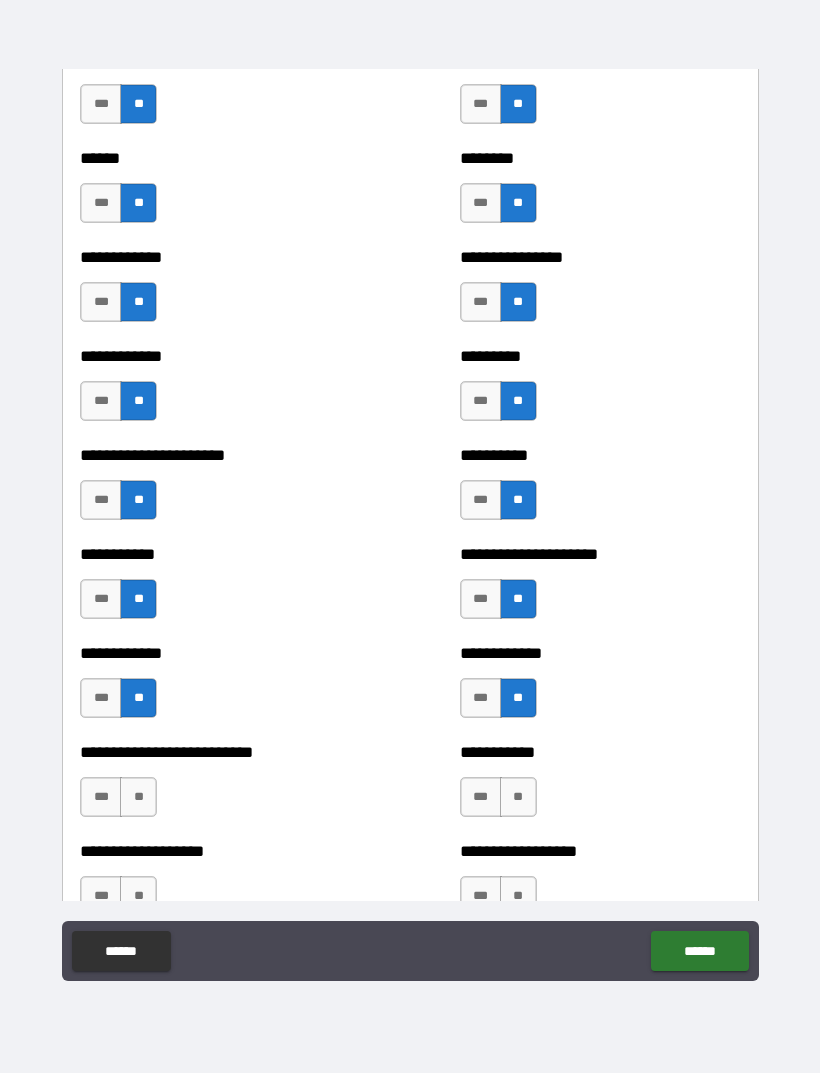 click on "**" at bounding box center [138, 797] 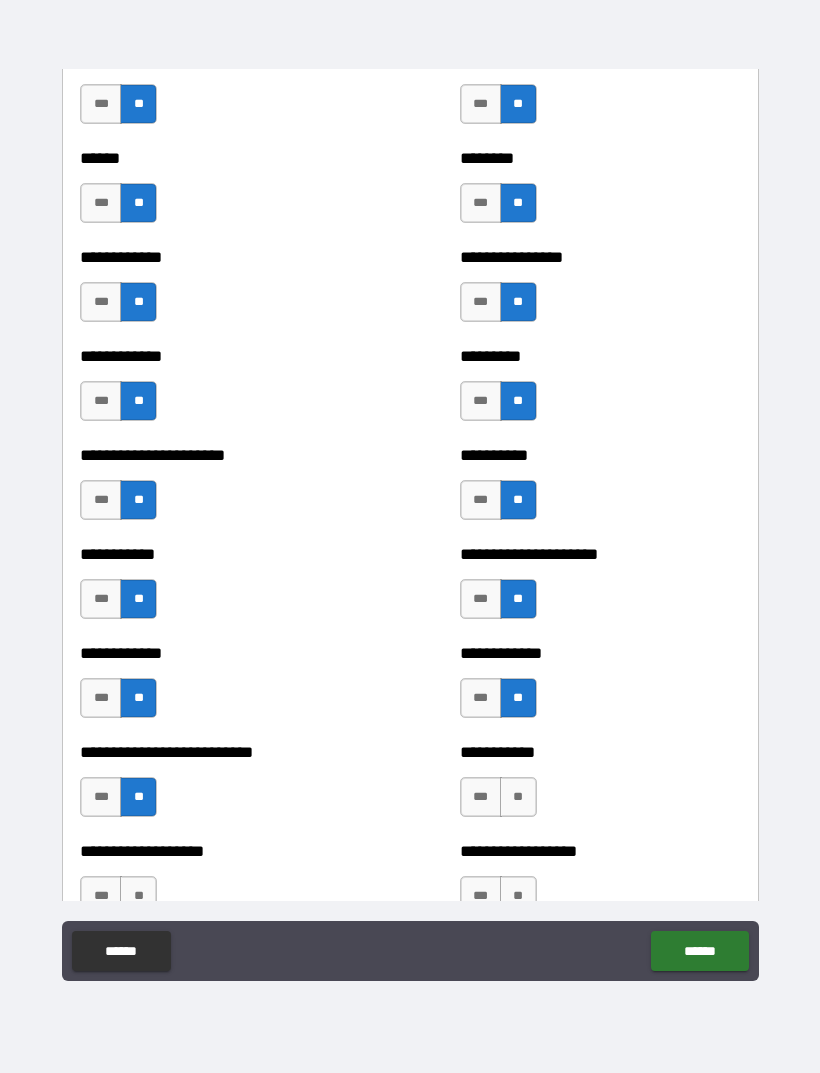 click on "**" at bounding box center (518, 797) 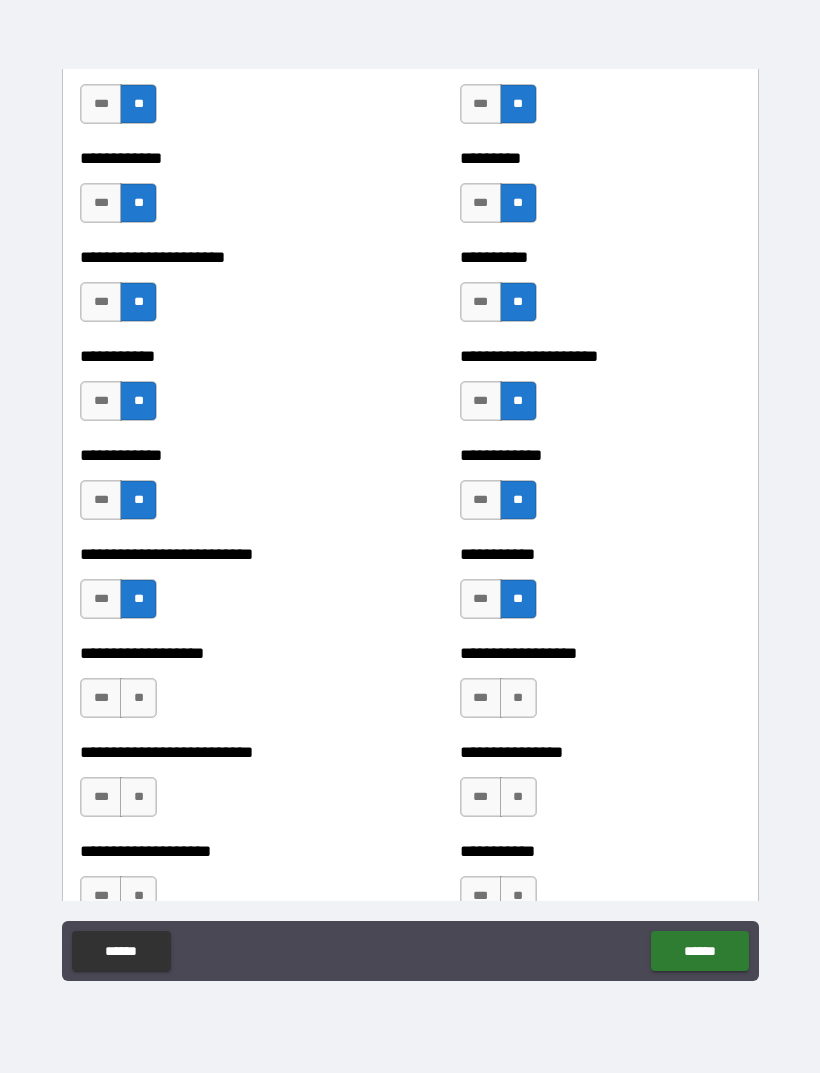 scroll, scrollTop: 5263, scrollLeft: 0, axis: vertical 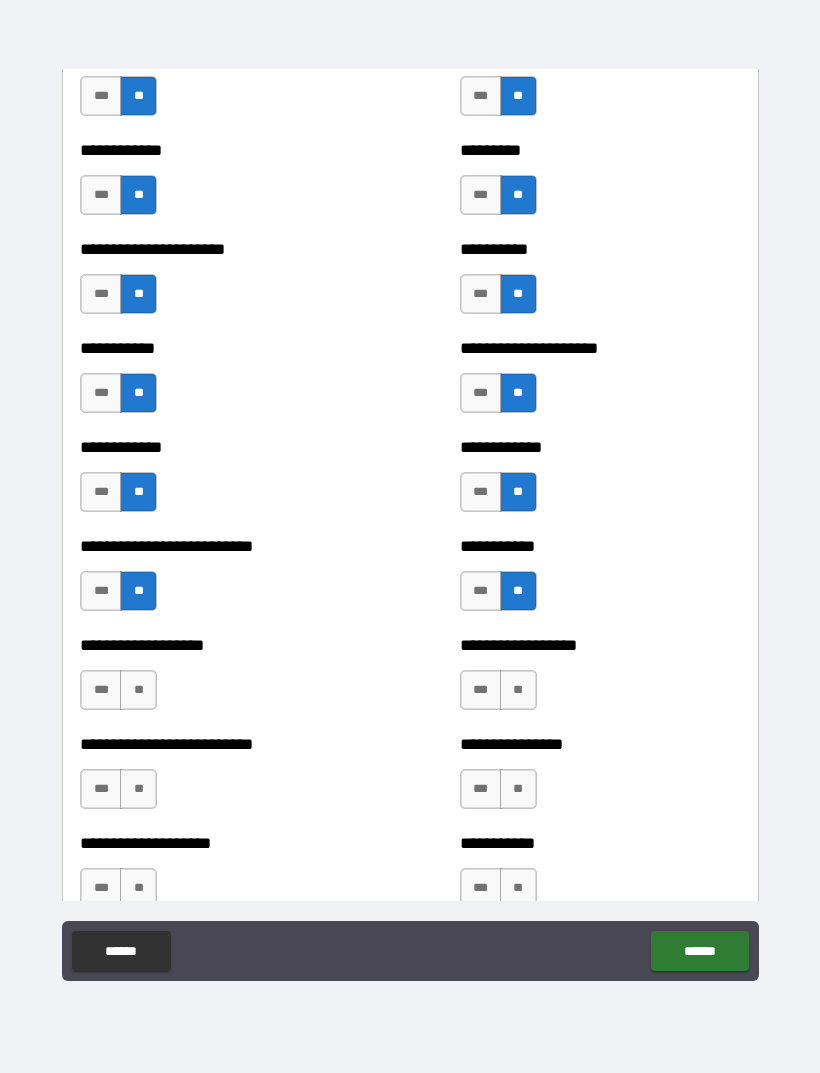 click on "**" at bounding box center (518, 690) 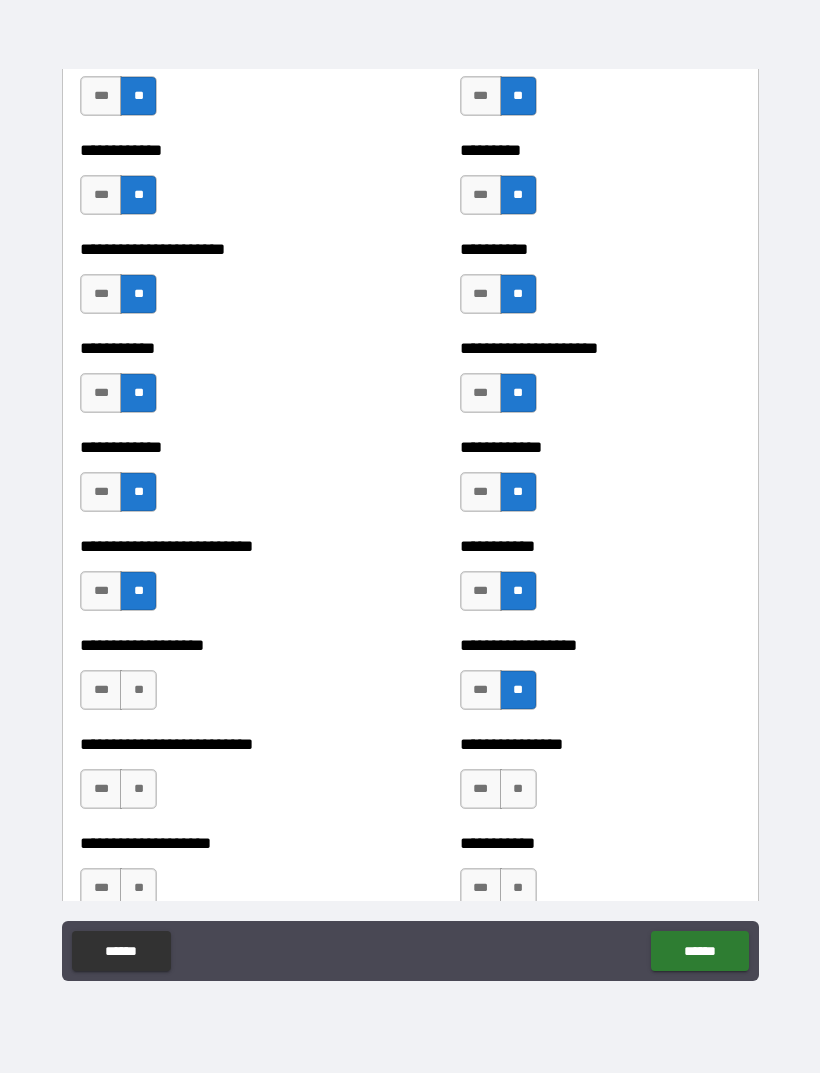 click on "**" at bounding box center [138, 690] 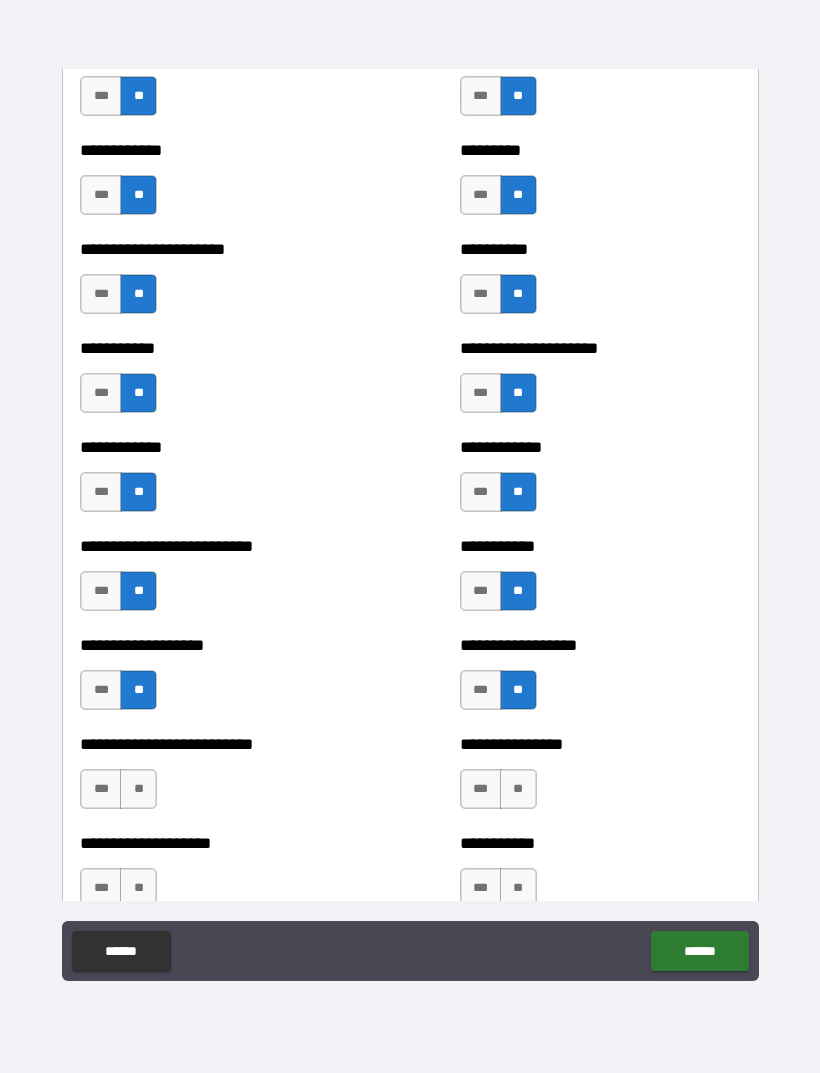 click on "**" at bounding box center [138, 789] 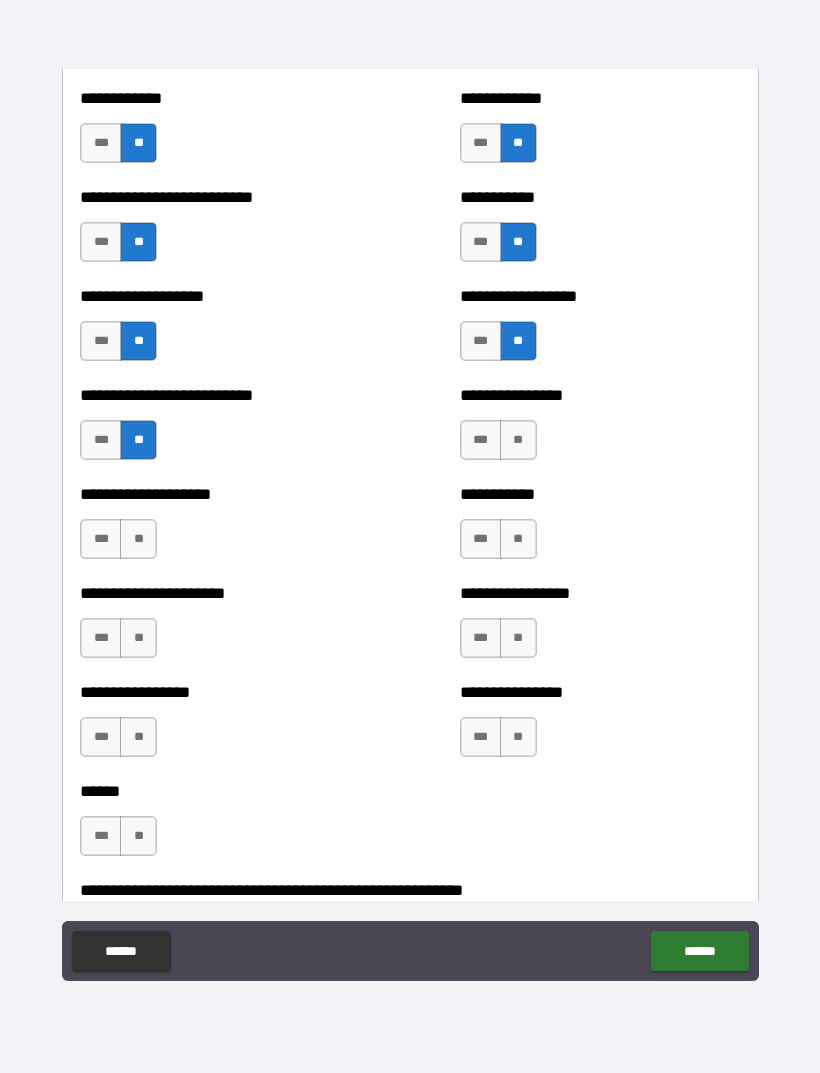 scroll, scrollTop: 5634, scrollLeft: 0, axis: vertical 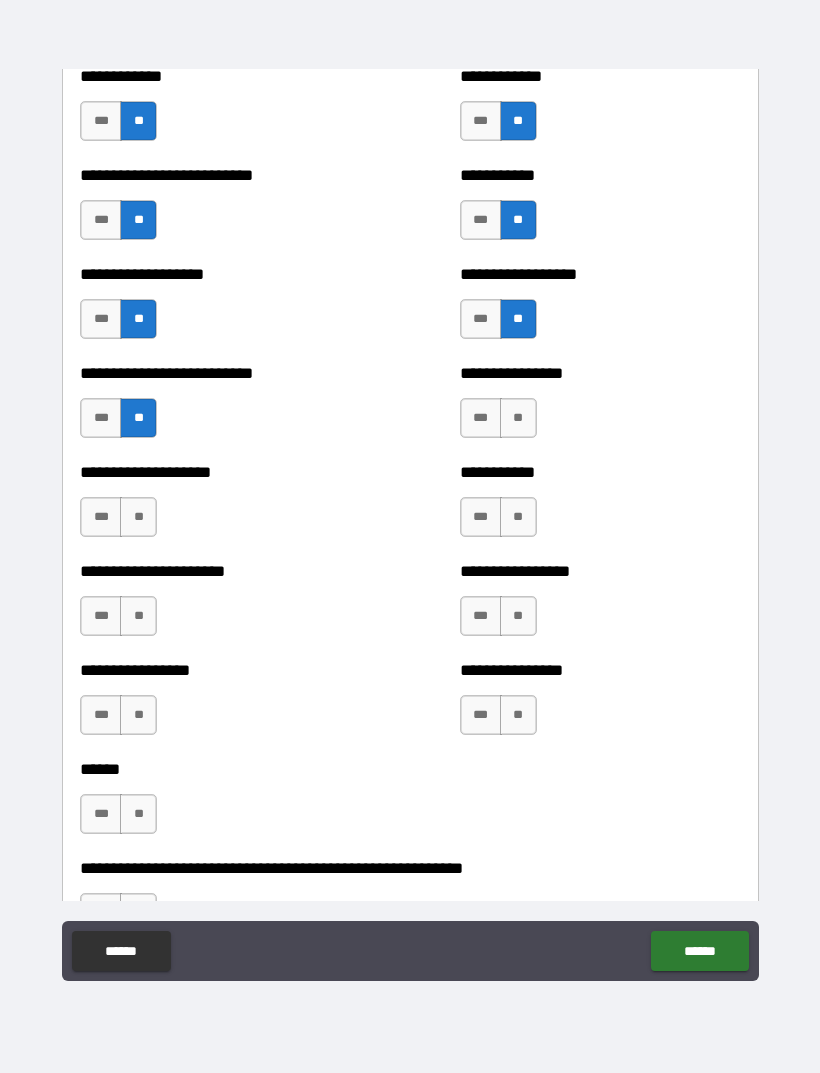 click on "**" at bounding box center (518, 418) 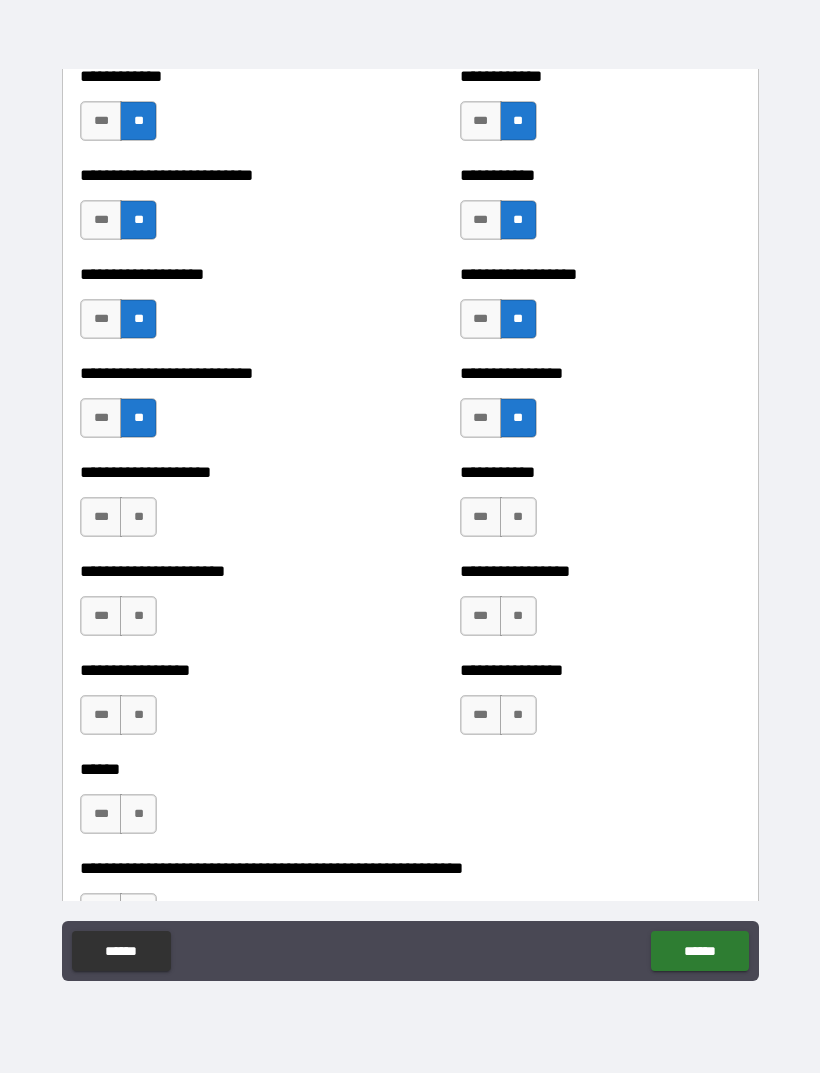 click on "**" at bounding box center (518, 517) 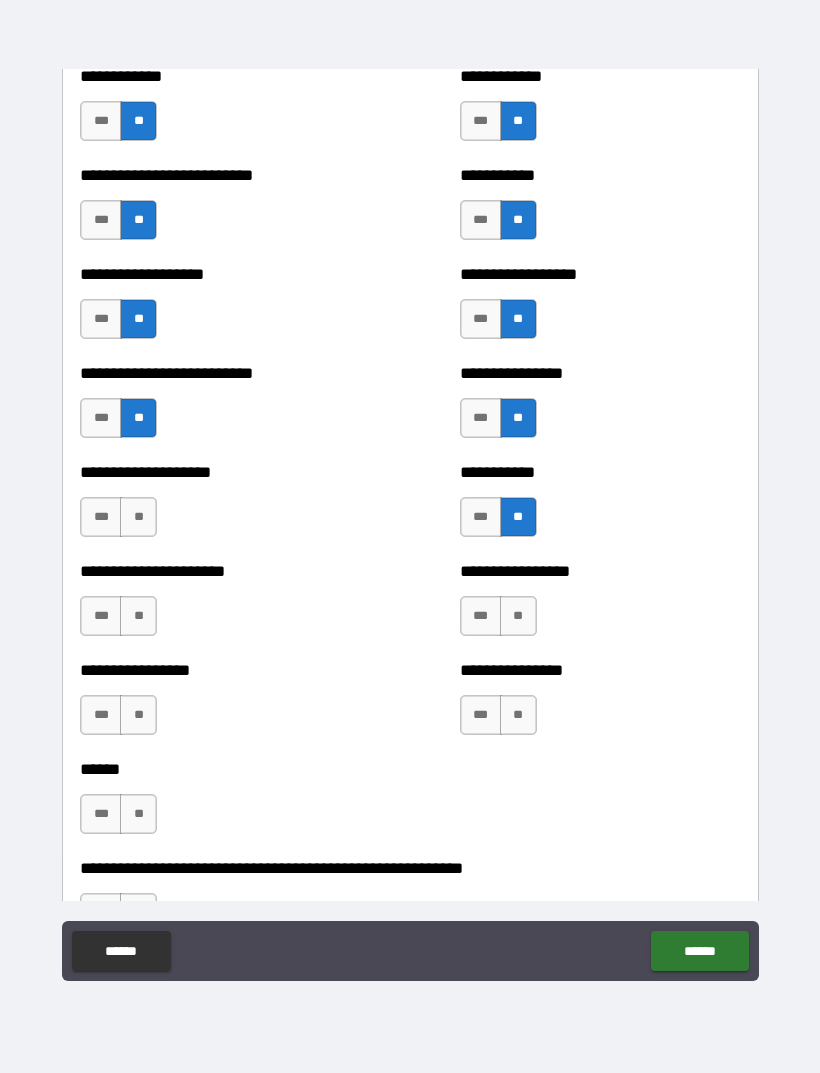 click on "**" at bounding box center (518, 616) 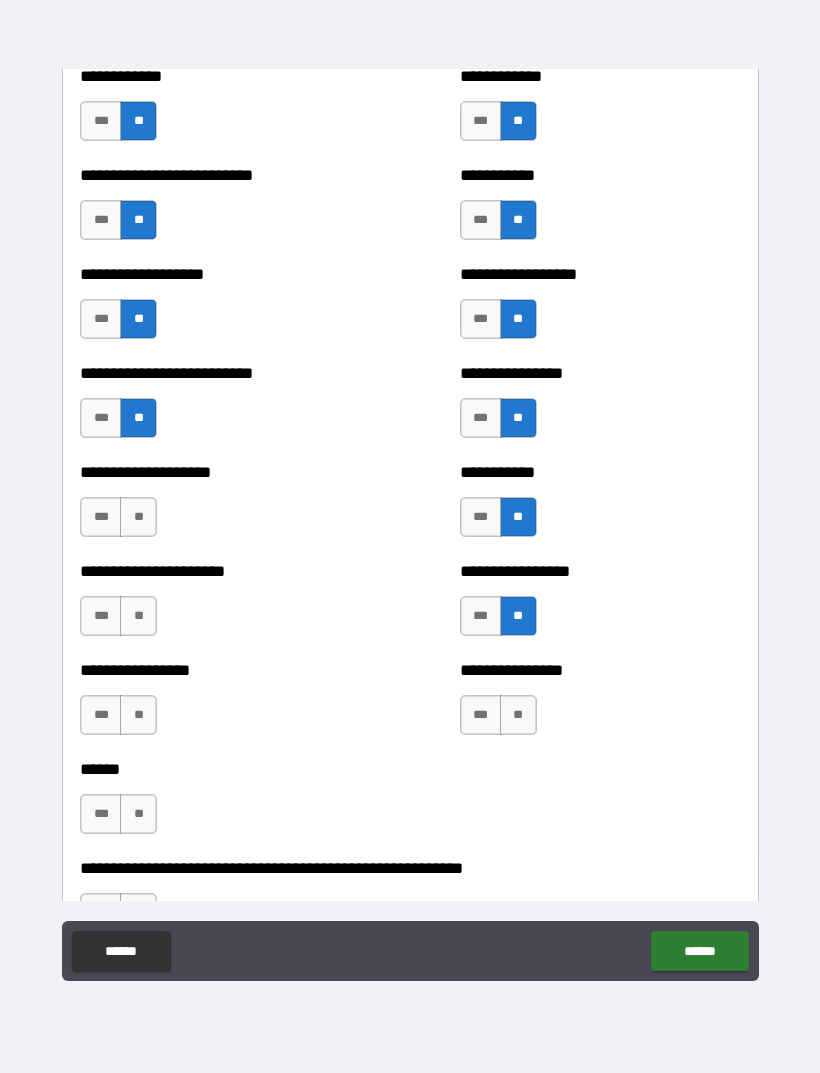 click on "**" at bounding box center (518, 715) 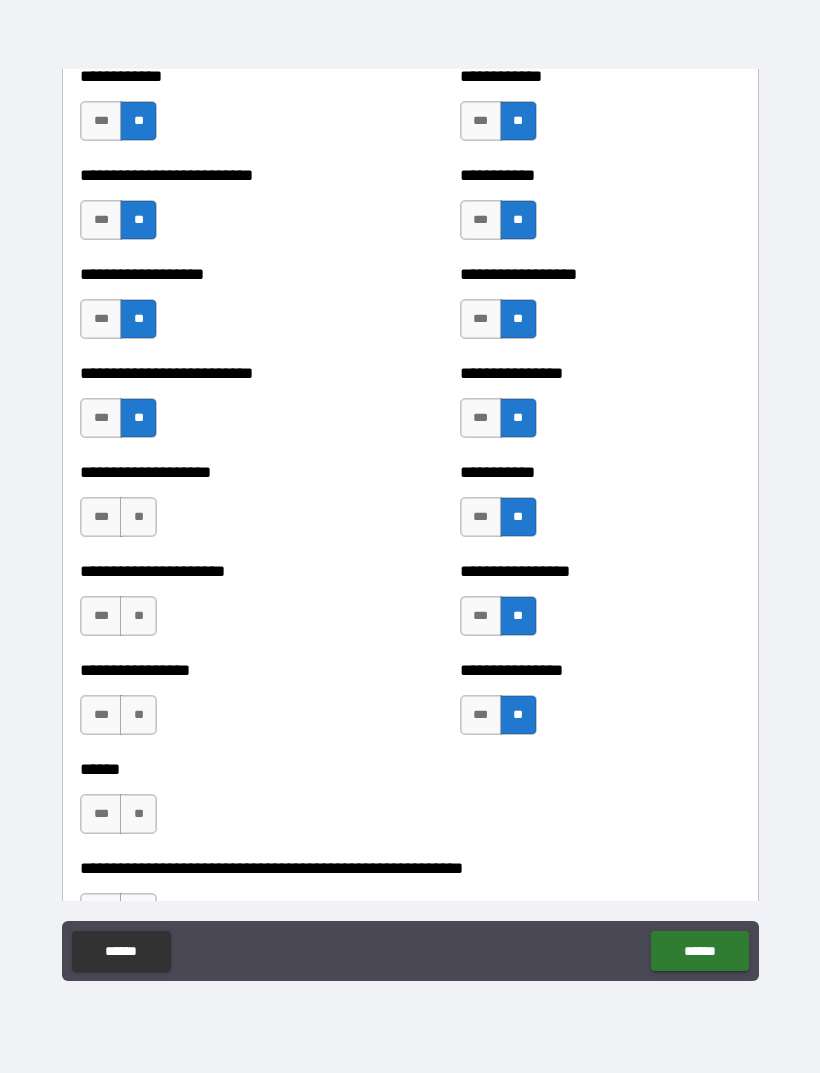 click on "**" at bounding box center [138, 814] 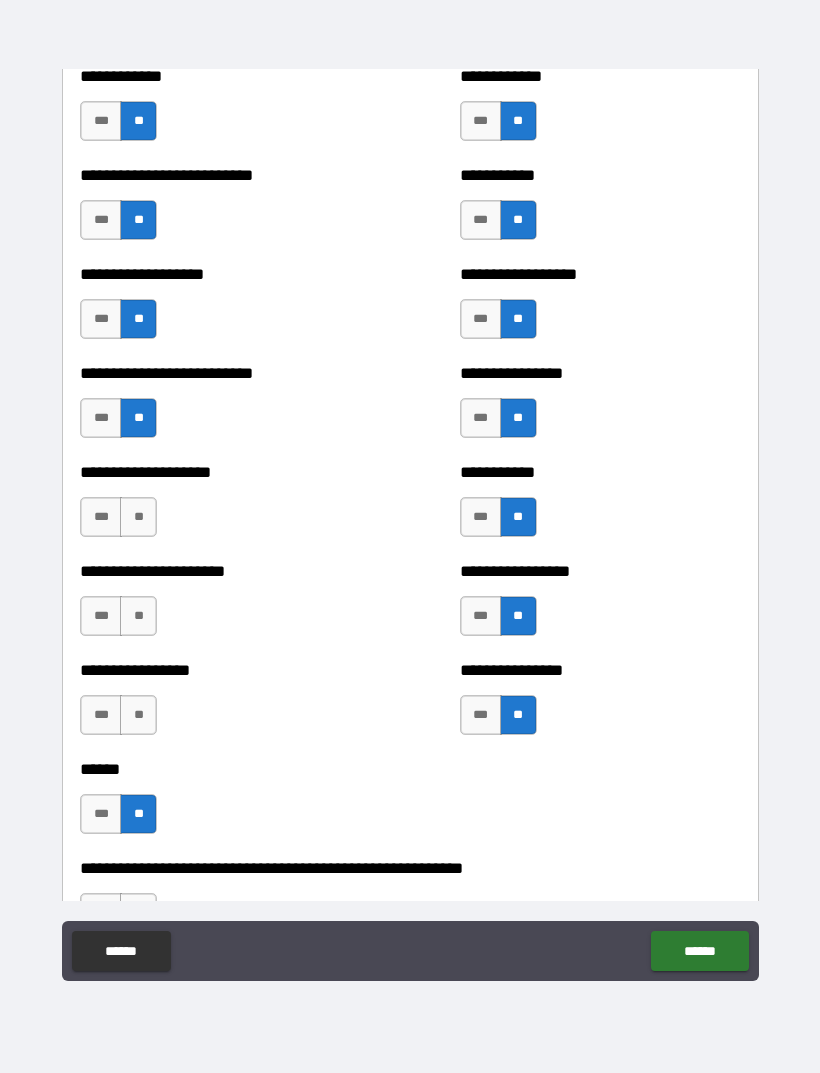 click on "**********" at bounding box center [220, 705] 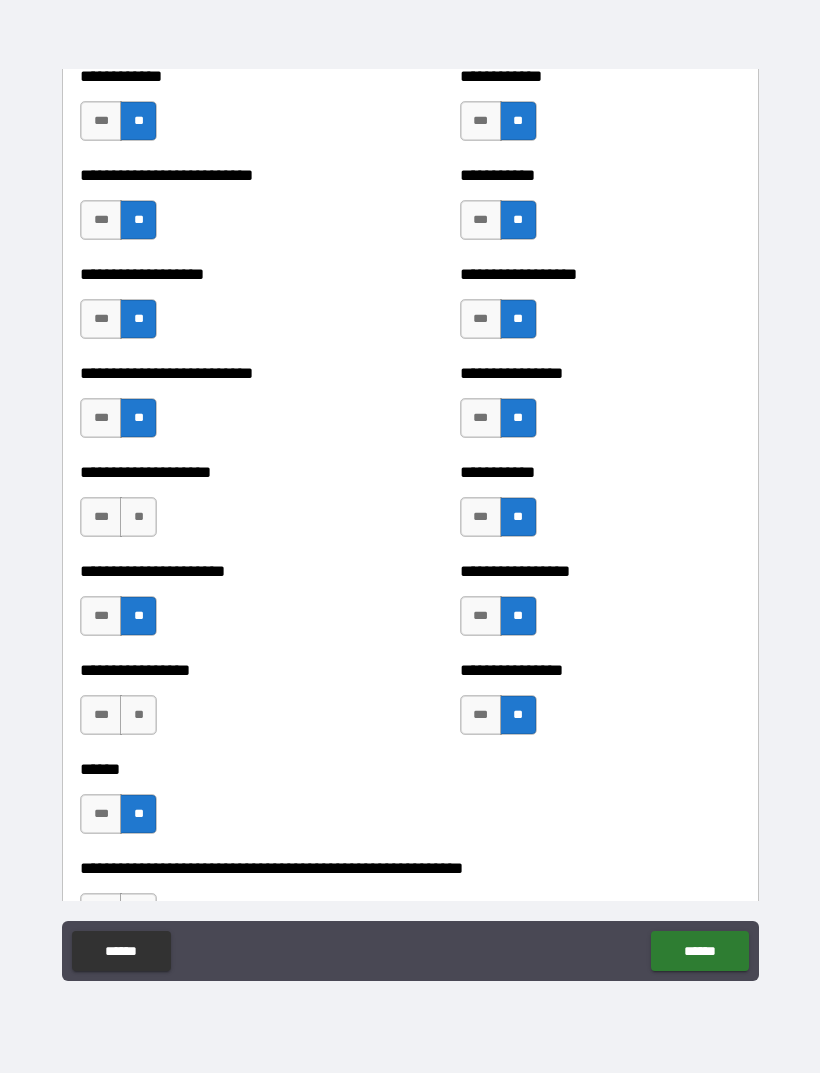click on "**" at bounding box center (138, 517) 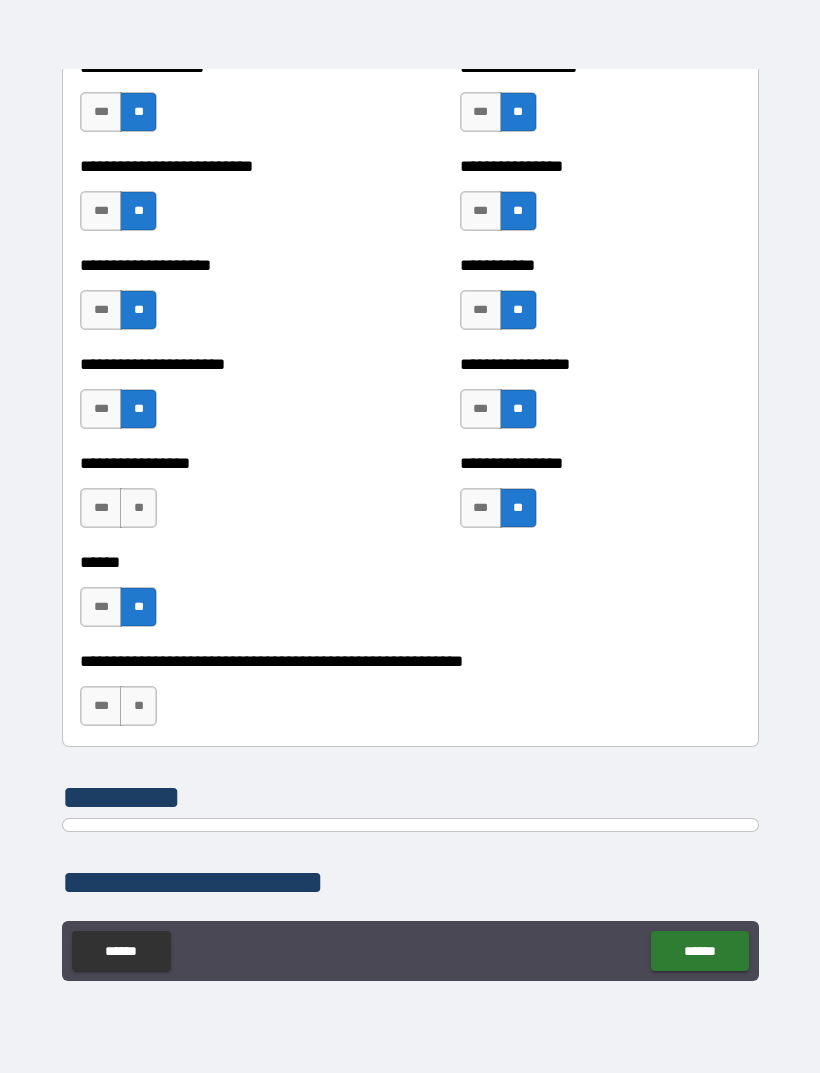 scroll, scrollTop: 5839, scrollLeft: 0, axis: vertical 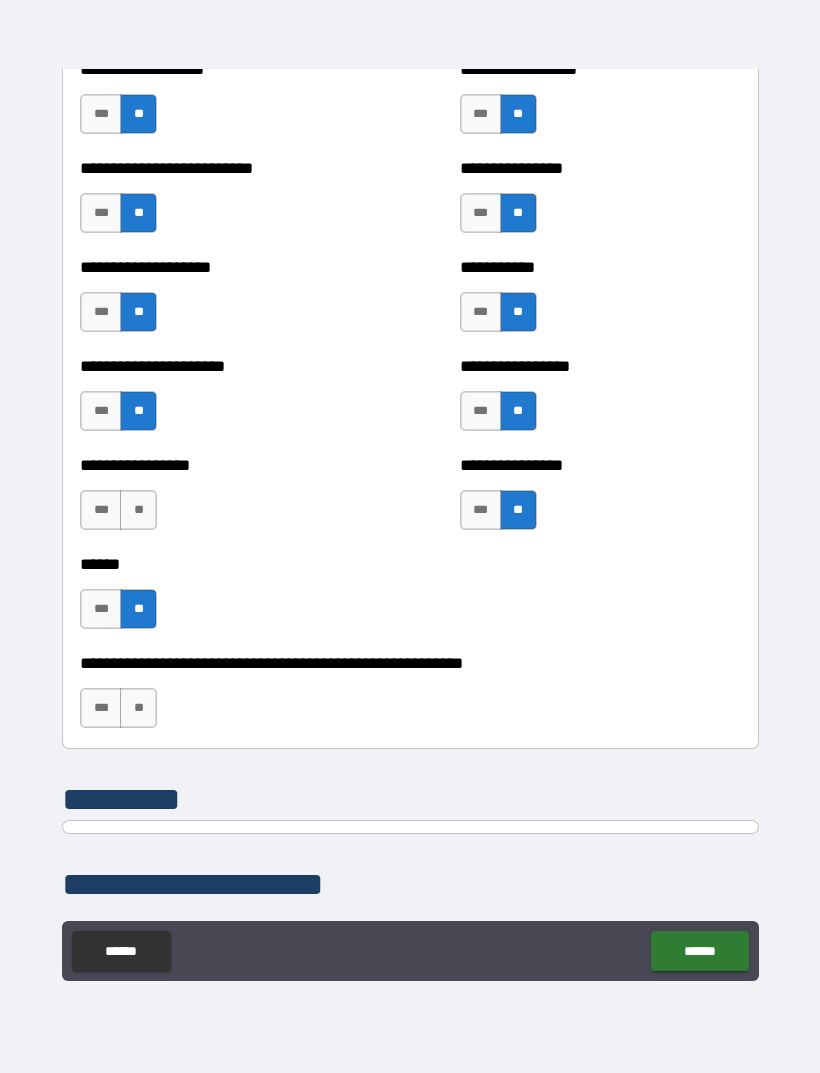 click on "**" at bounding box center [138, 510] 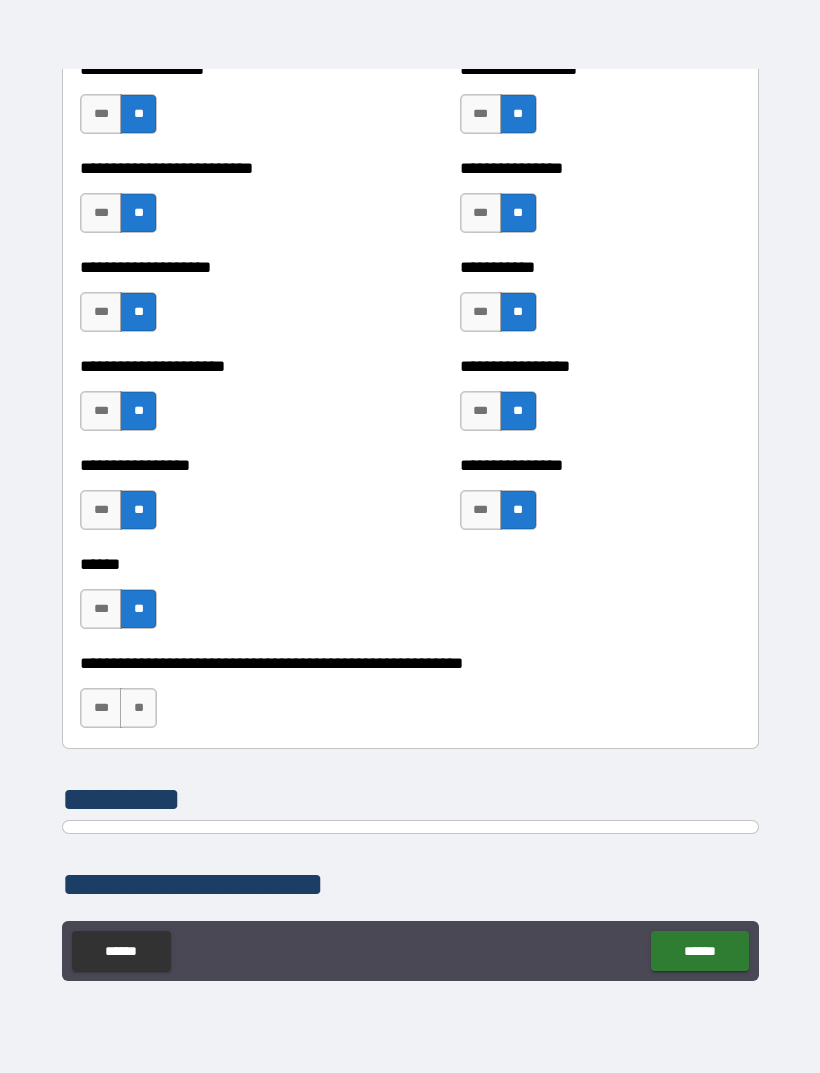 click on "**" at bounding box center [138, 708] 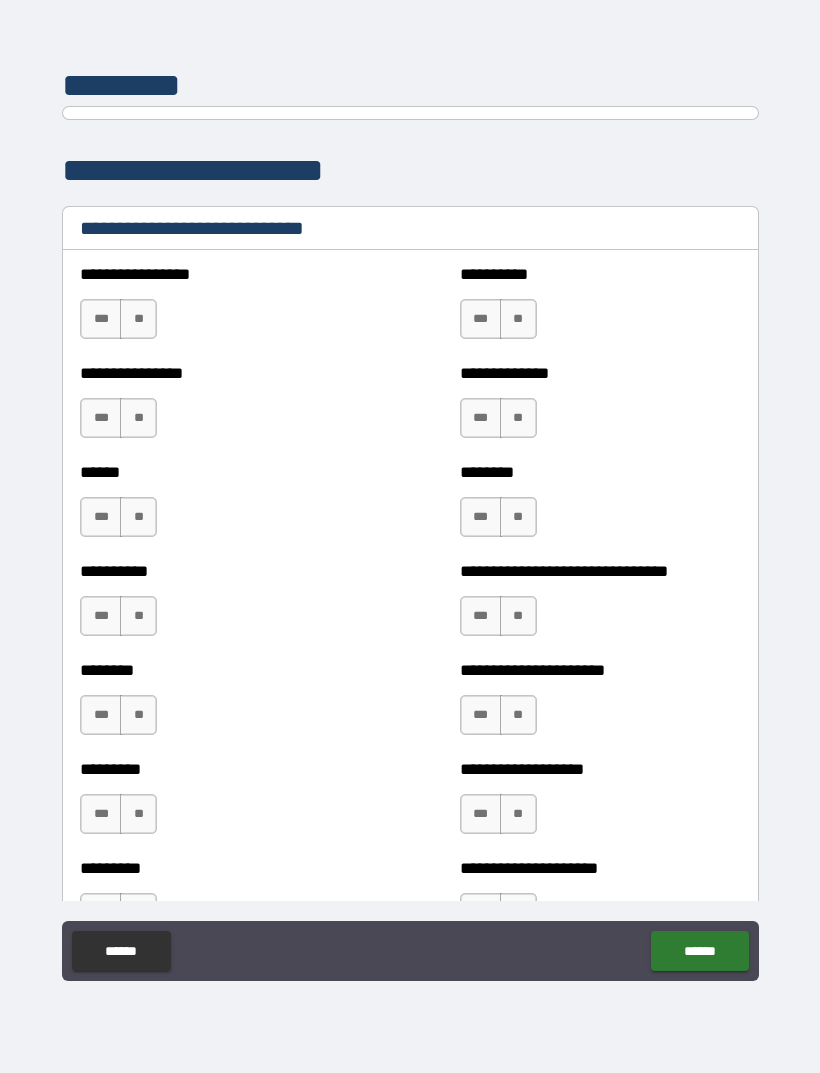 scroll, scrollTop: 6573, scrollLeft: 0, axis: vertical 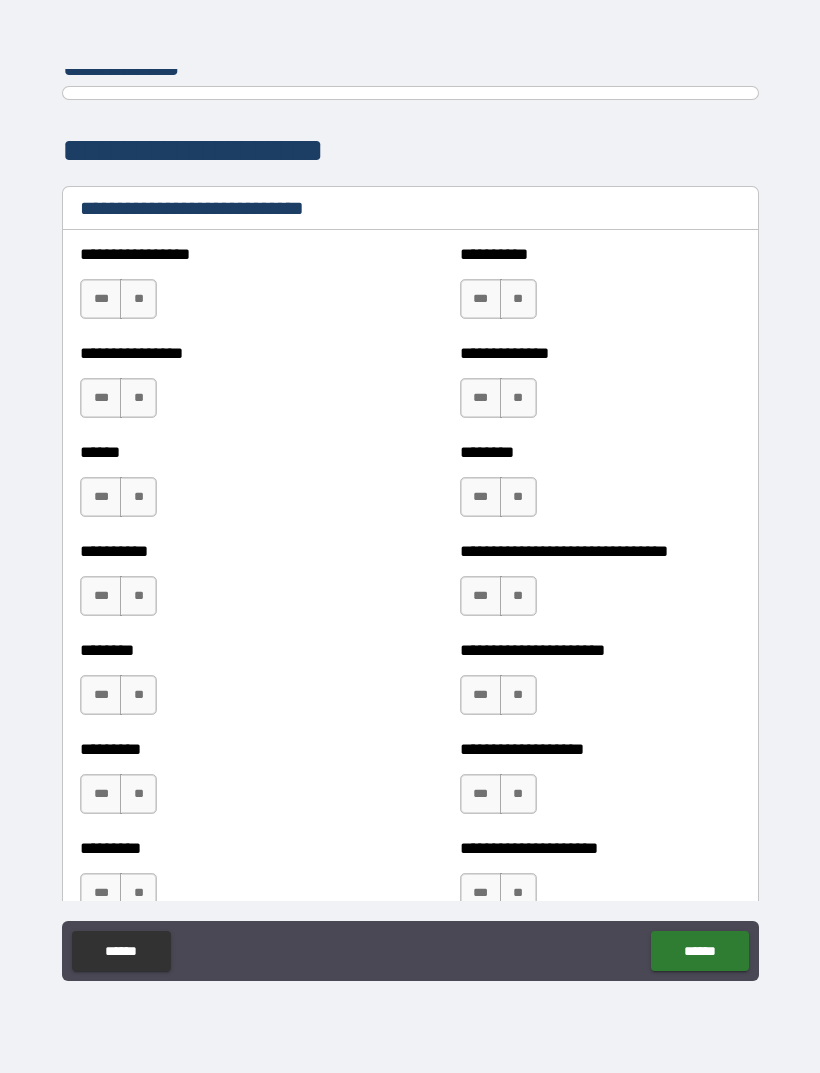 click on "***" at bounding box center [481, 695] 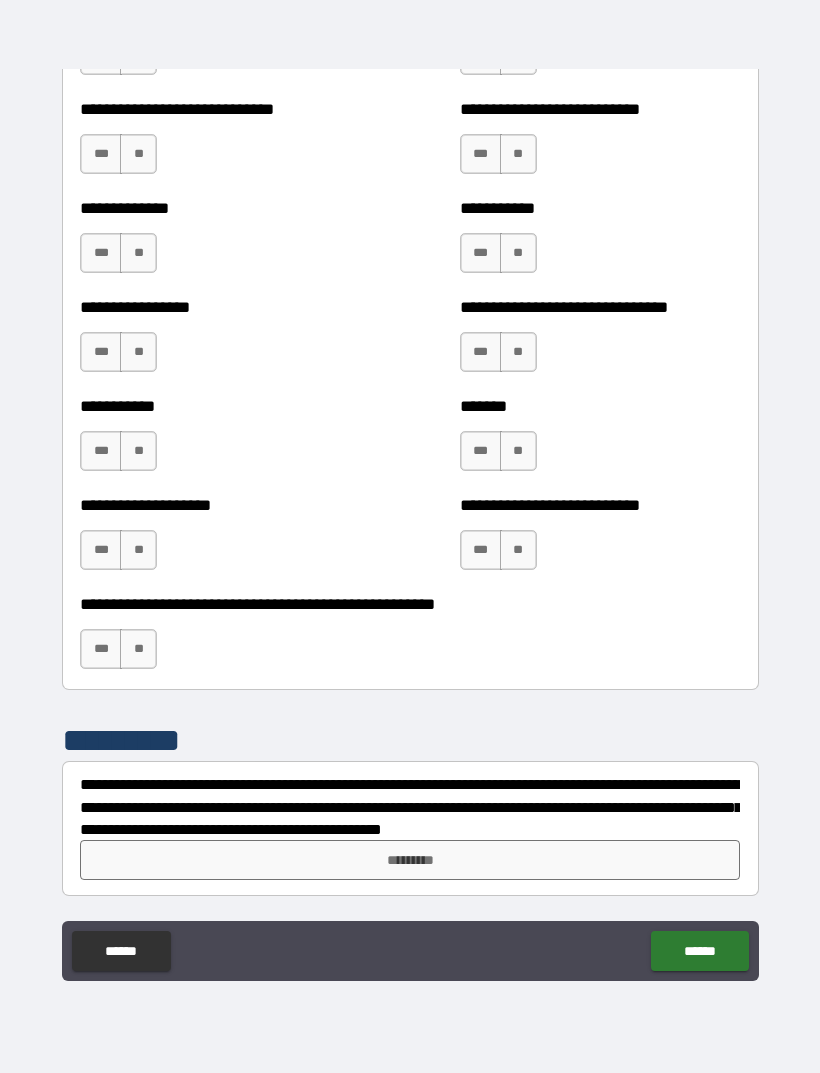 scroll, scrollTop: 7708, scrollLeft: 0, axis: vertical 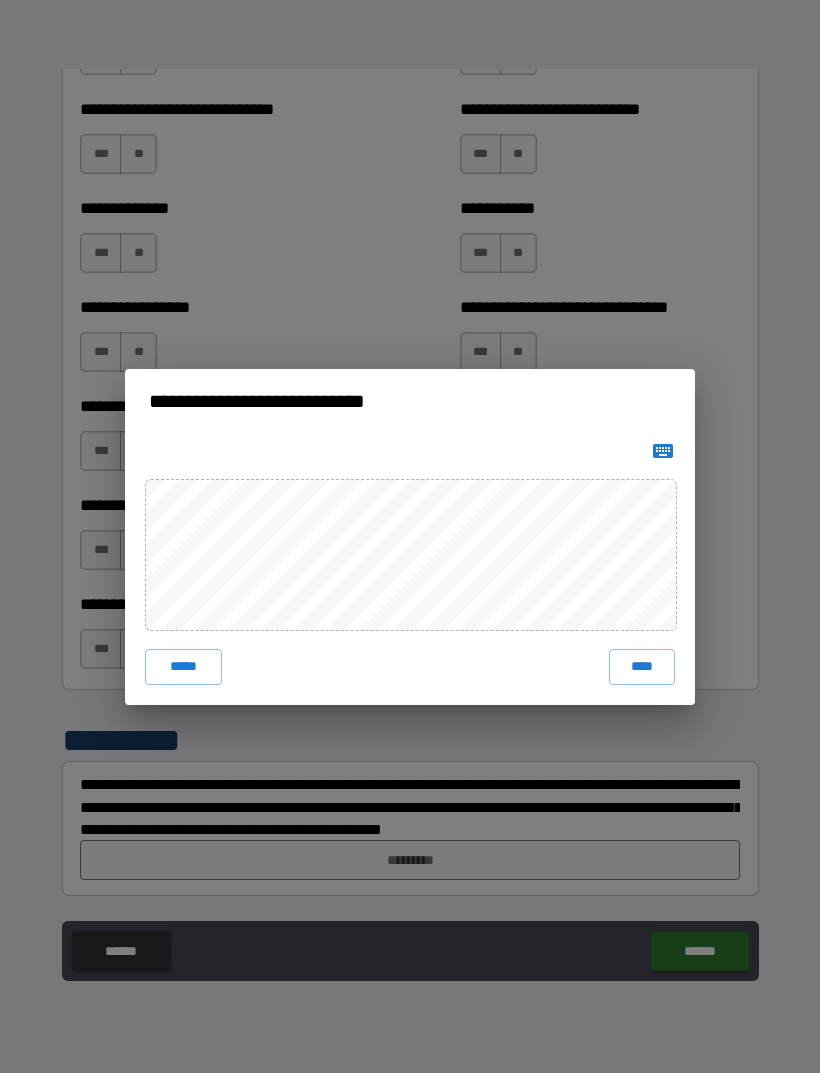 click on "****" at bounding box center (642, 667) 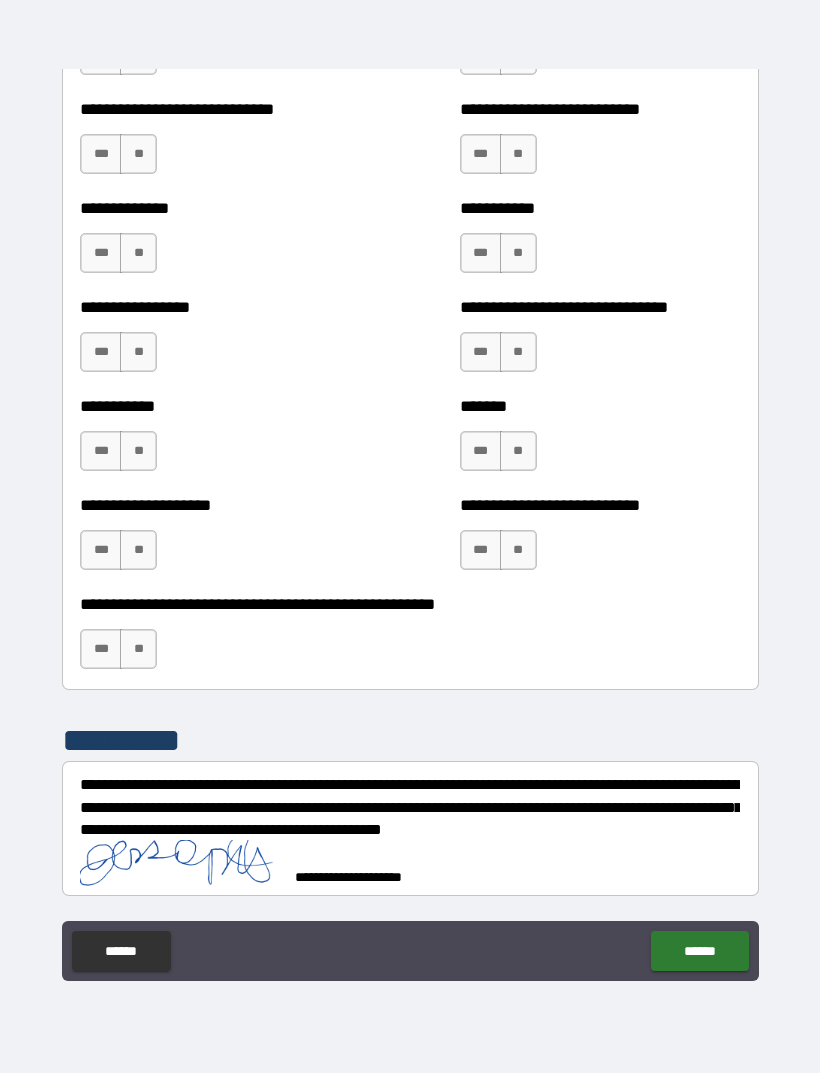 scroll, scrollTop: 7698, scrollLeft: 0, axis: vertical 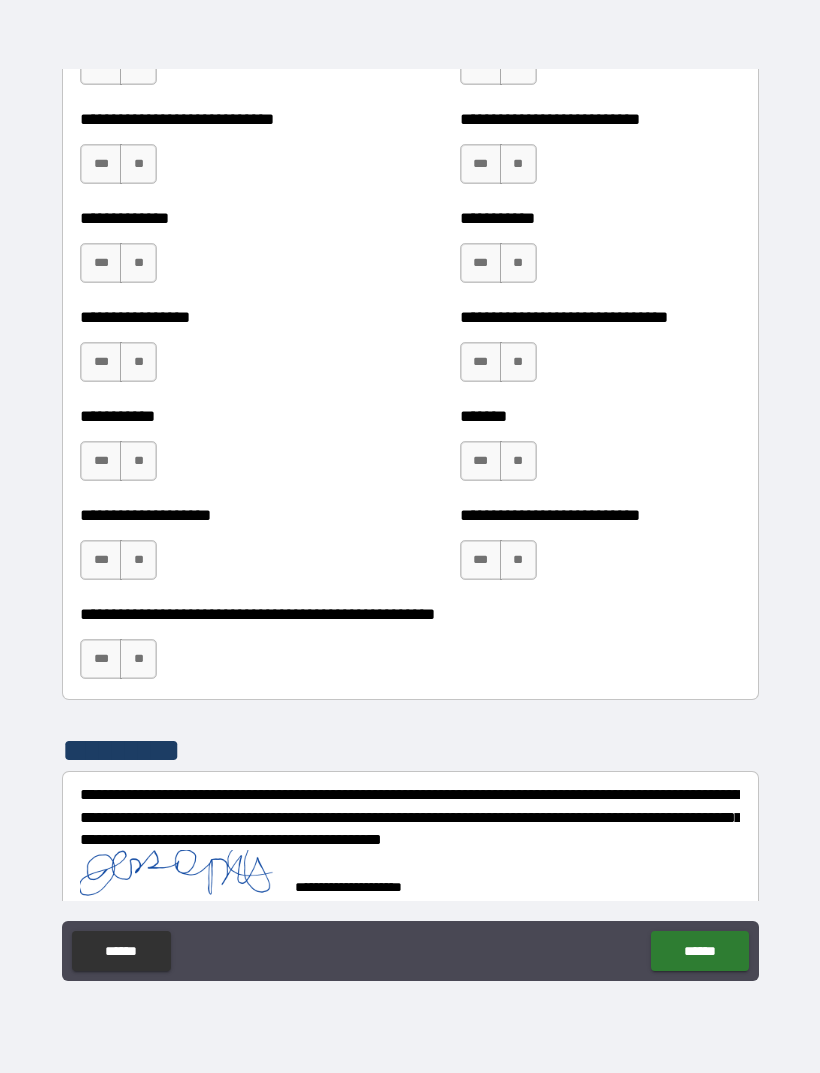click on "******" at bounding box center (699, 951) 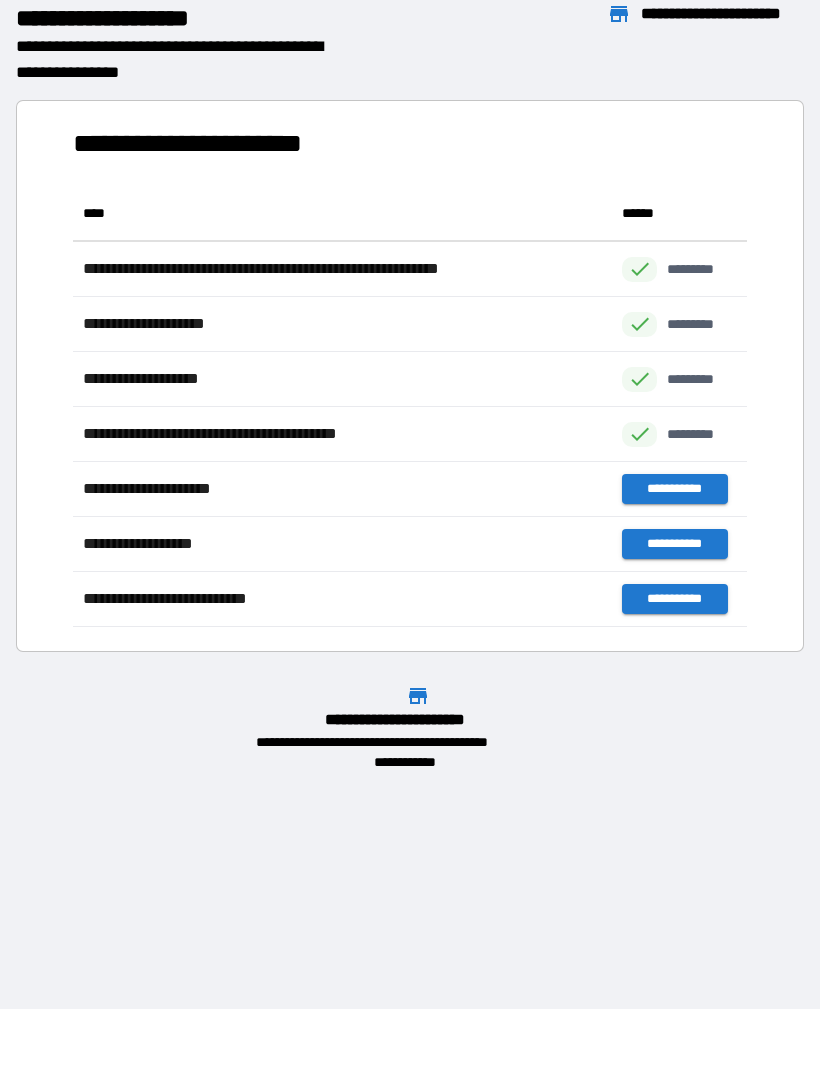 scroll, scrollTop: 441, scrollLeft: 674, axis: both 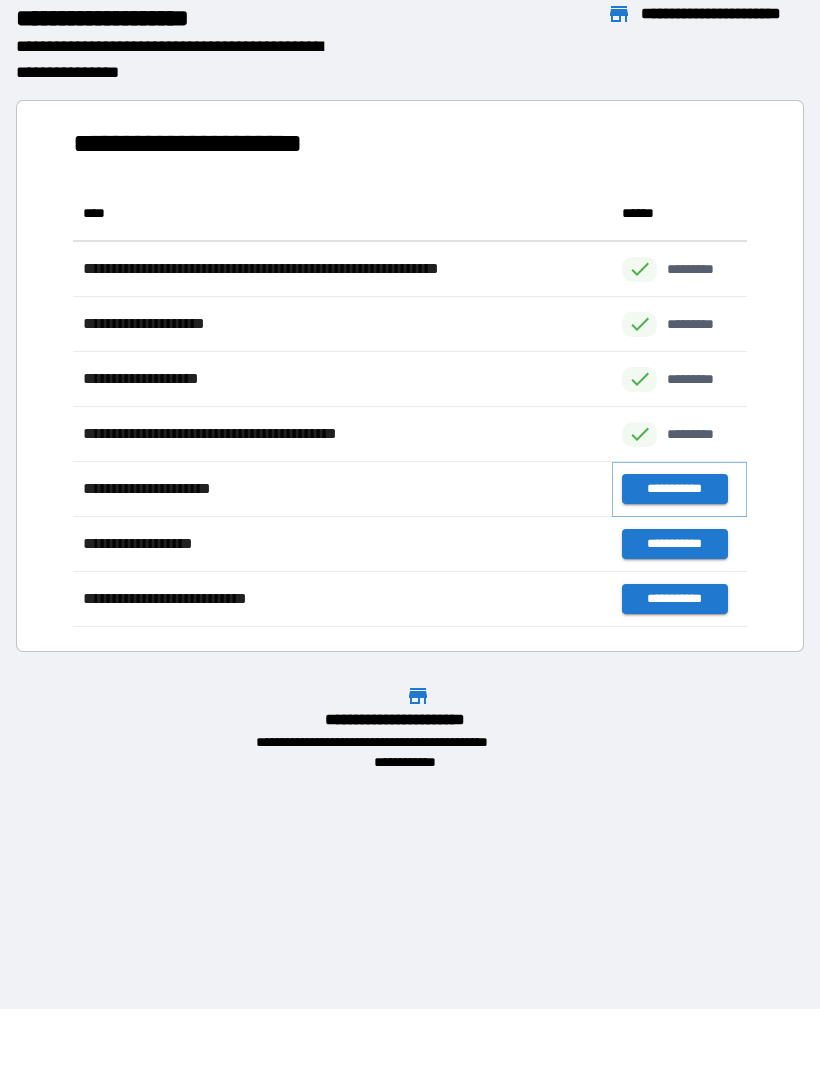 click on "**********" at bounding box center (674, 489) 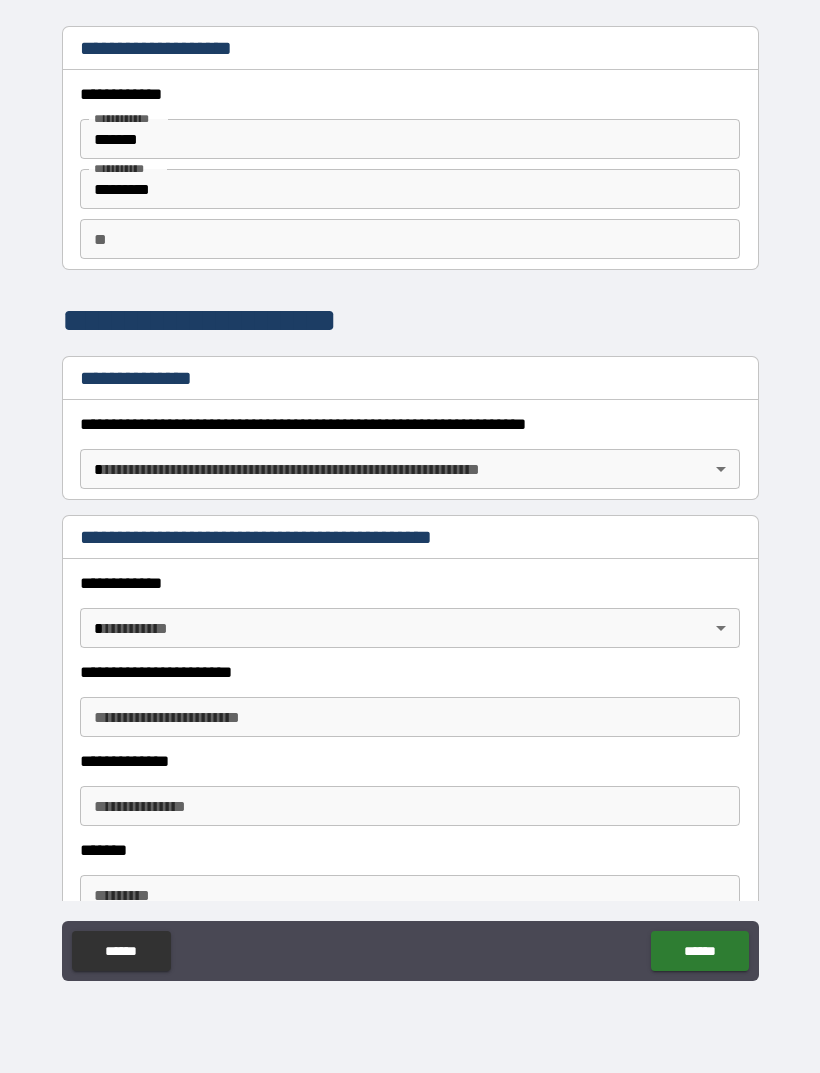 click on "**********" at bounding box center [410, 504] 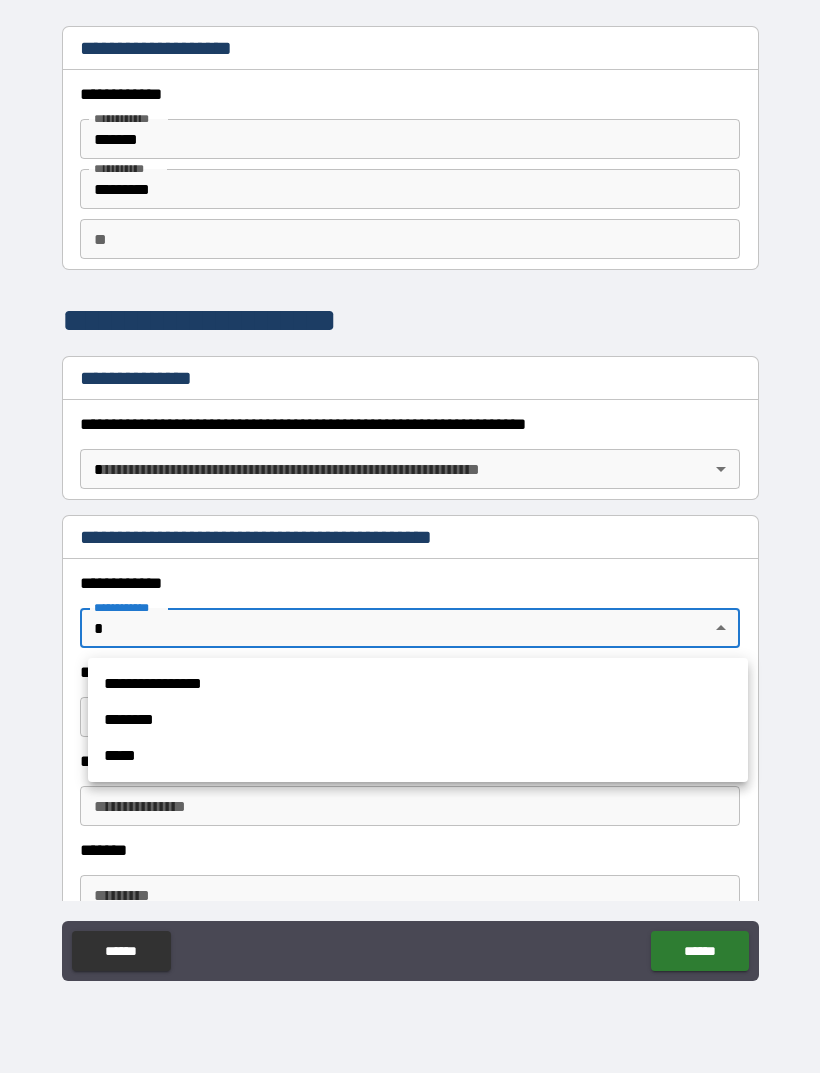 click on "********" at bounding box center [418, 720] 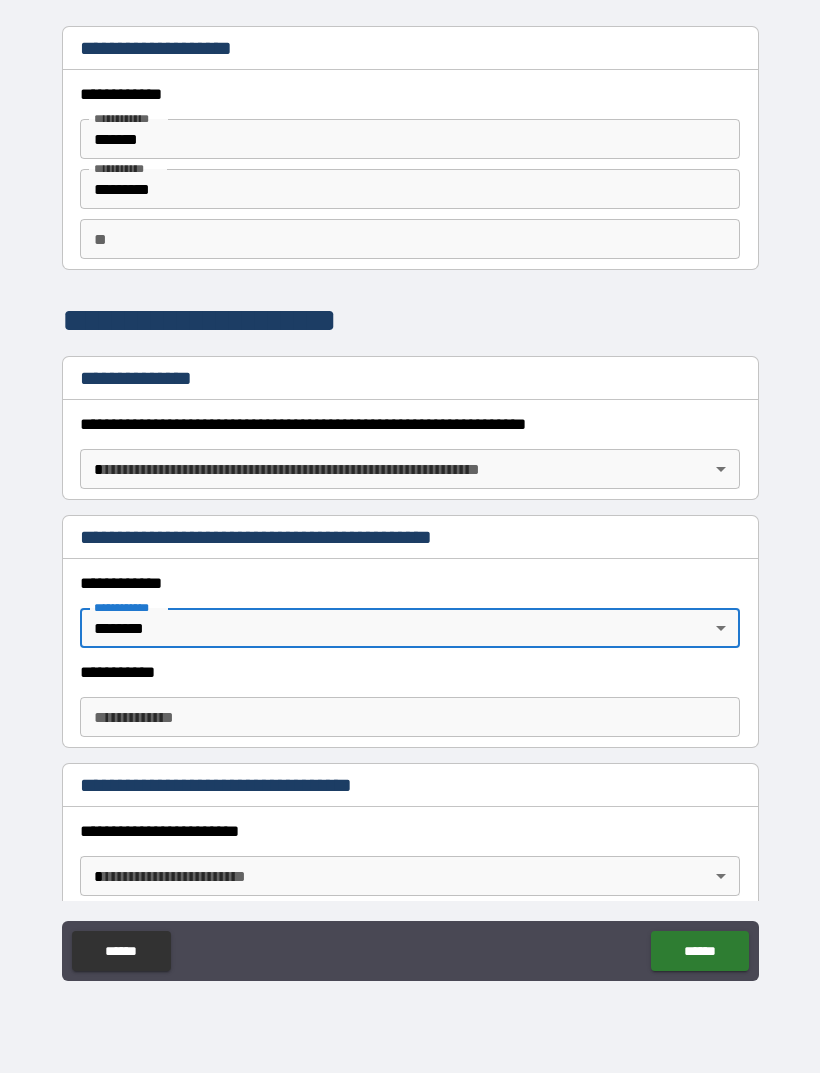 click on "**********" at bounding box center (410, 717) 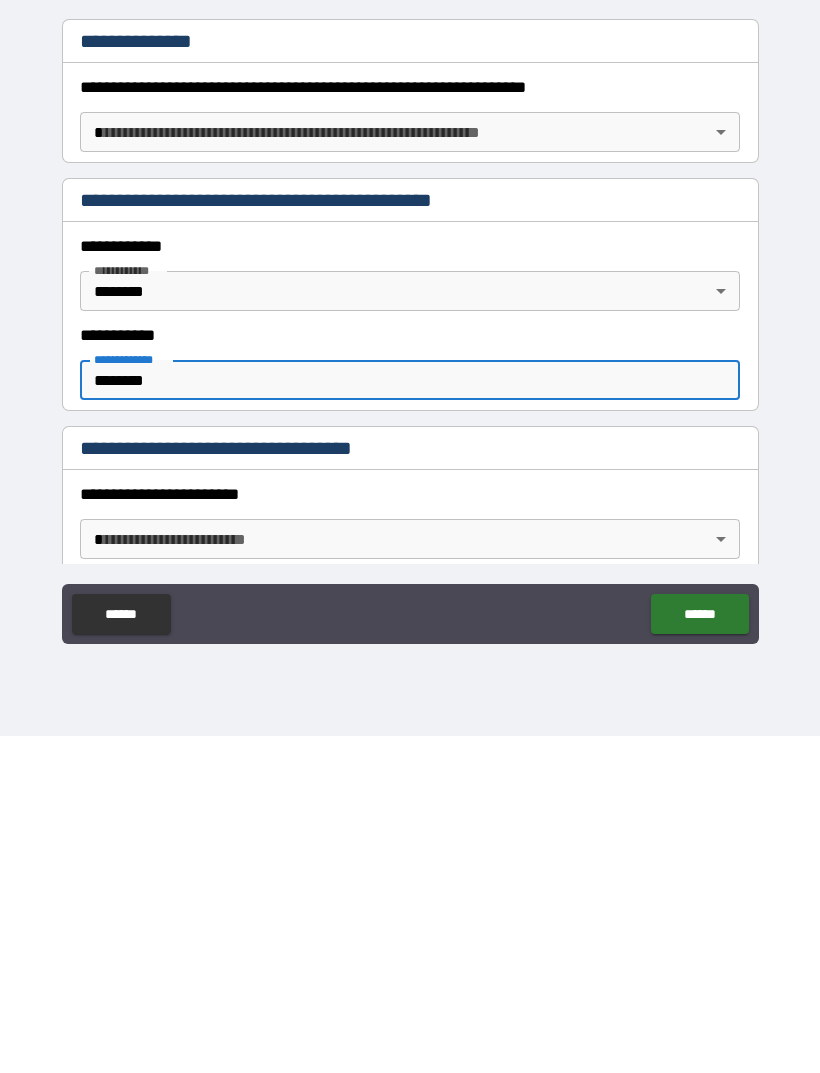 type on "********" 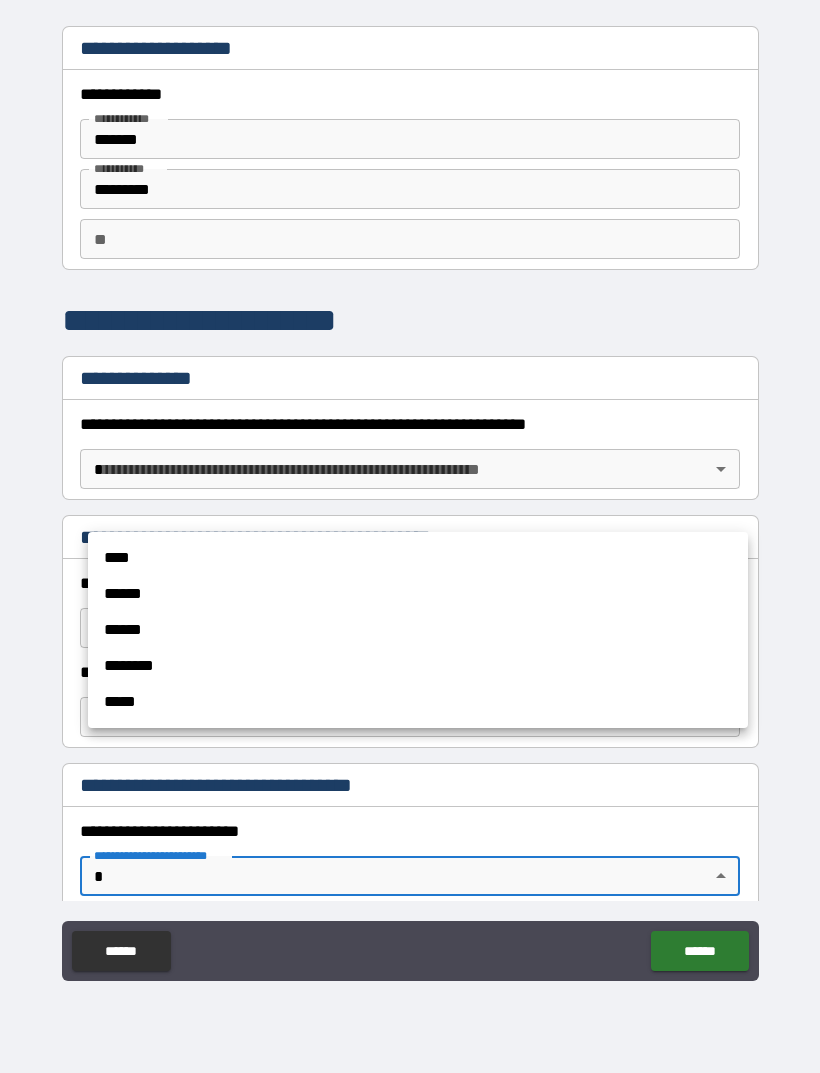 click on "****" at bounding box center (418, 558) 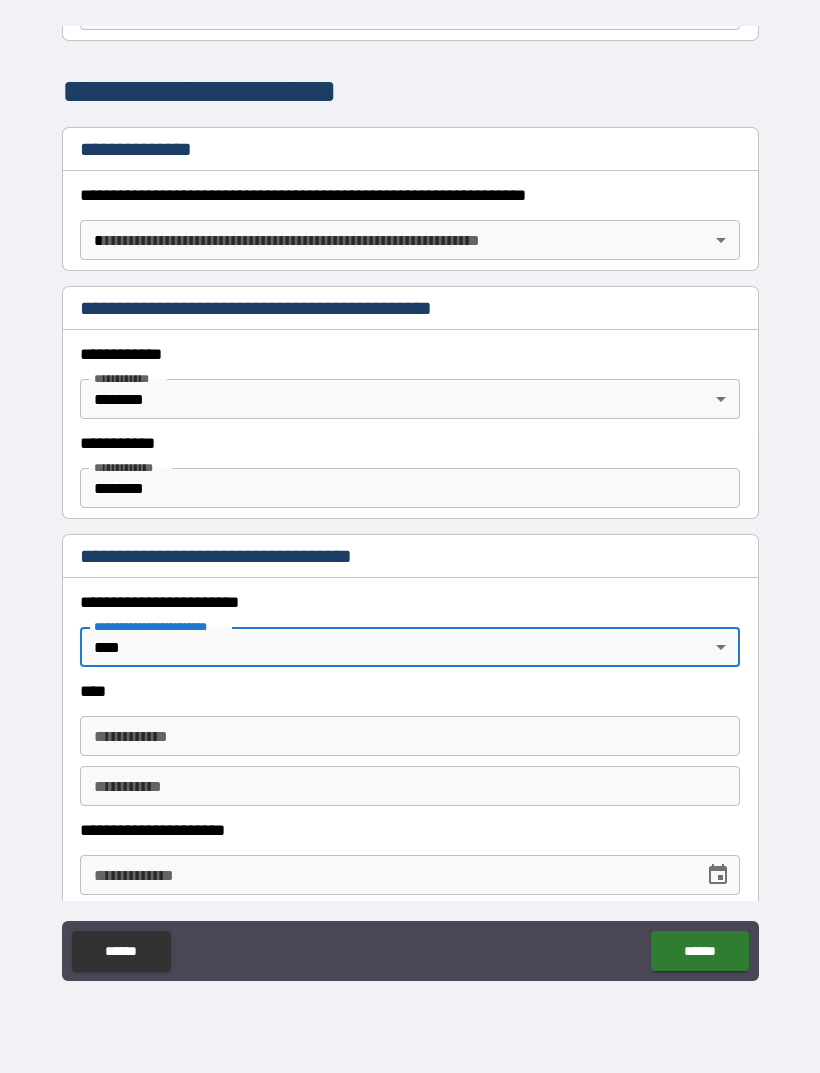 scroll, scrollTop: 249, scrollLeft: 0, axis: vertical 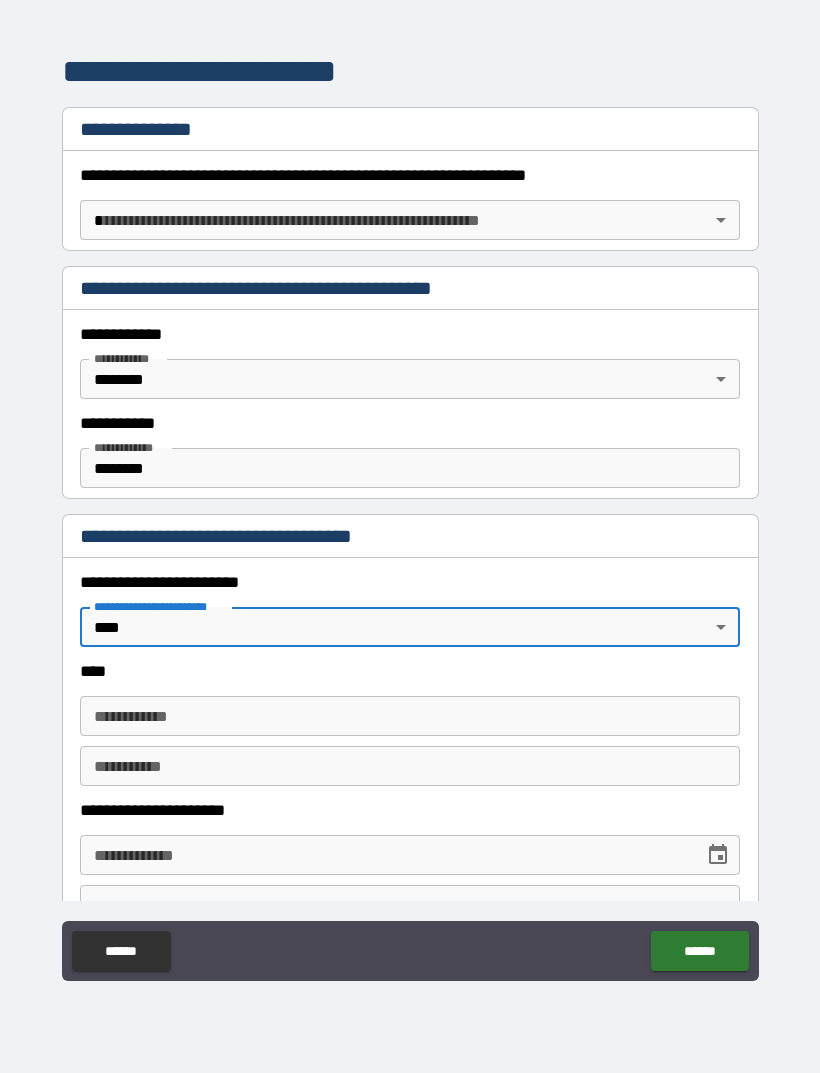 click on "**********" at bounding box center [410, 726] 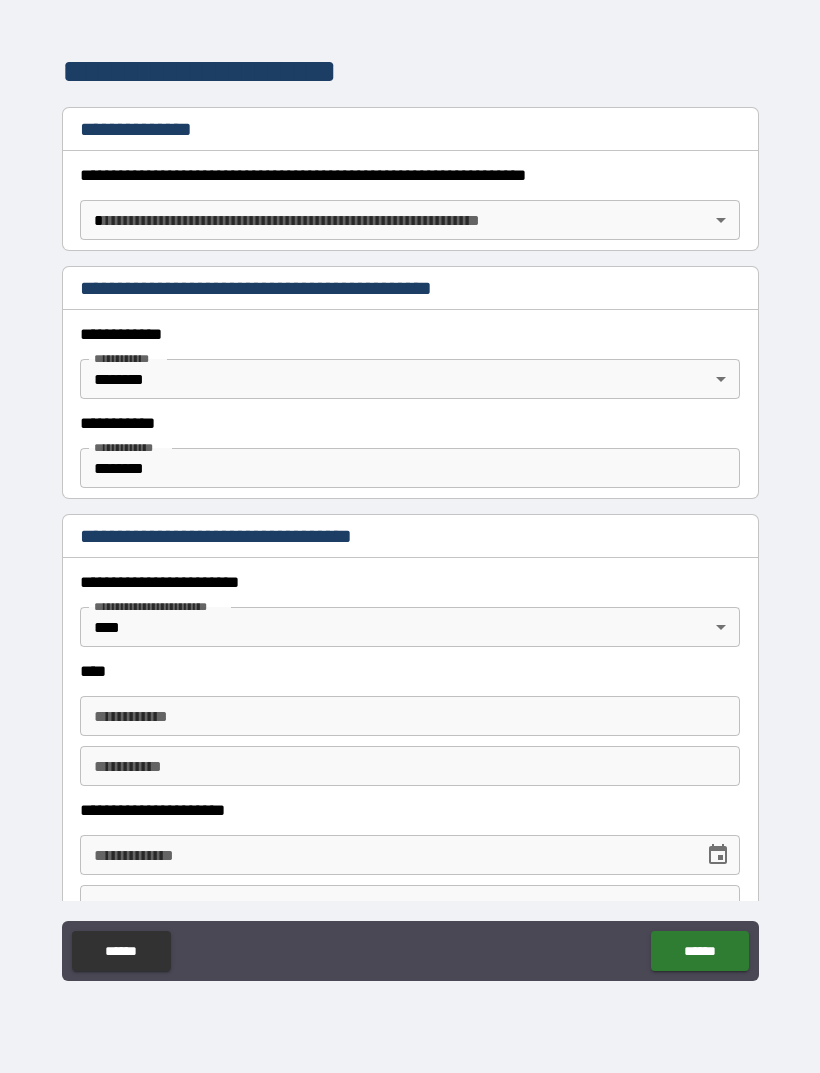 click on "**********" at bounding box center (410, 716) 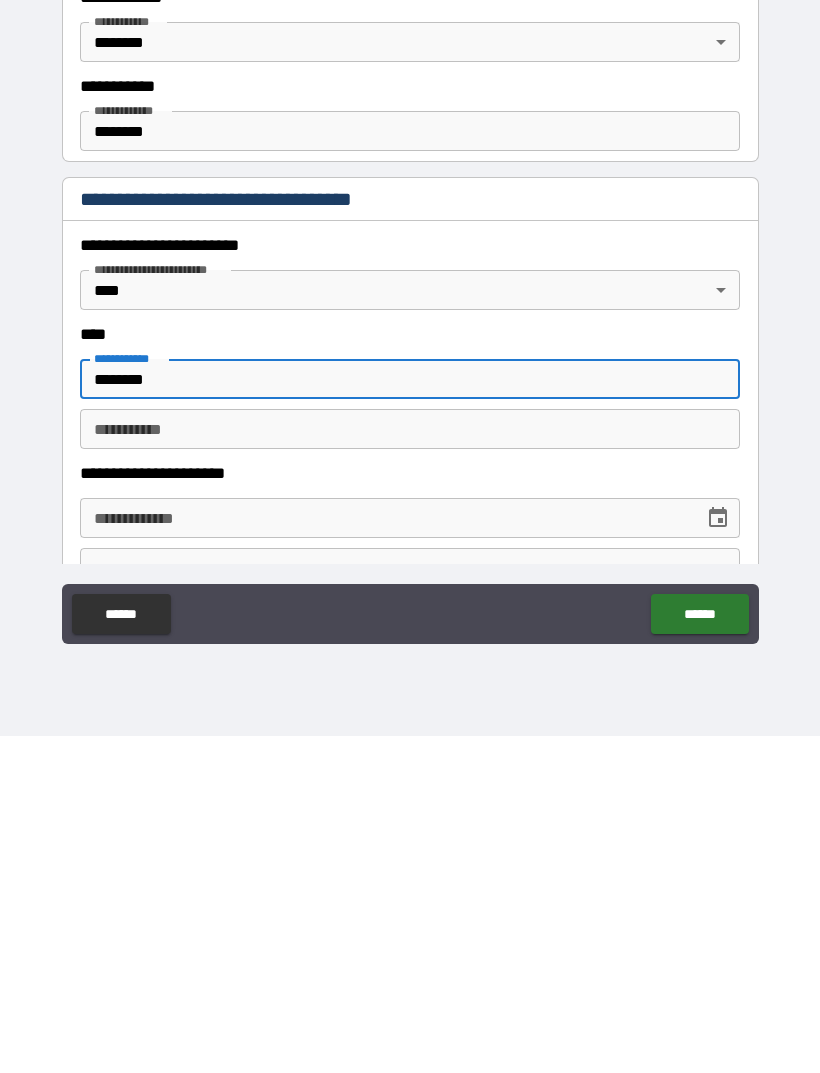 type on "*******" 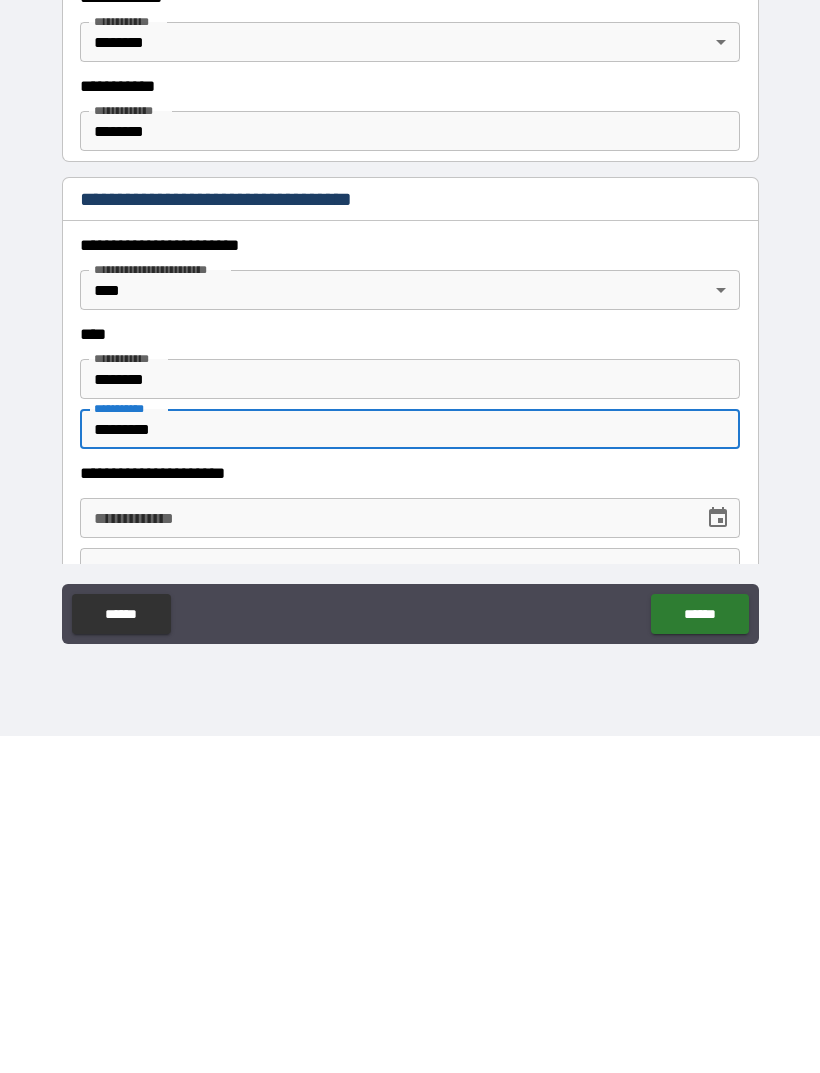 type on "*********" 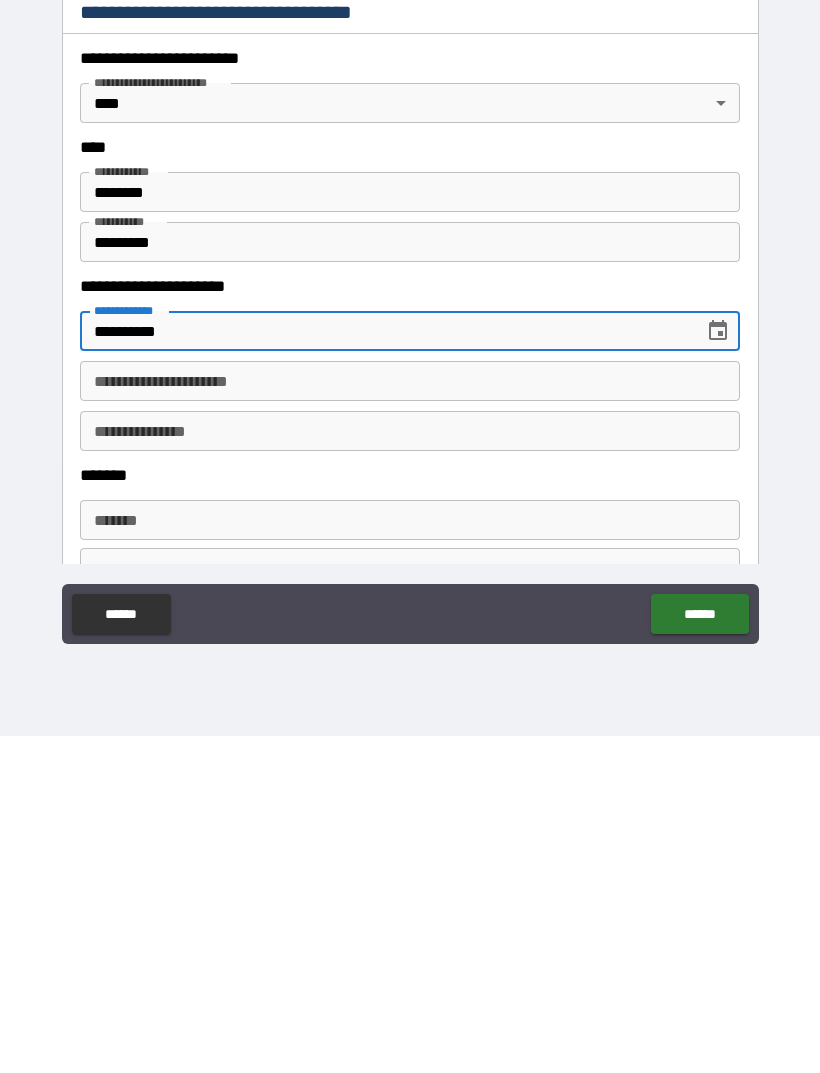 scroll, scrollTop: 451, scrollLeft: 0, axis: vertical 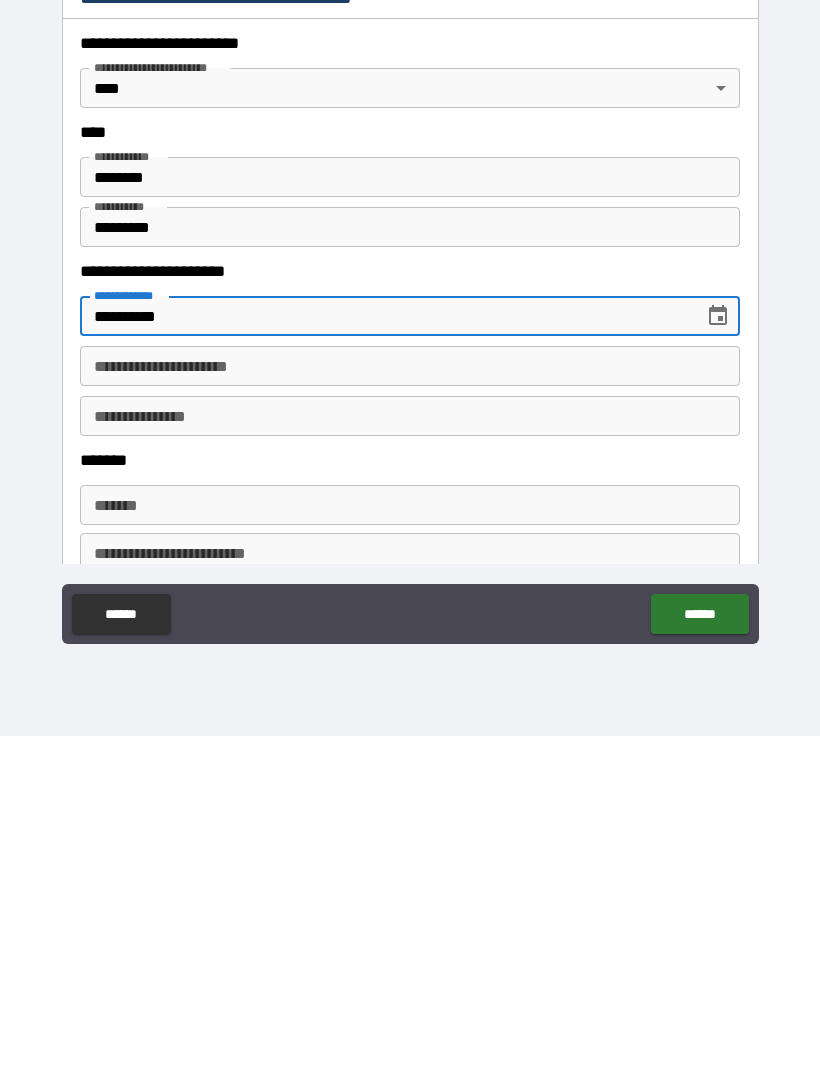 type on "**********" 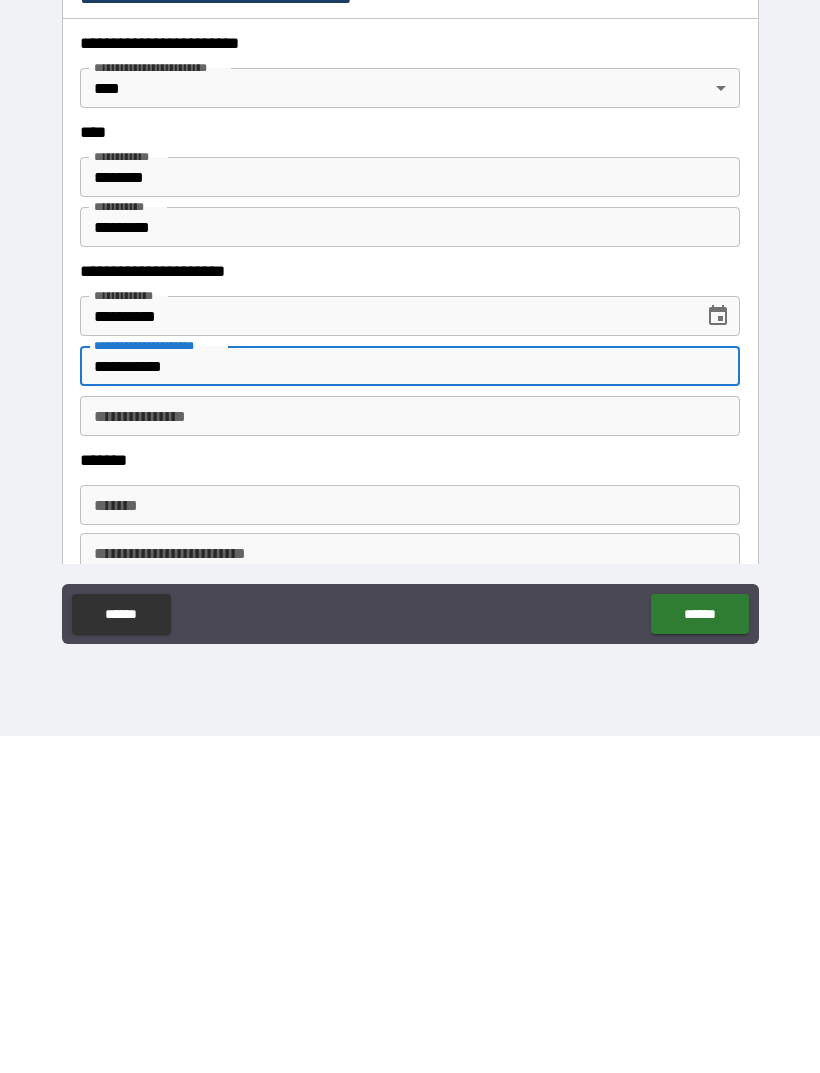 type on "**********" 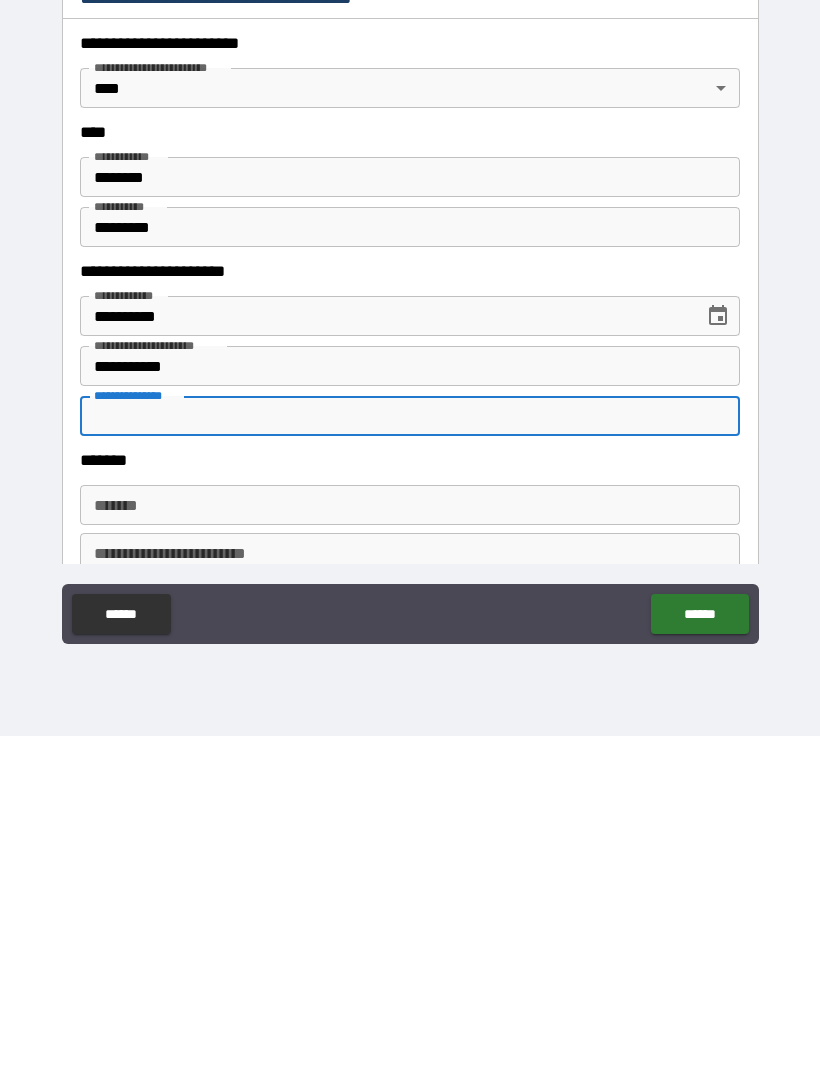 type on "*" 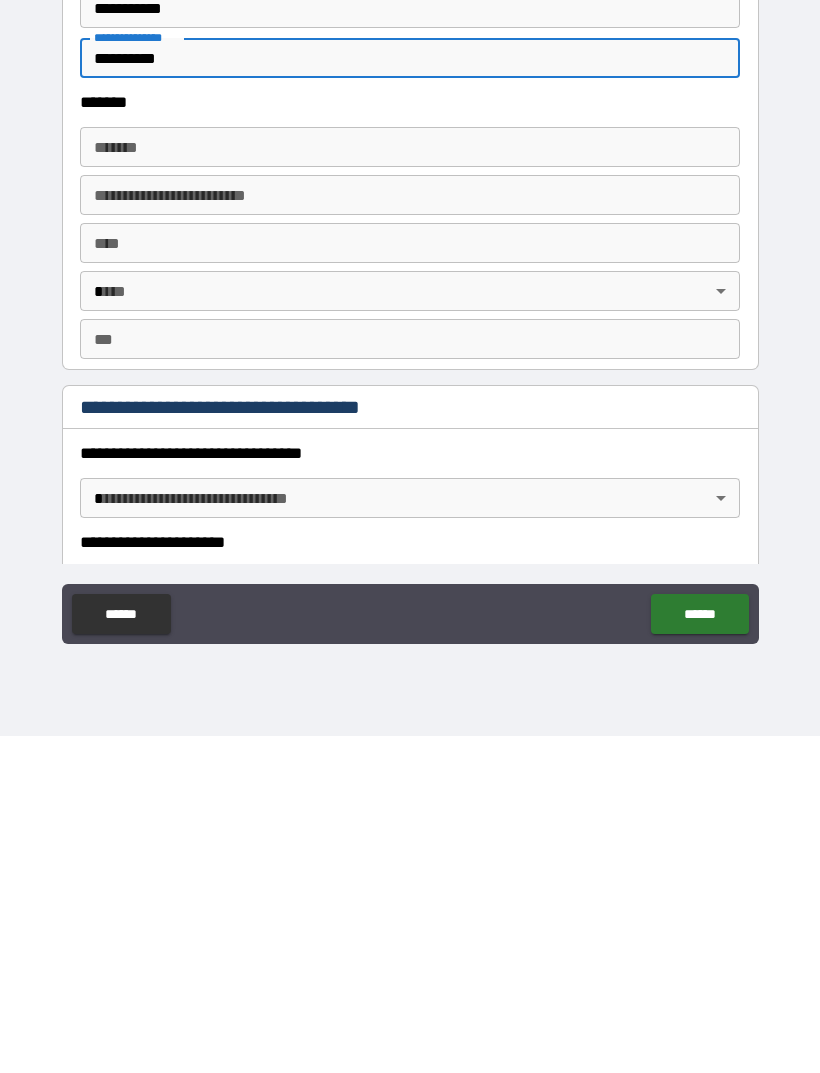 scroll, scrollTop: 811, scrollLeft: 0, axis: vertical 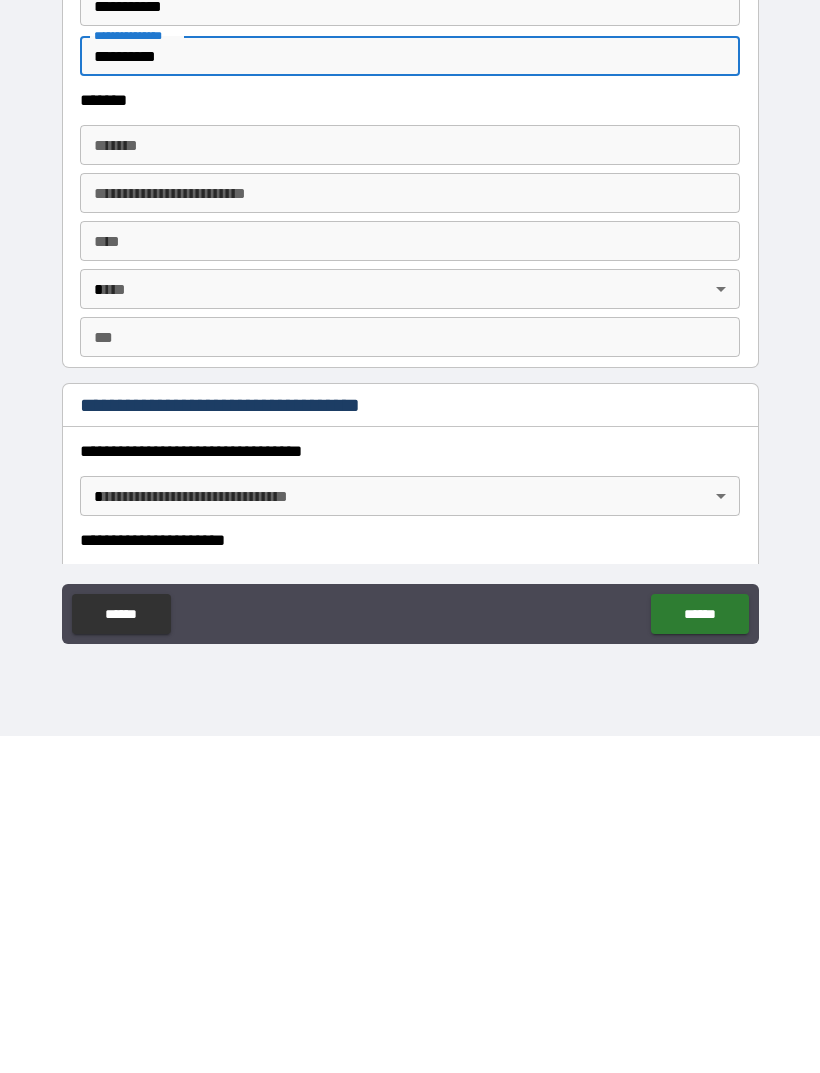 type on "**********" 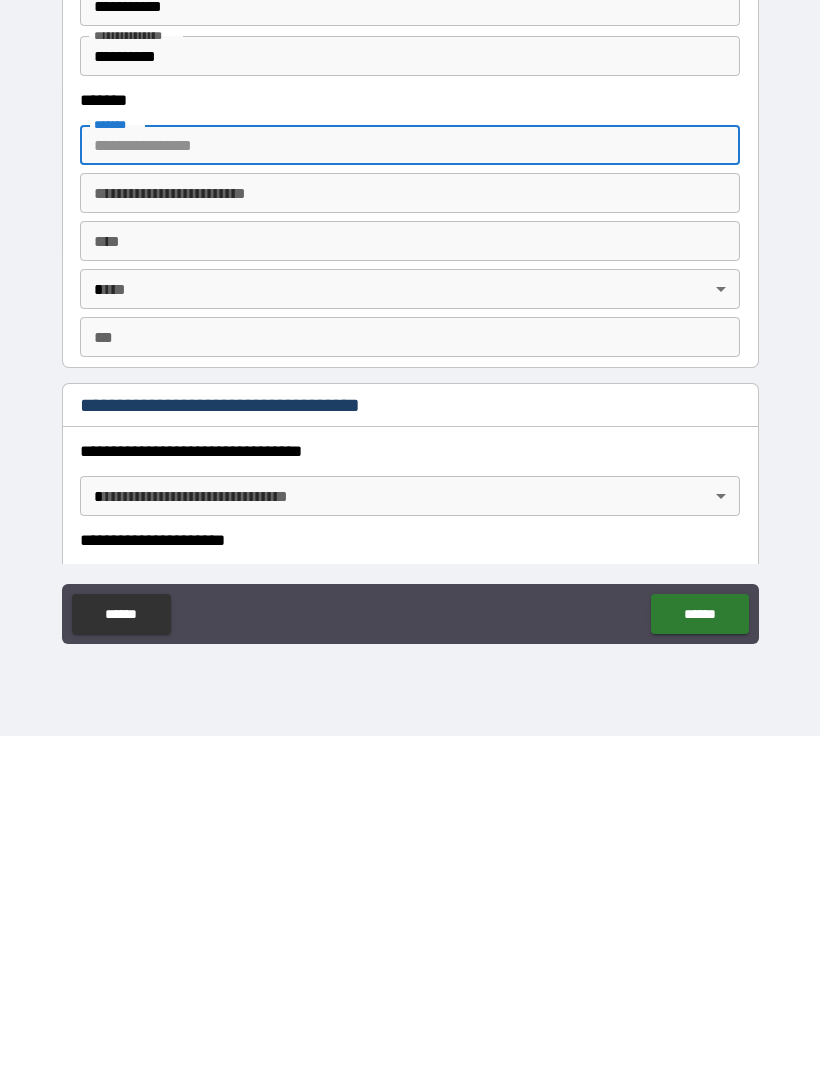 type on "*" 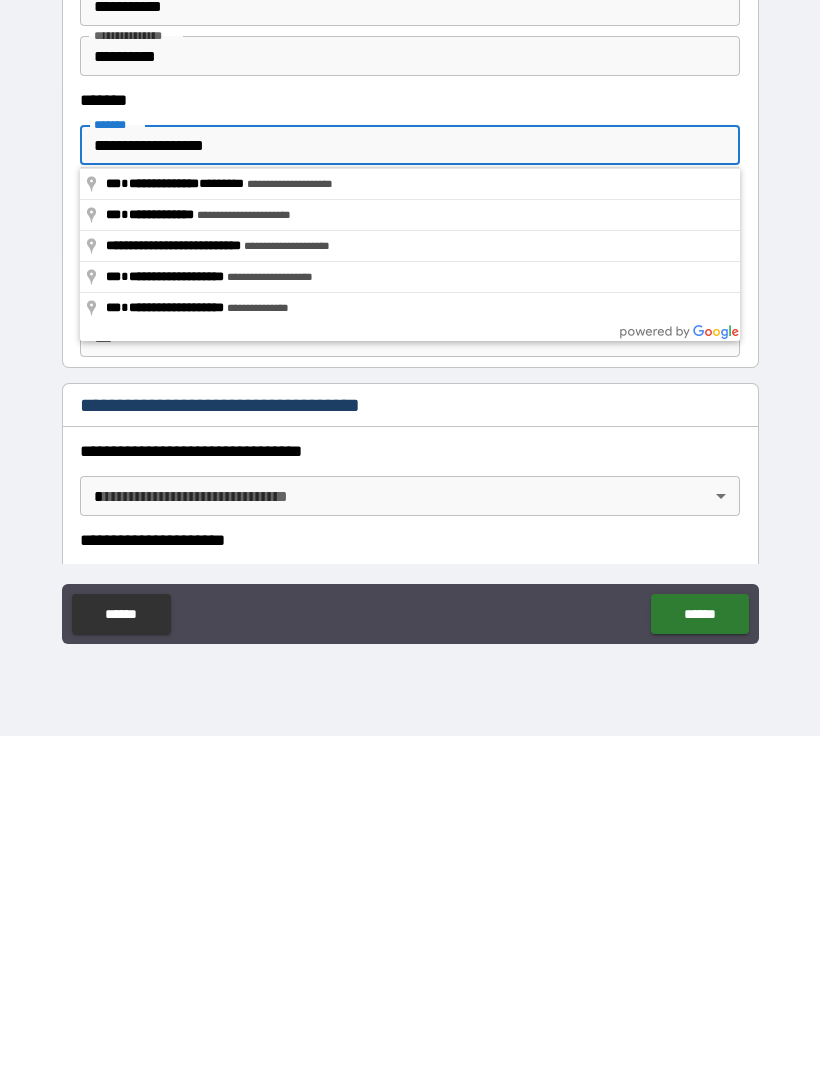 type on "**********" 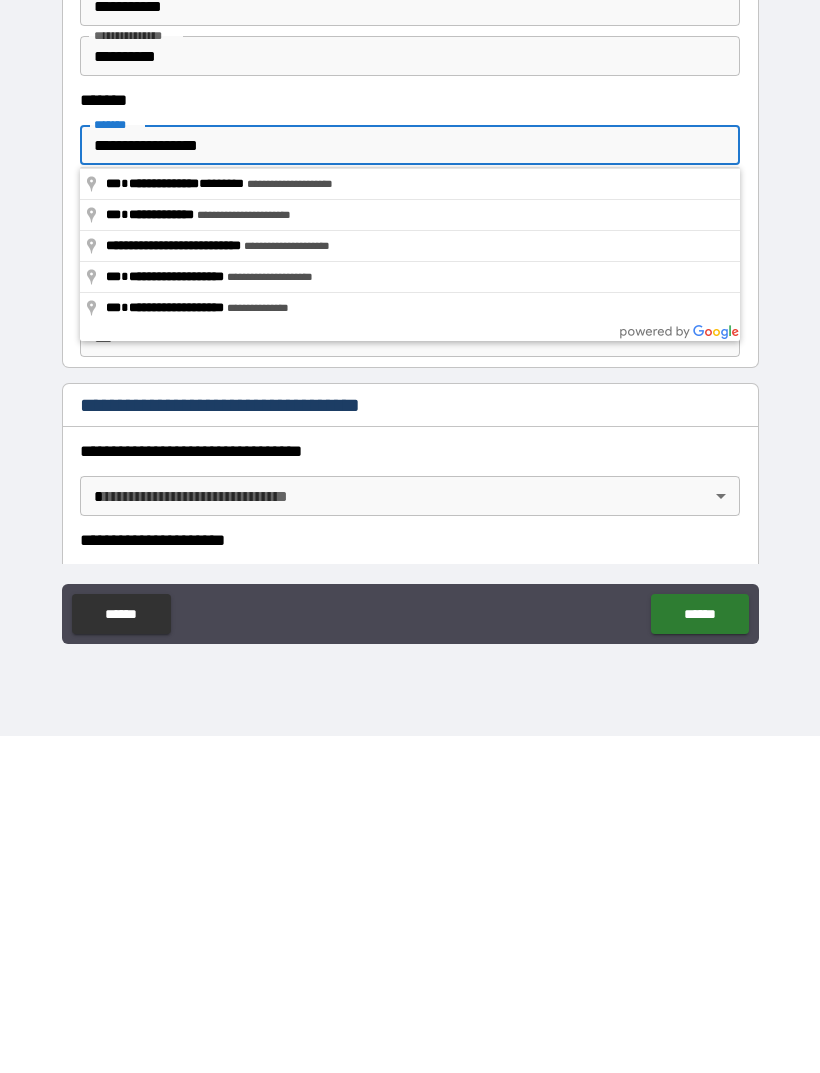 type on "**" 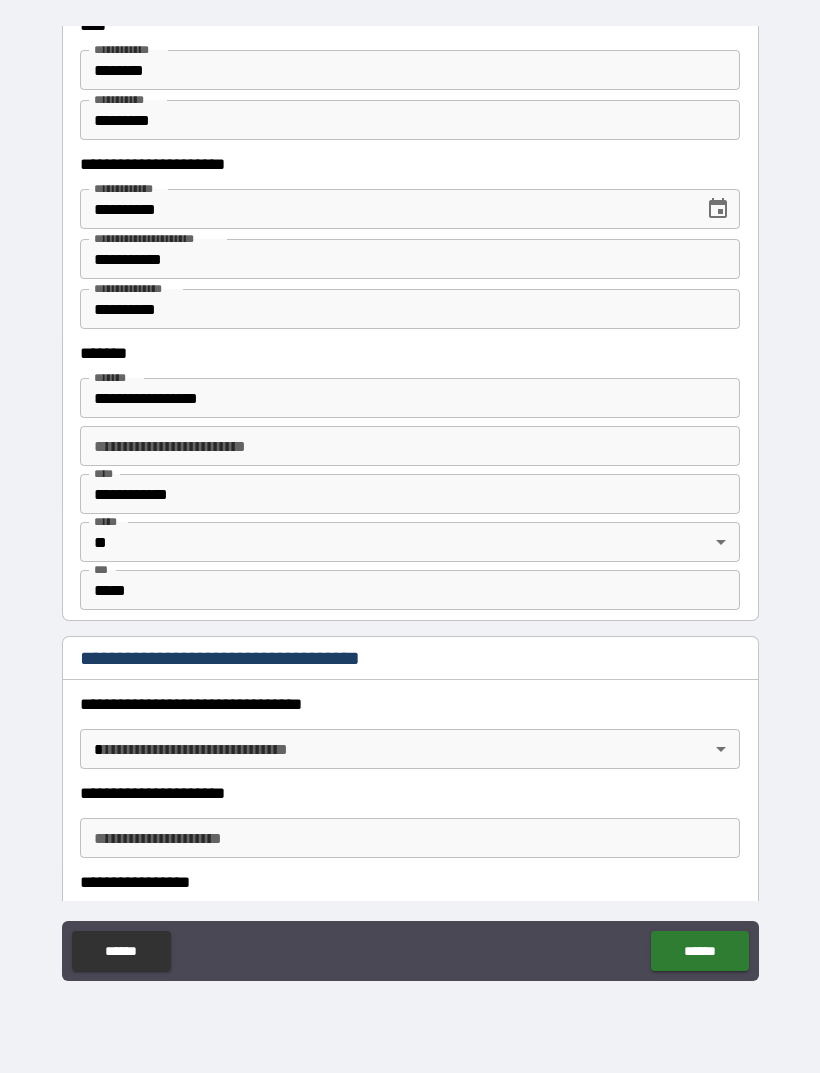 scroll, scrollTop: 914, scrollLeft: 0, axis: vertical 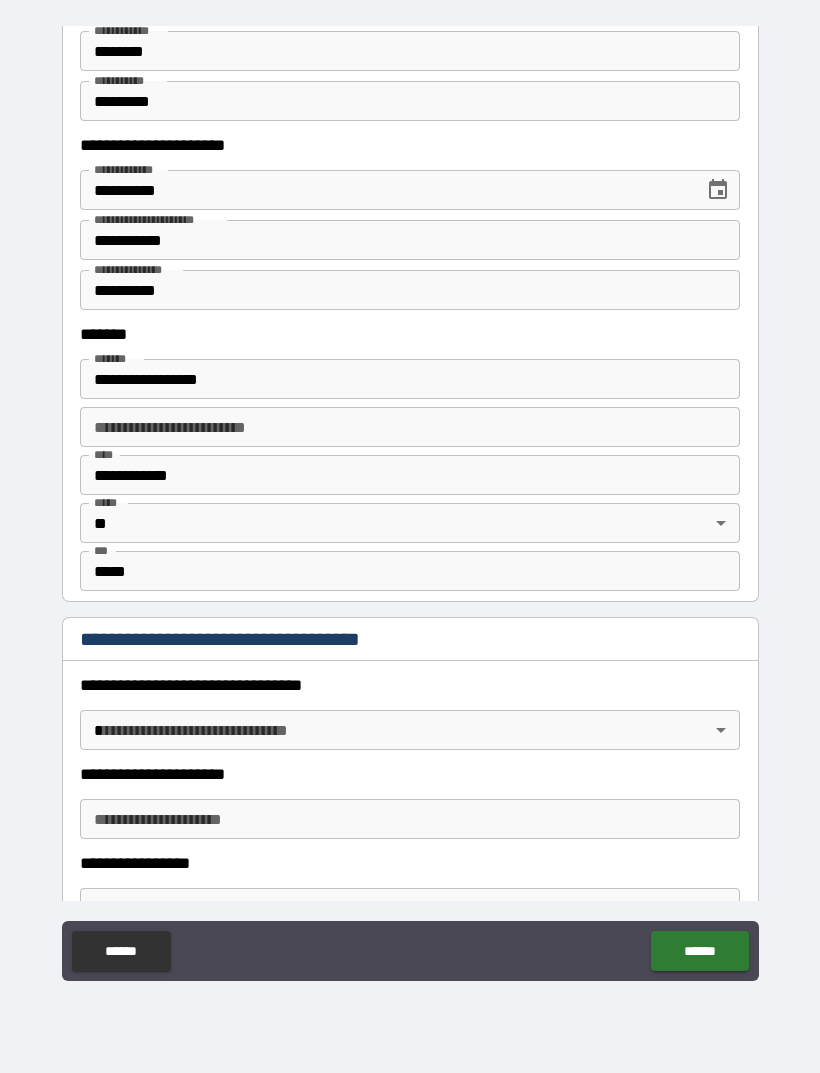 click on "**********" at bounding box center (410, 504) 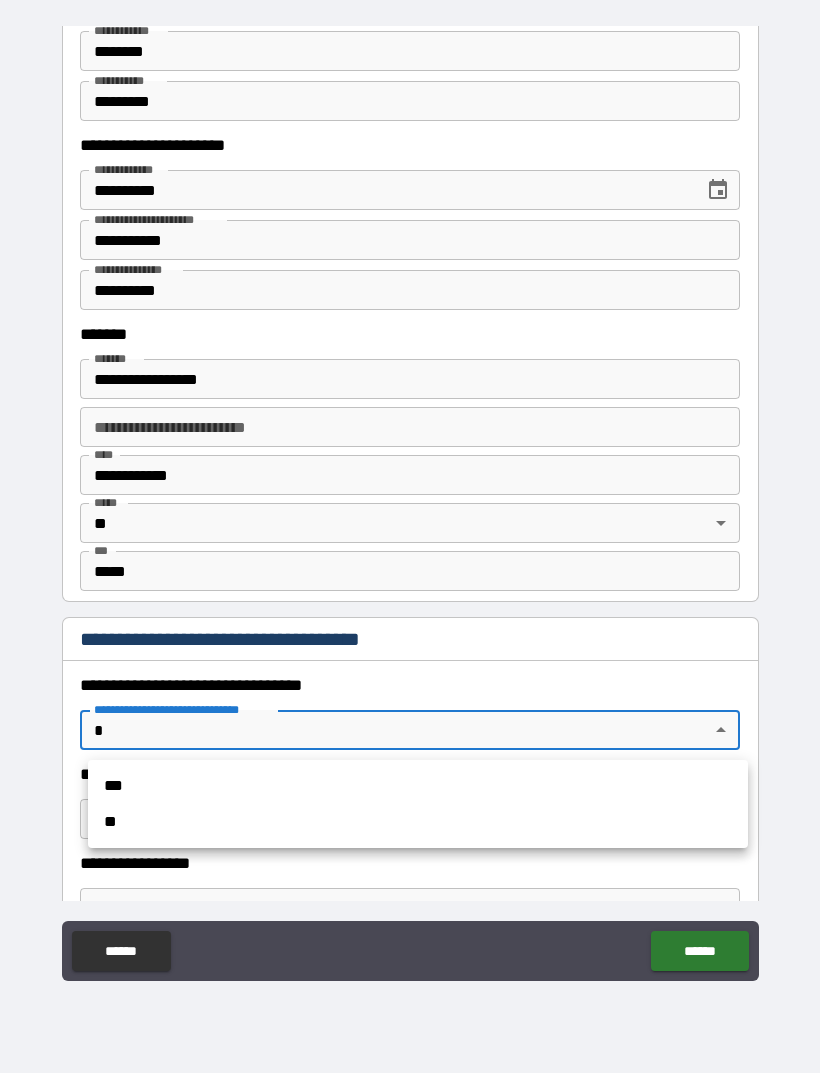 click on "**" at bounding box center [418, 822] 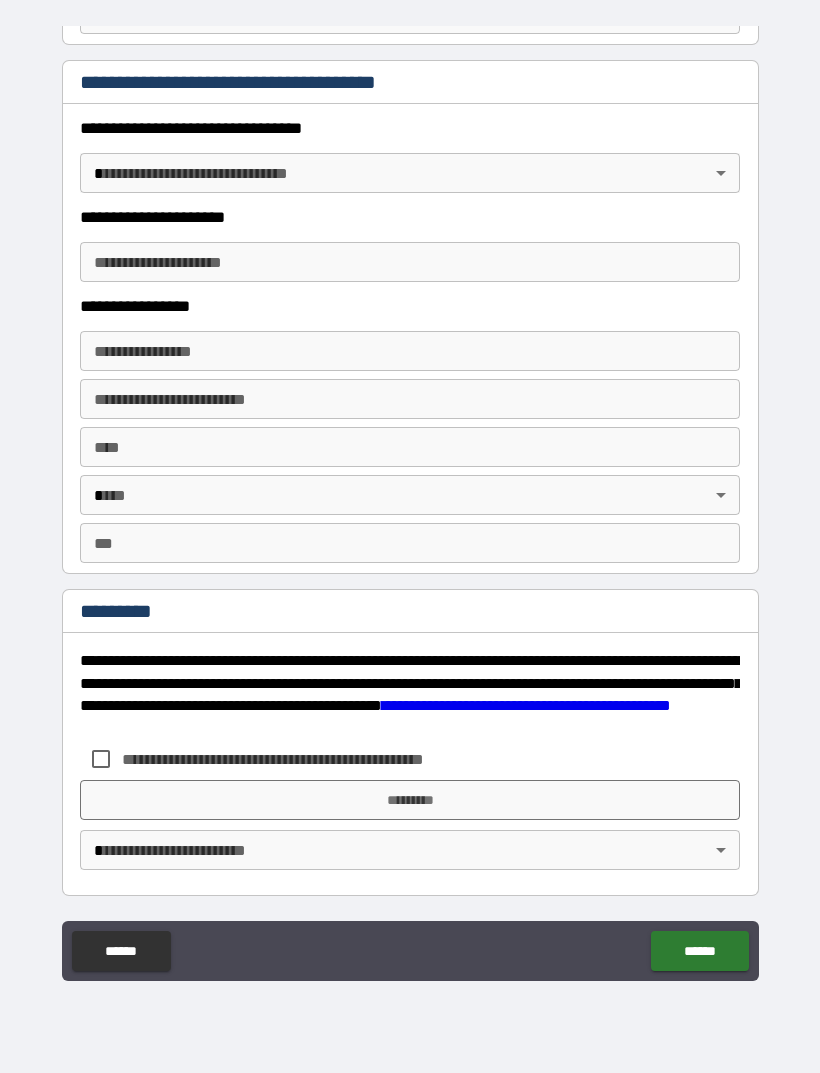 scroll, scrollTop: 2913, scrollLeft: 0, axis: vertical 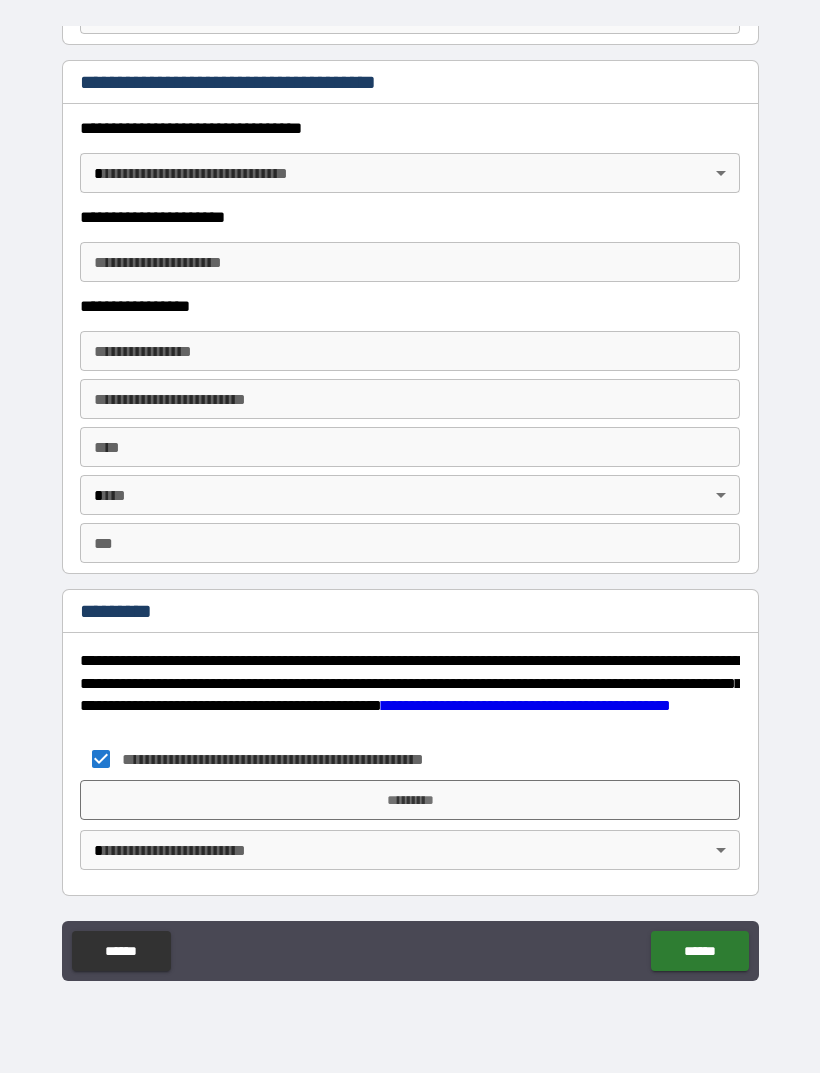 click on "*********" at bounding box center [410, 800] 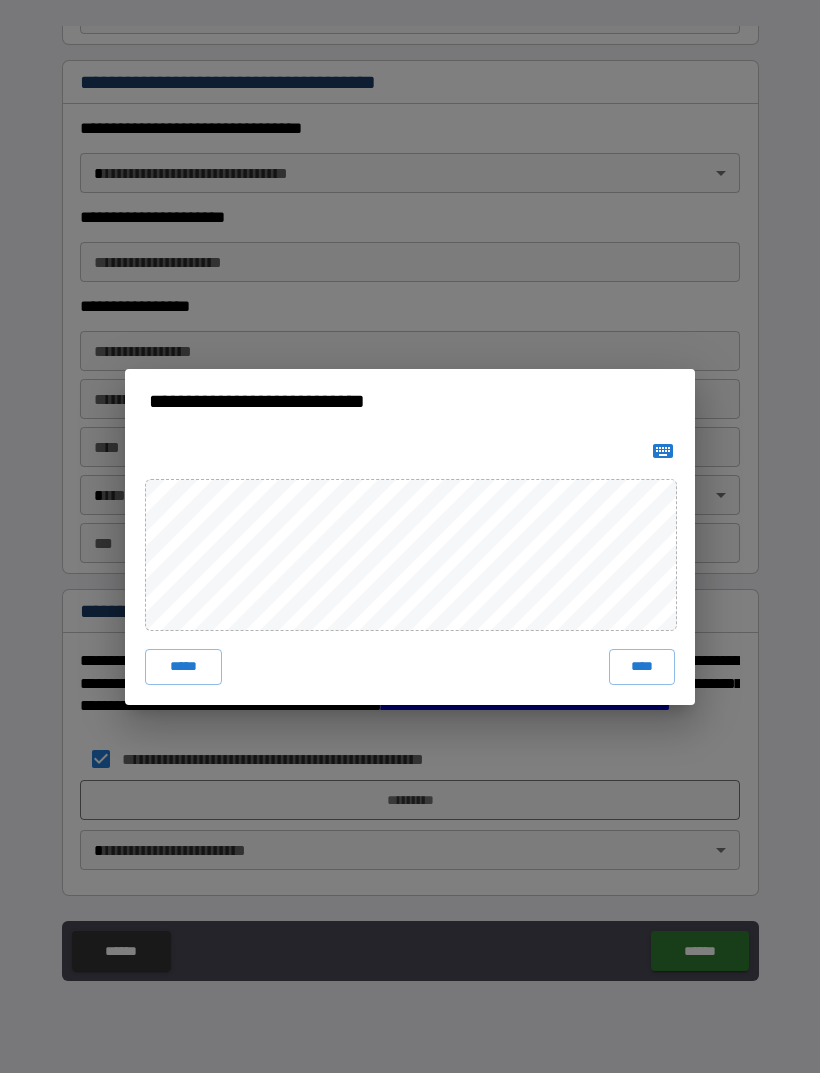 click on "****" at bounding box center [642, 667] 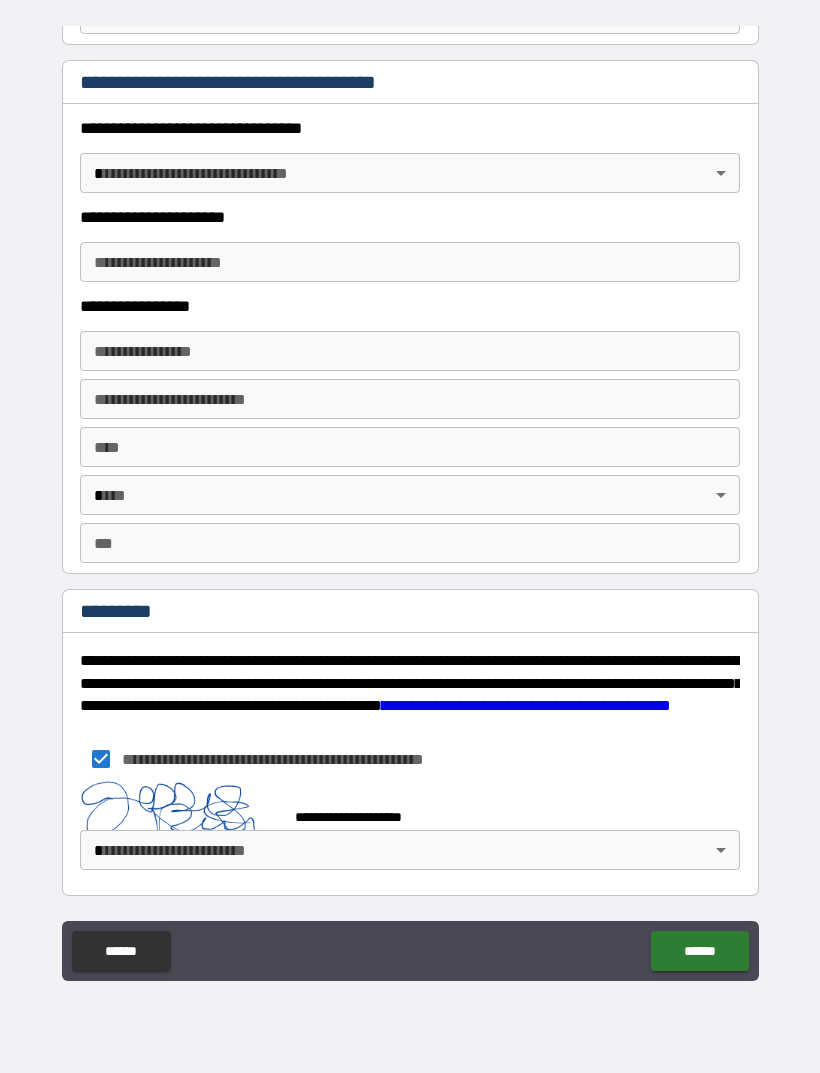 scroll, scrollTop: 2903, scrollLeft: 0, axis: vertical 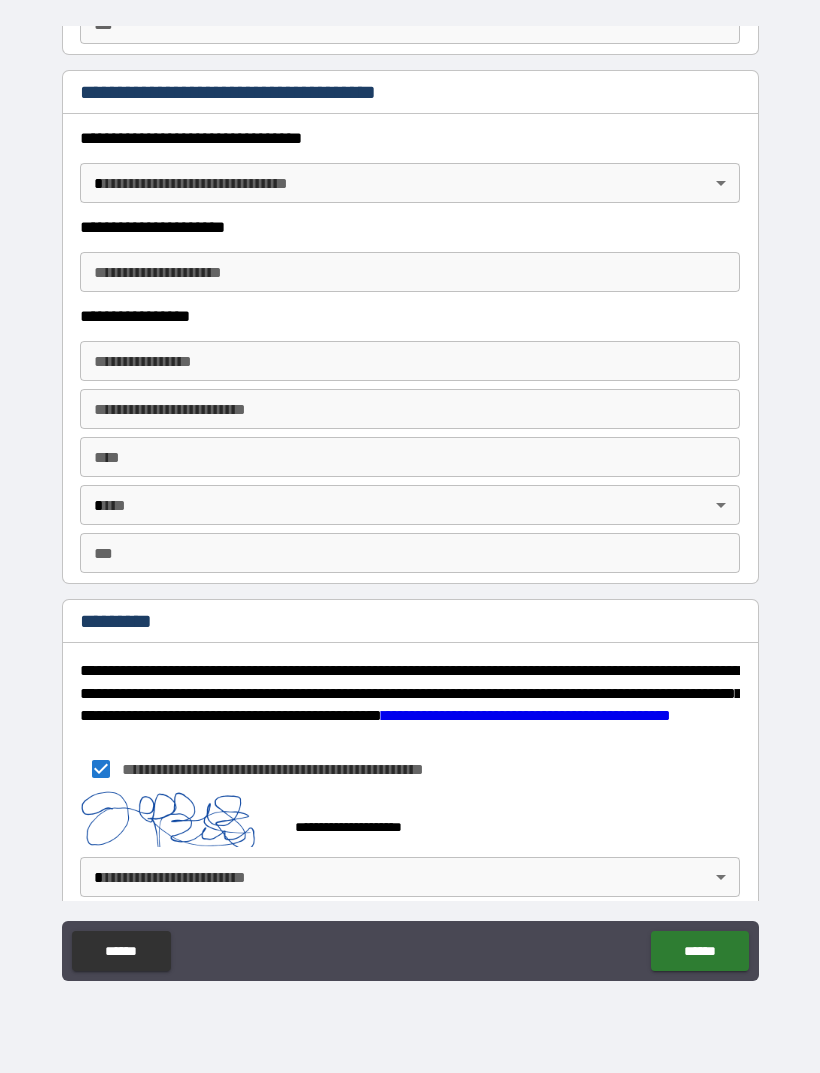 click on "******" at bounding box center [699, 951] 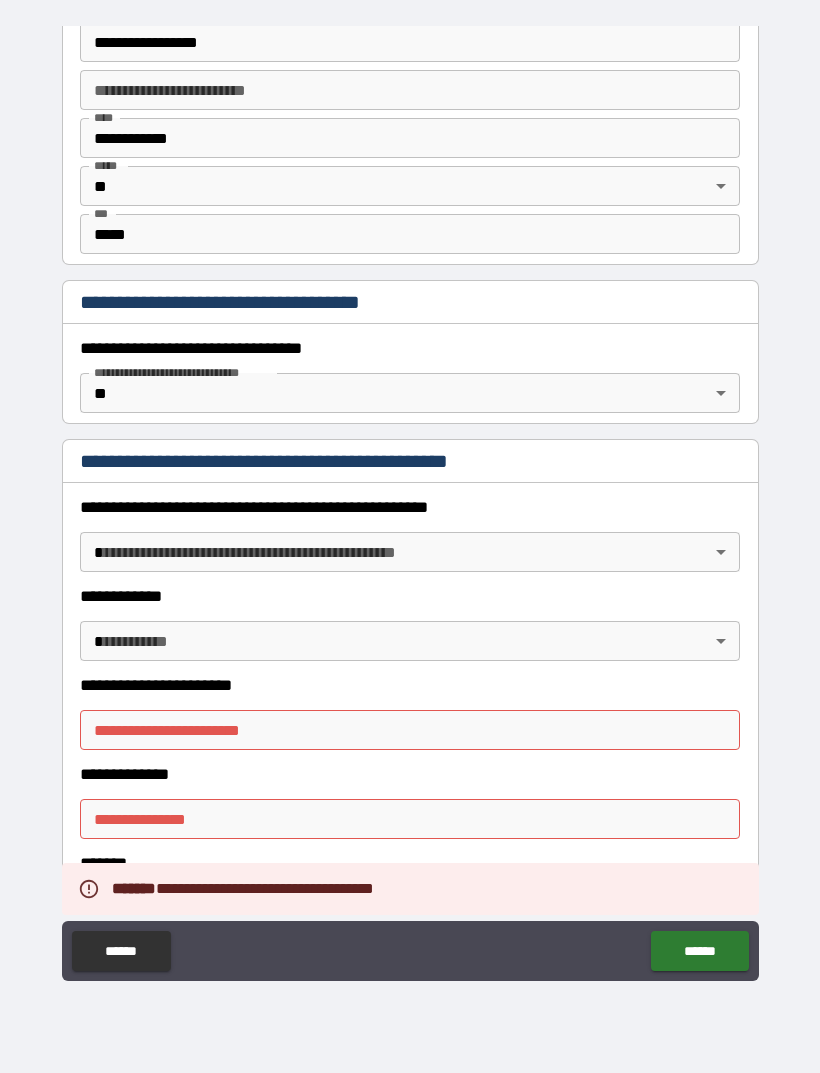 scroll, scrollTop: 1357, scrollLeft: 0, axis: vertical 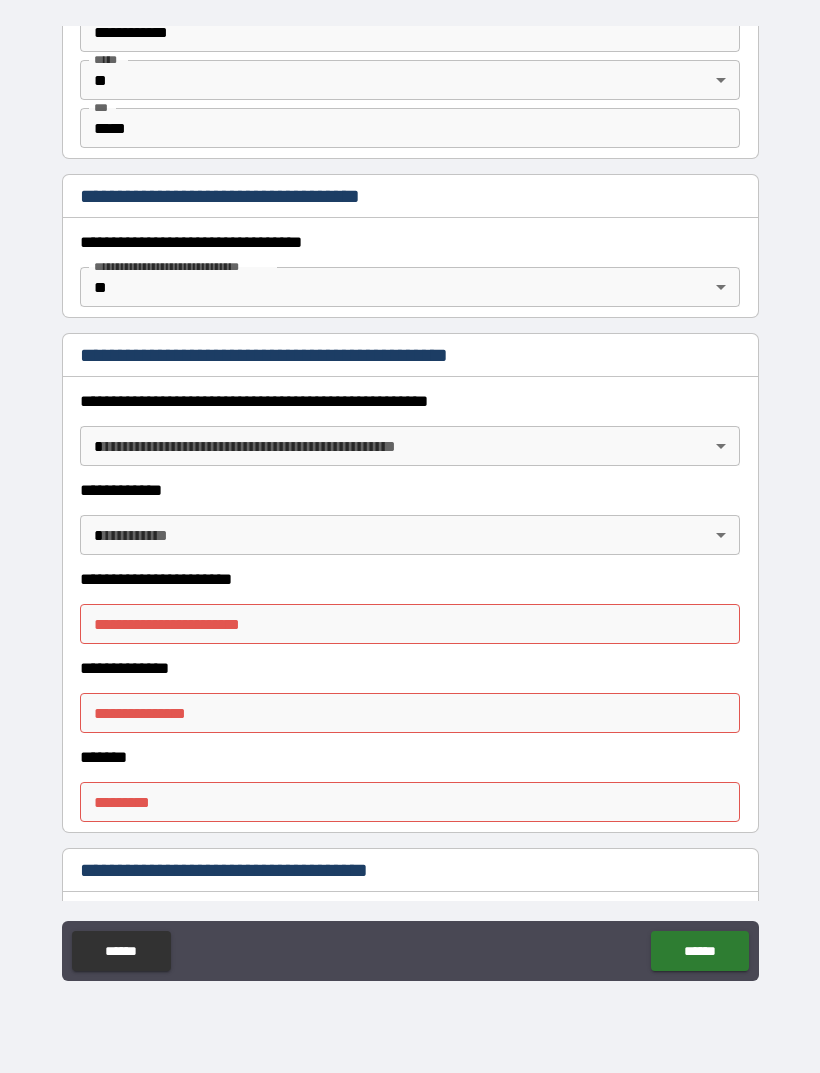 click on "**********" at bounding box center (410, 504) 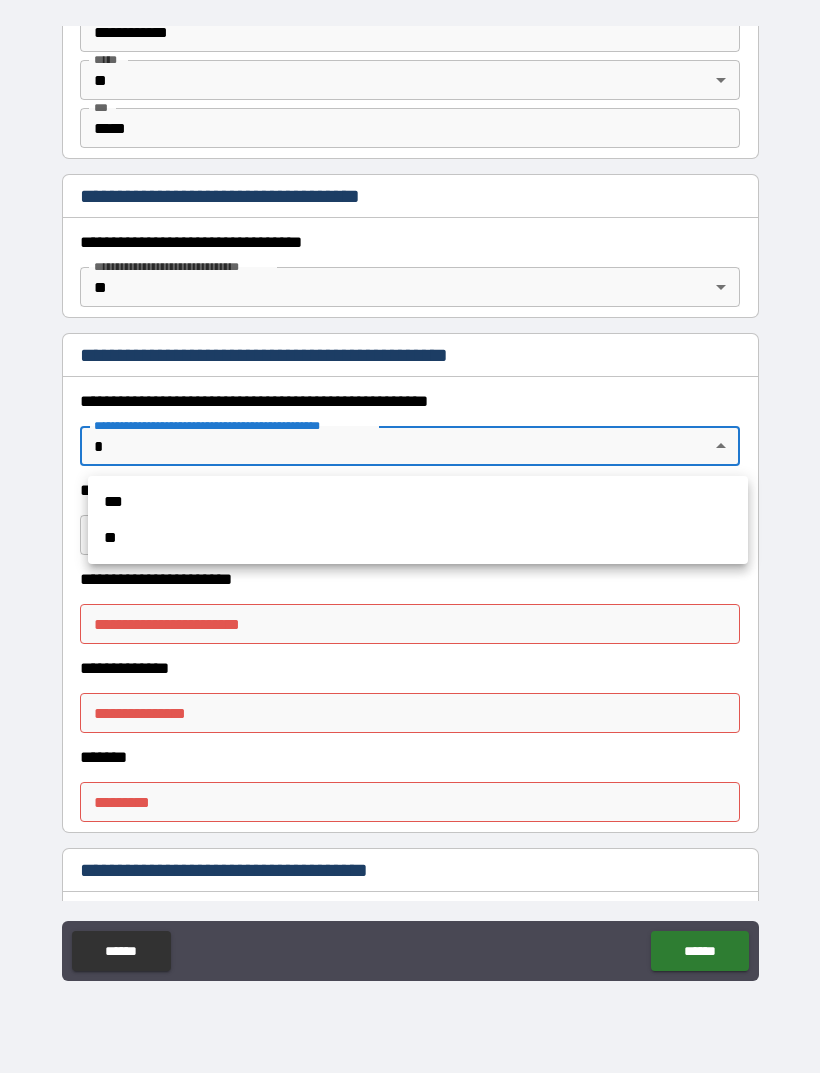click on "**" at bounding box center (418, 538) 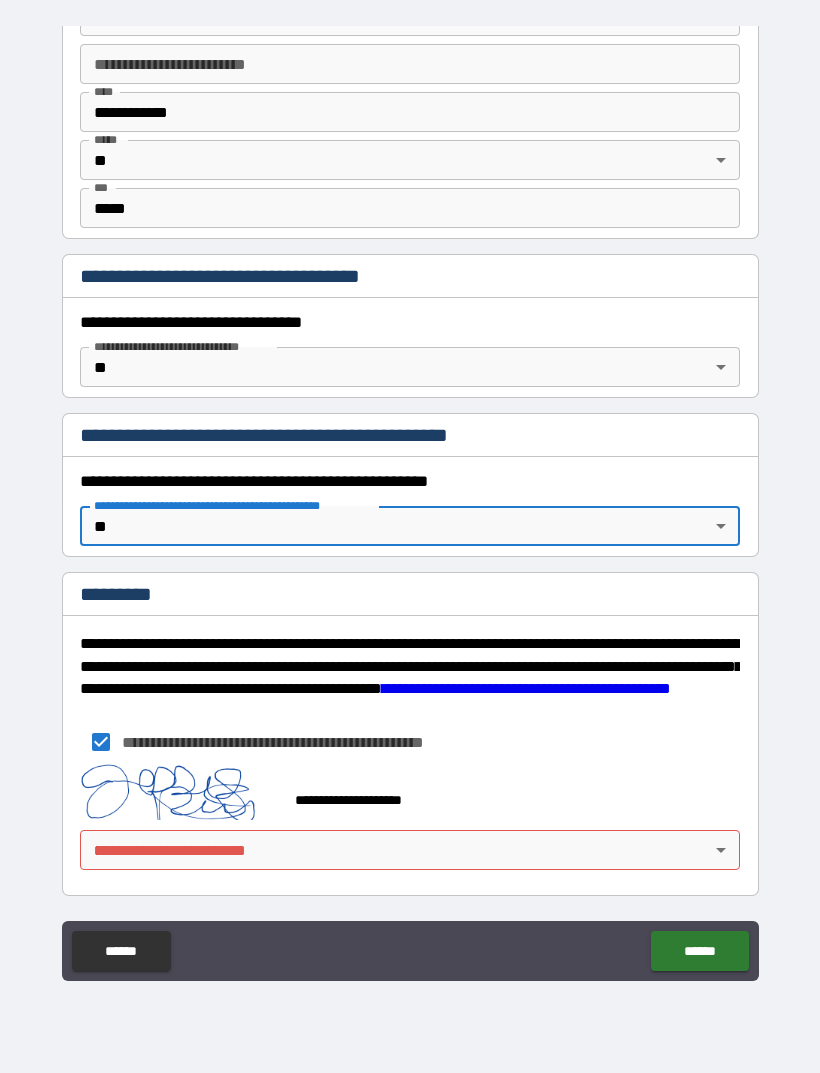 click on "**********" at bounding box center [410, 504] 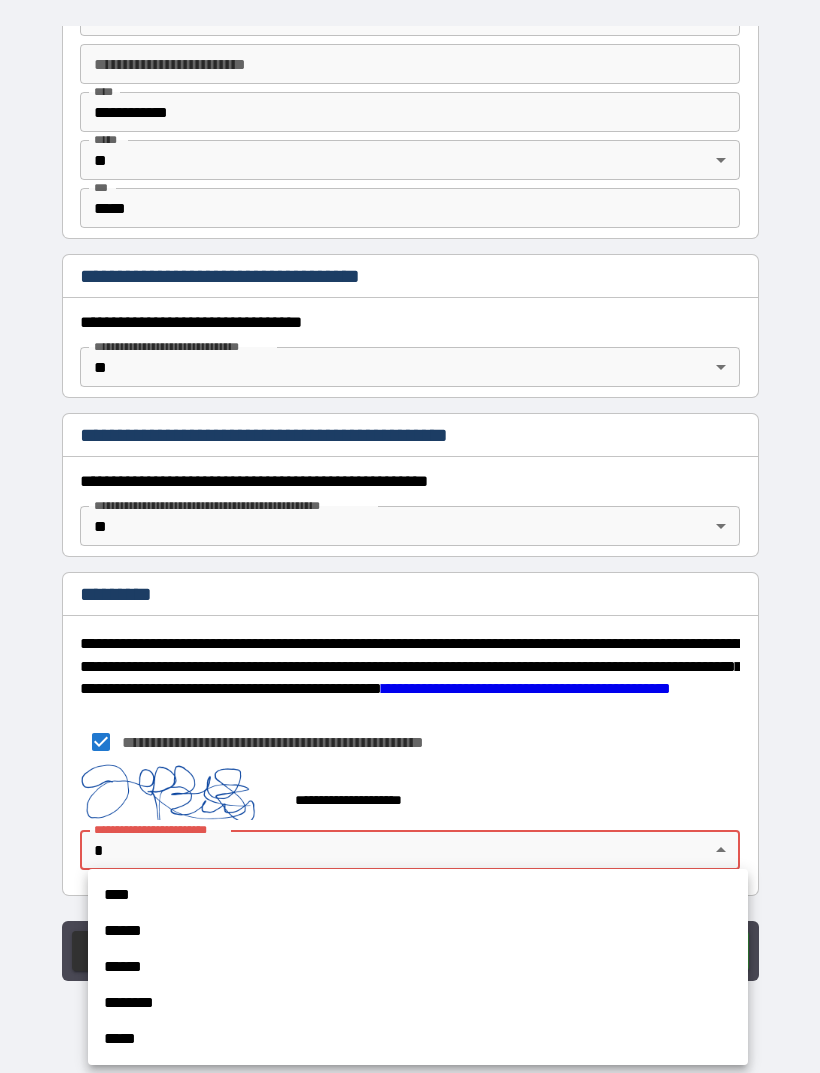 click on "****" at bounding box center (418, 895) 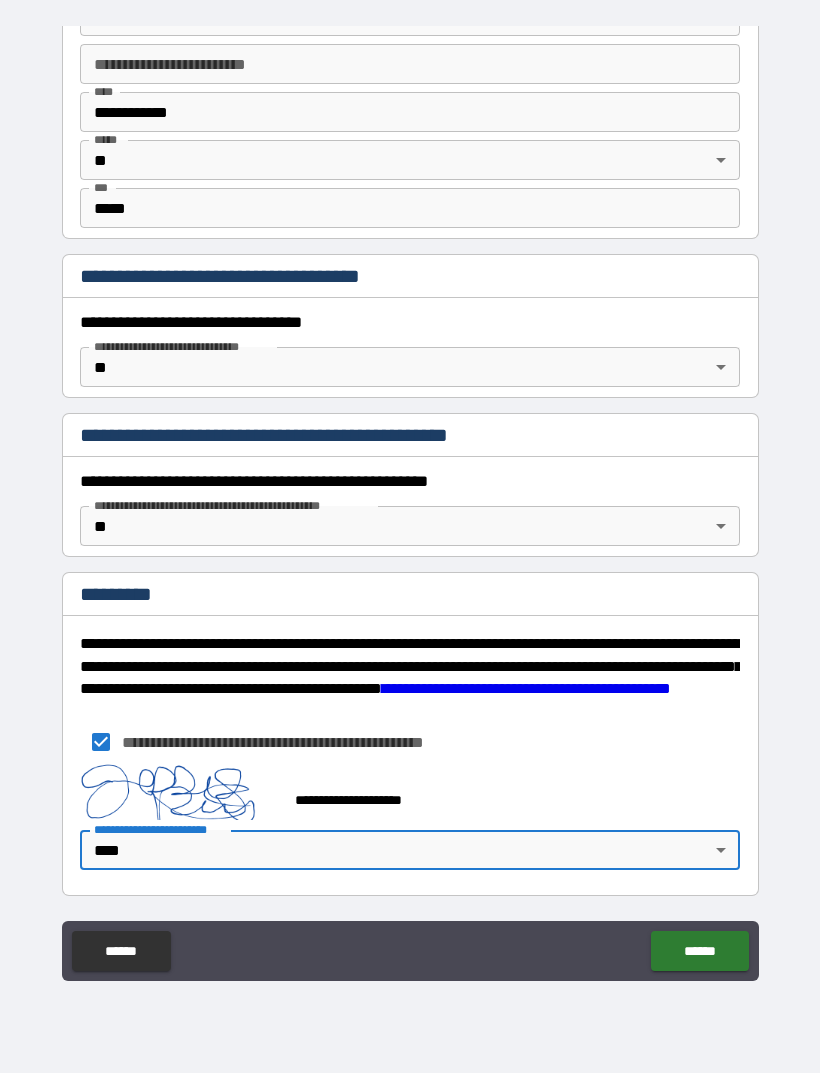 click on "******" at bounding box center [699, 951] 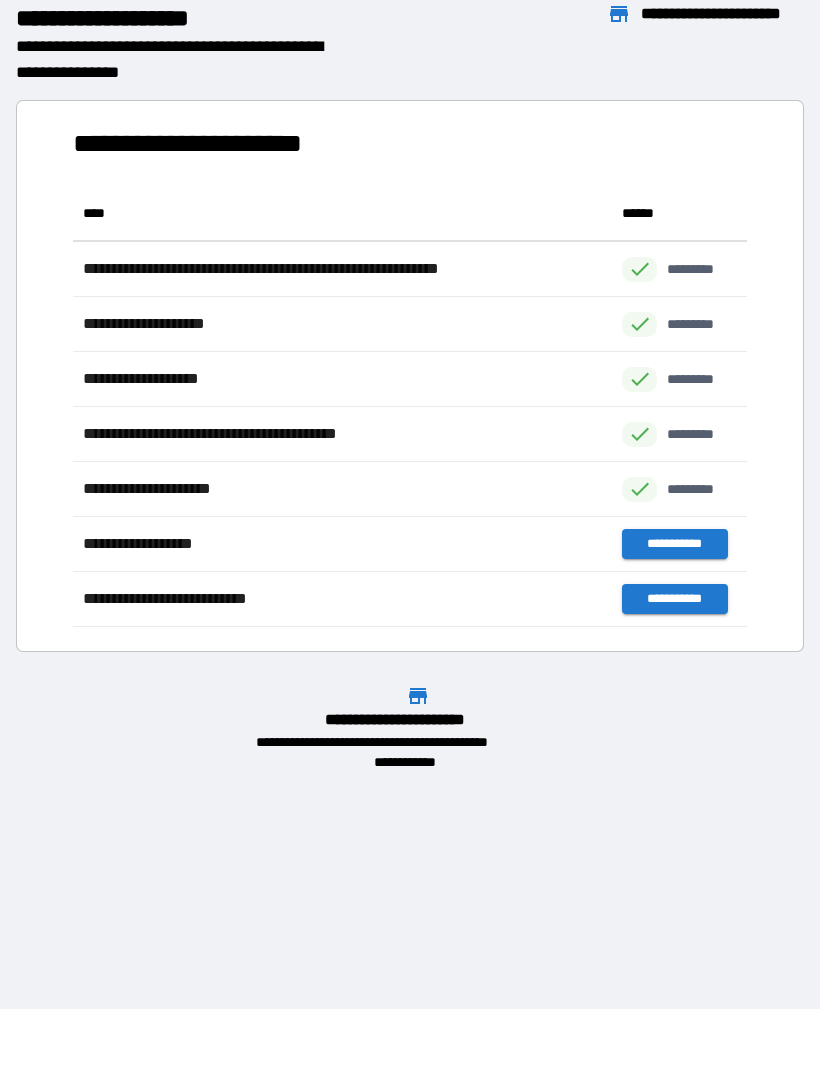 scroll, scrollTop: 1, scrollLeft: 1, axis: both 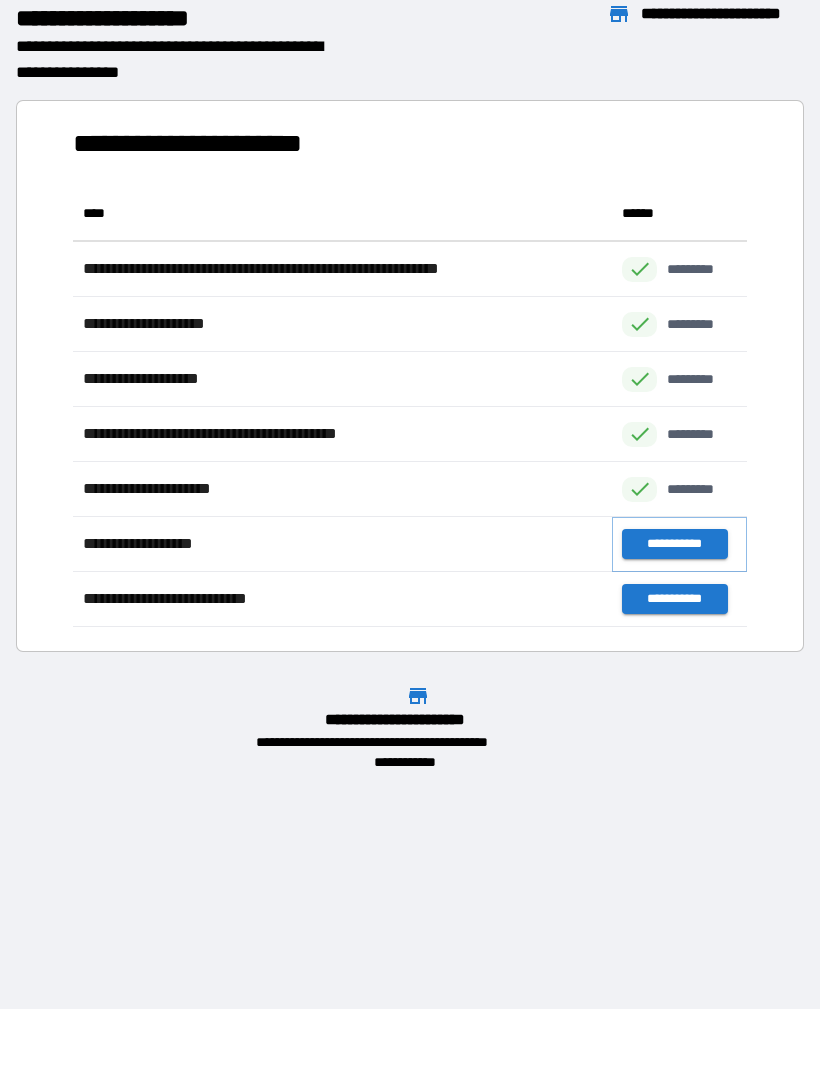 click on "**********" at bounding box center [674, 544] 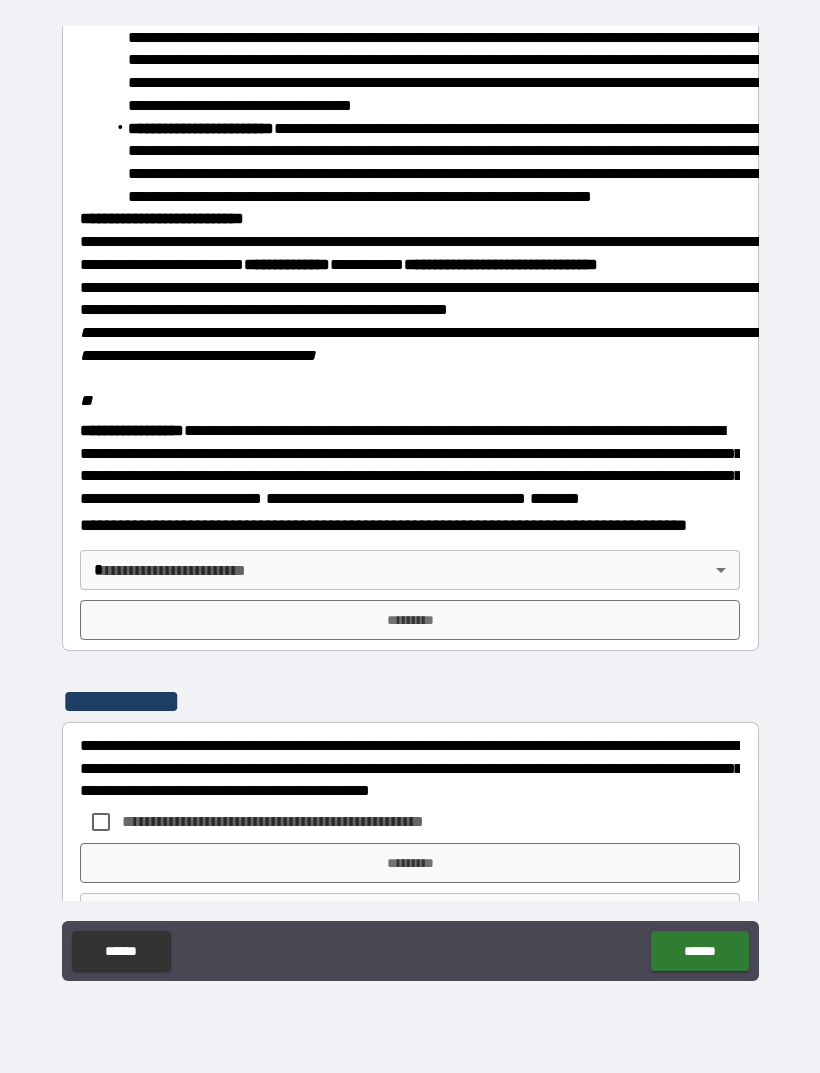 scroll, scrollTop: 2006, scrollLeft: 0, axis: vertical 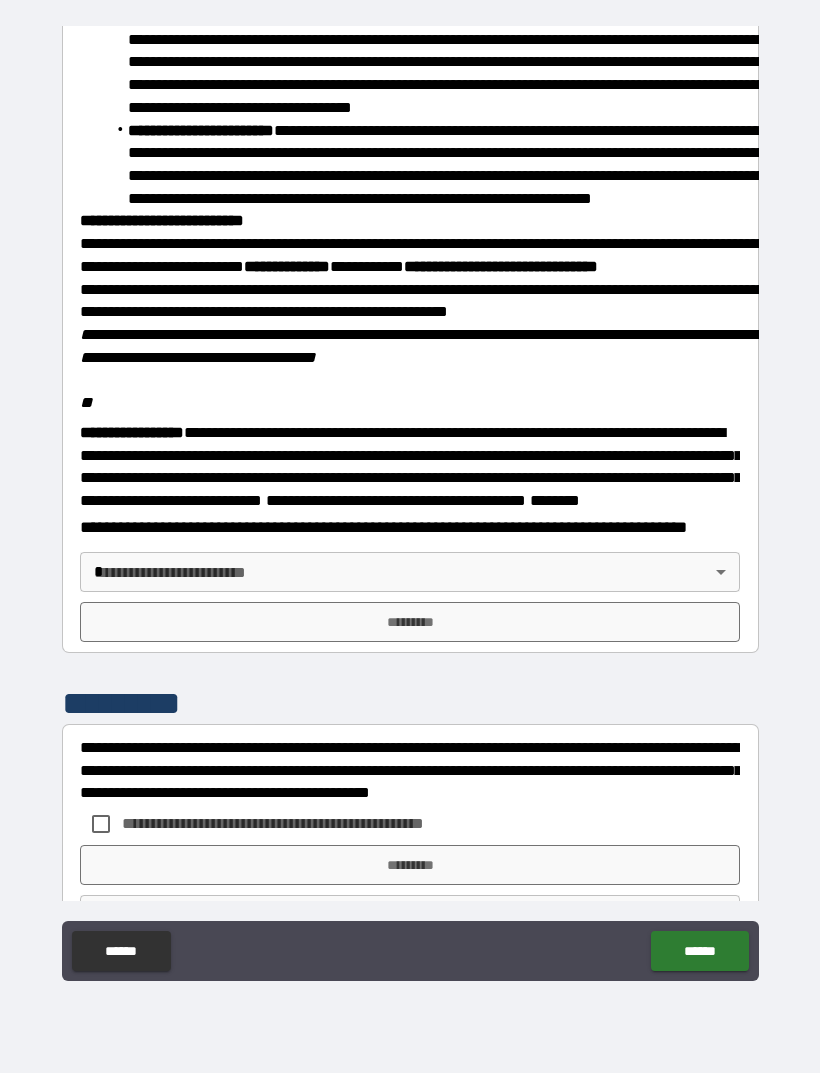 click on "**********" at bounding box center [410, 504] 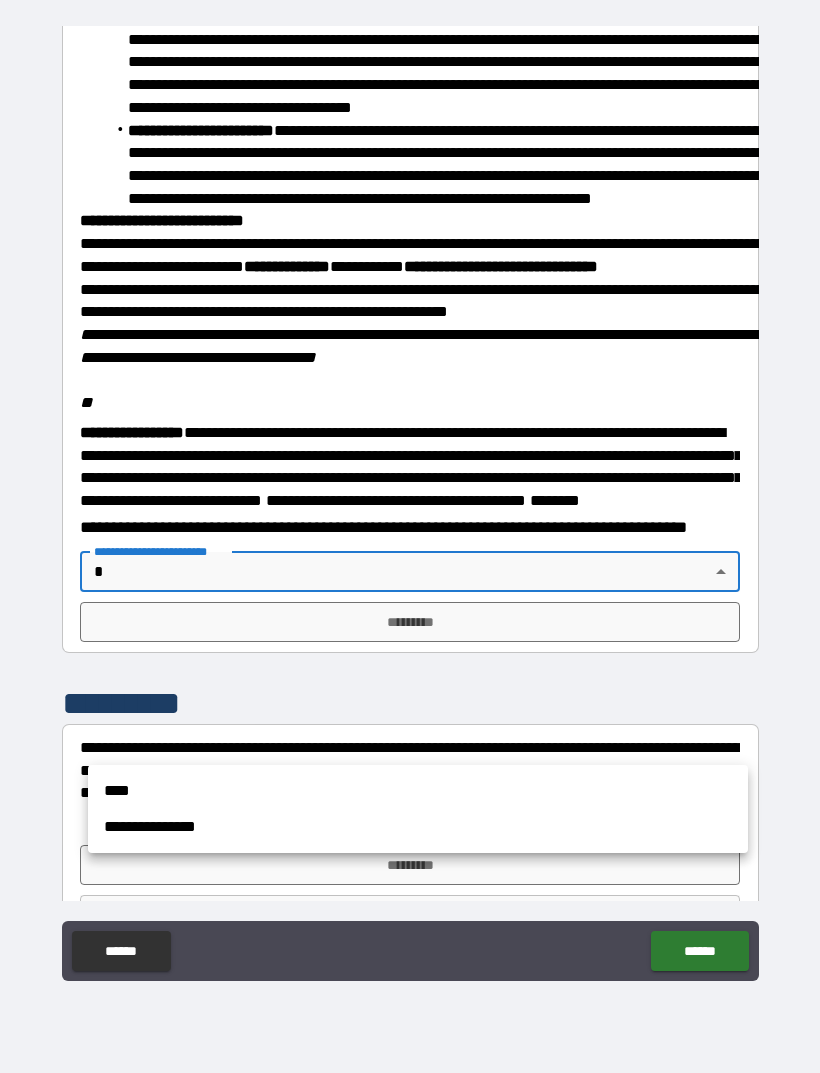 click on "****" at bounding box center [418, 791] 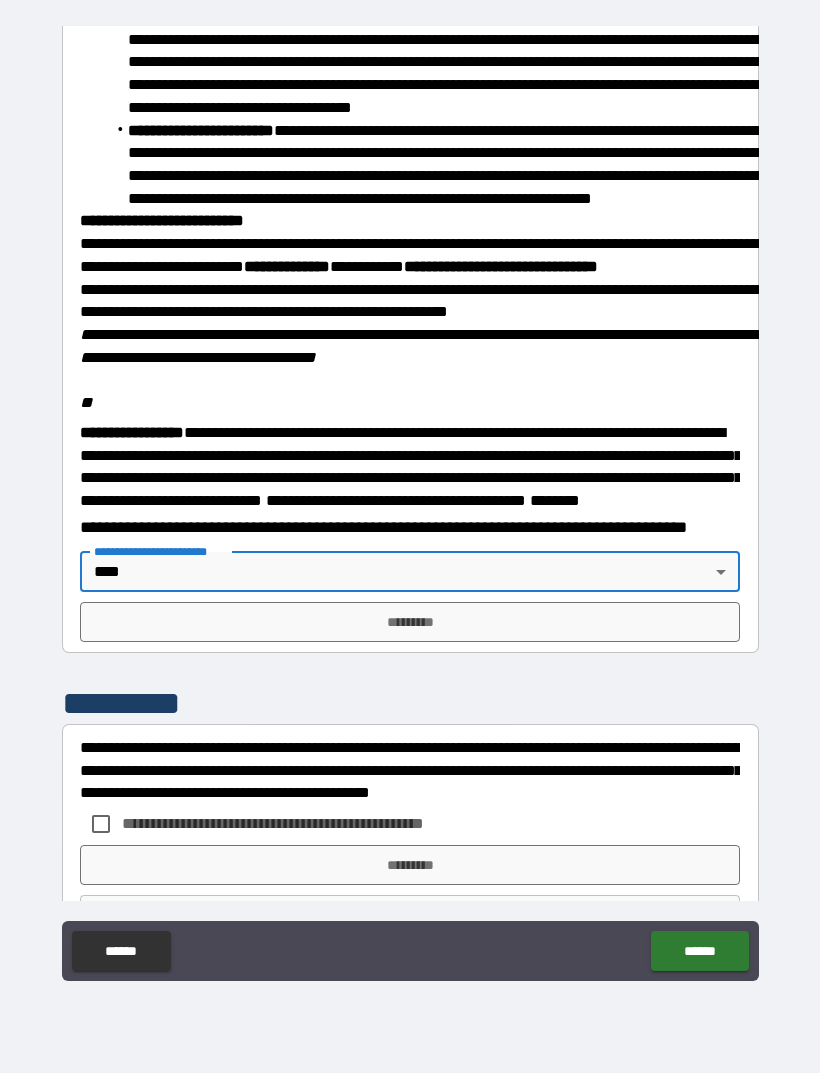 click on "*********" at bounding box center (410, 622) 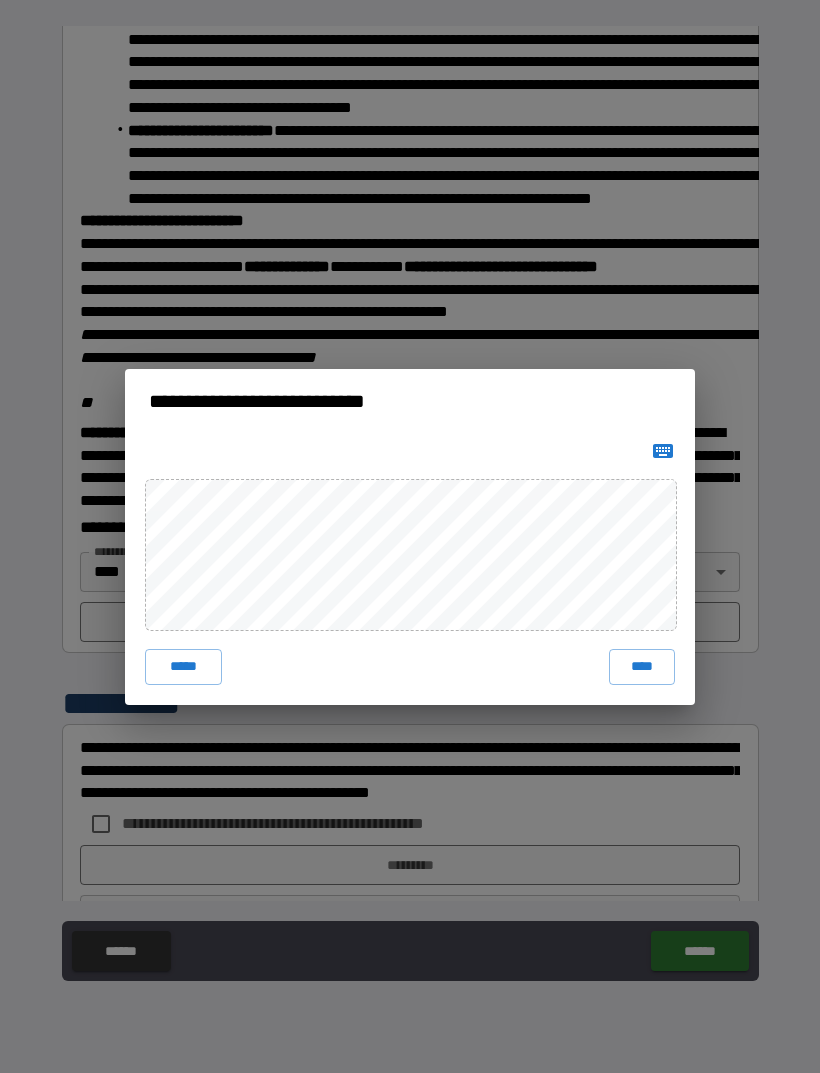 click on "****" at bounding box center (642, 667) 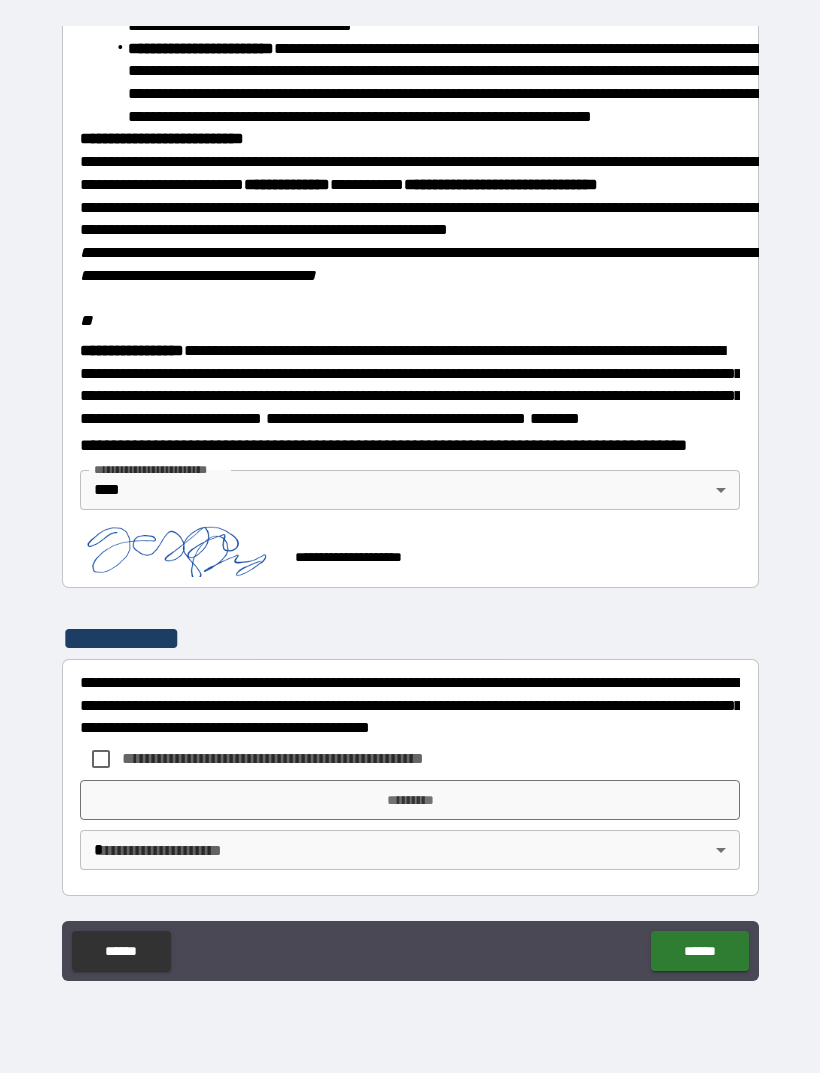 scroll, scrollTop: 2251, scrollLeft: 0, axis: vertical 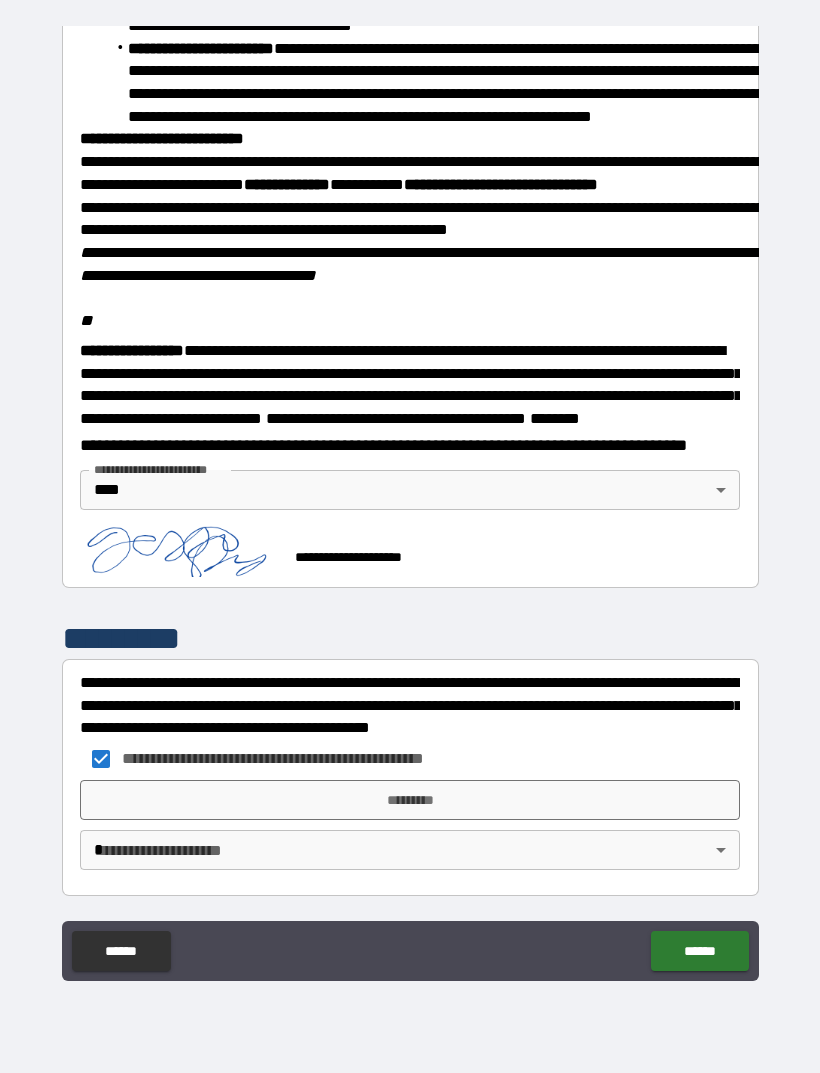 click on "*********" at bounding box center (410, 800) 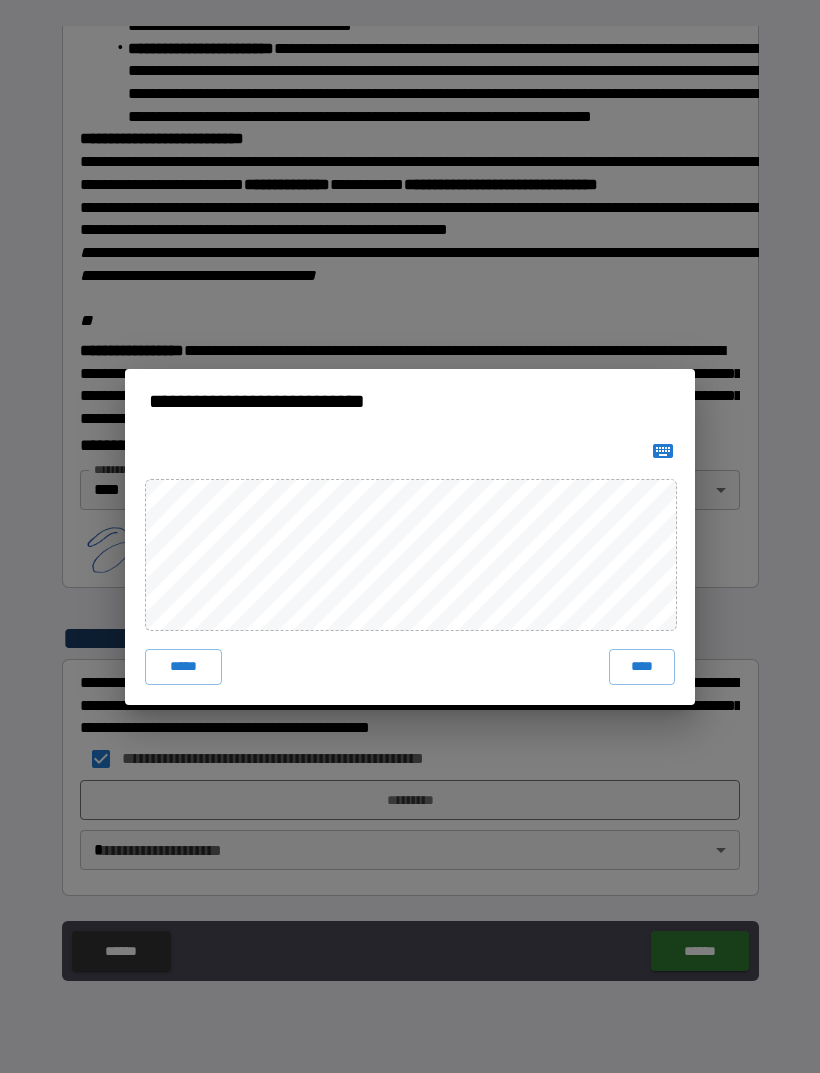 click on "****" at bounding box center (642, 667) 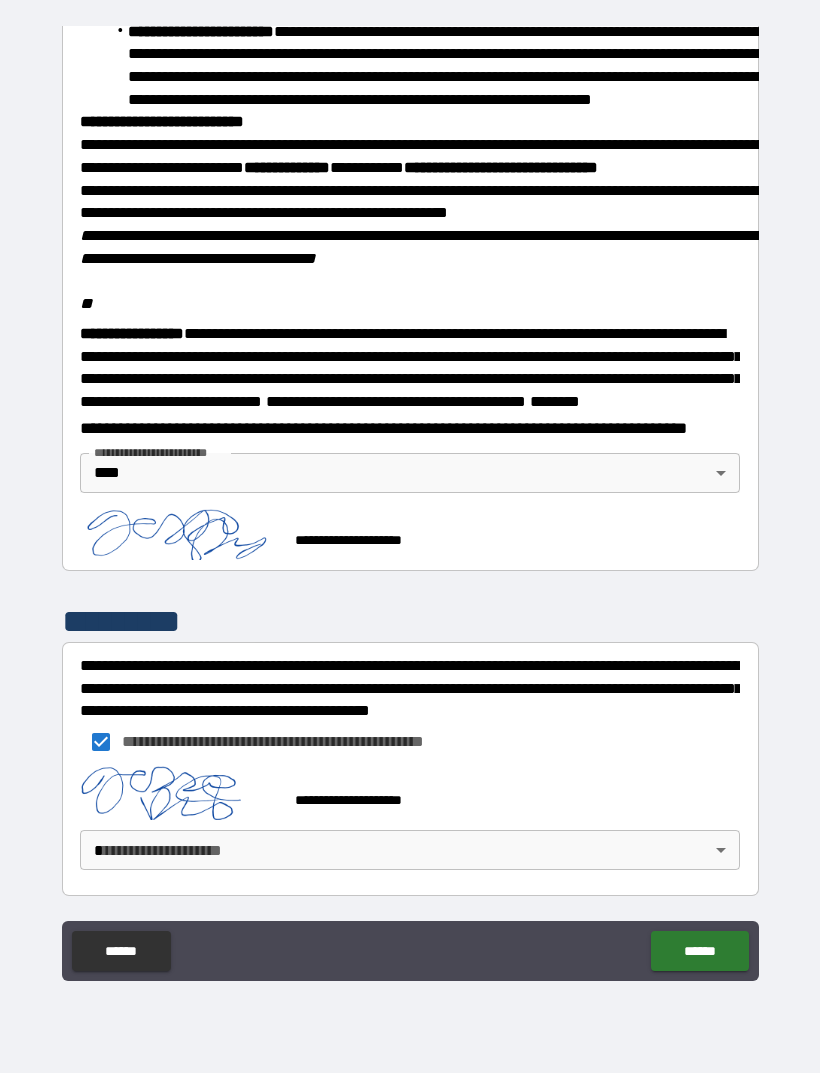 click on "******" at bounding box center [699, 951] 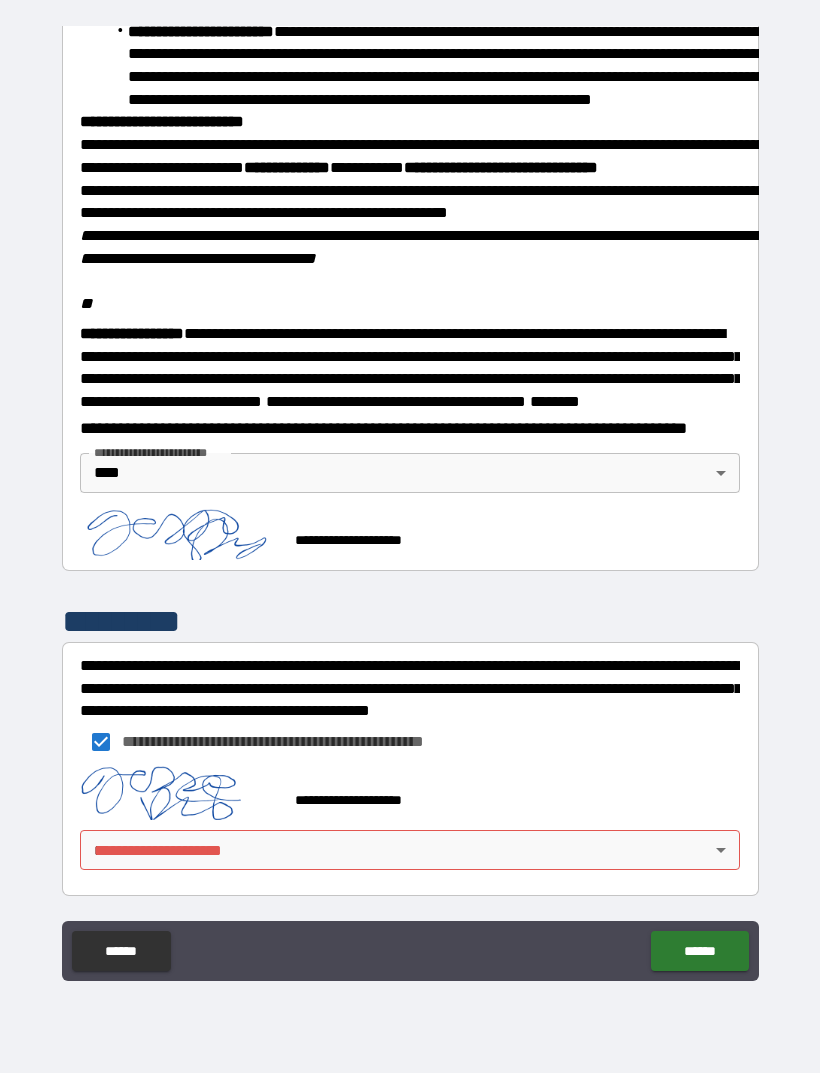 scroll, scrollTop: 2268, scrollLeft: 0, axis: vertical 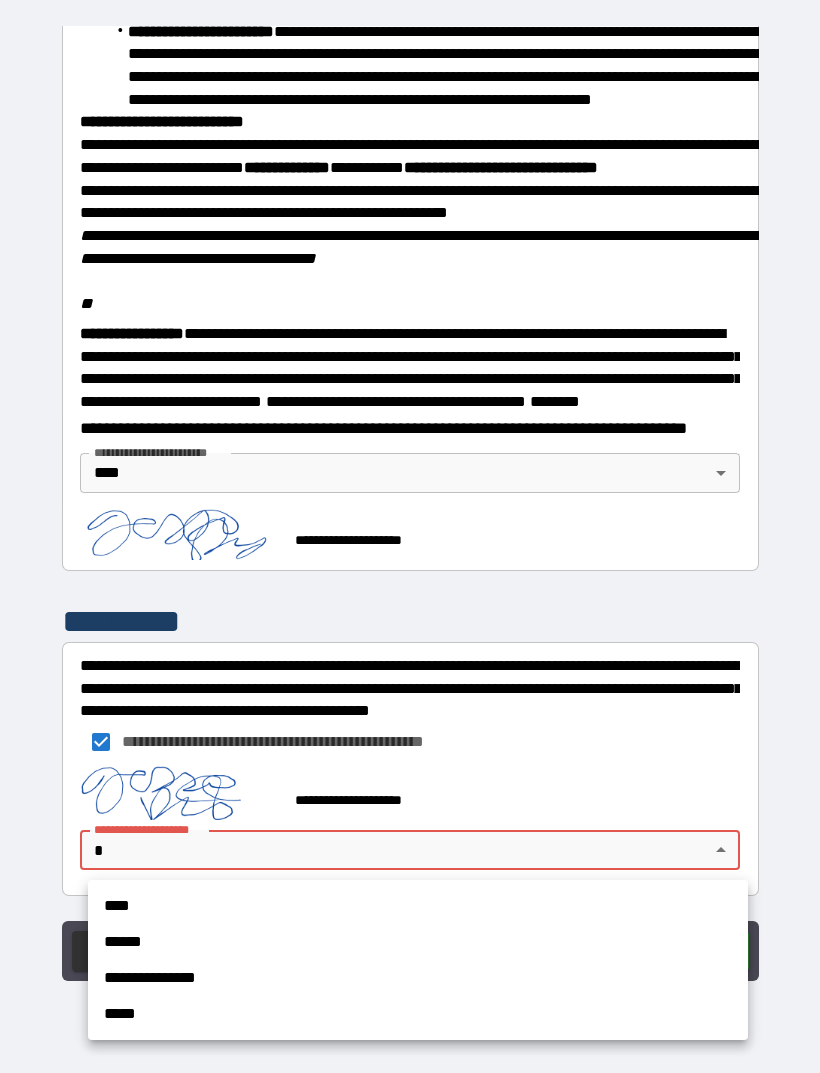 click on "****" at bounding box center [418, 906] 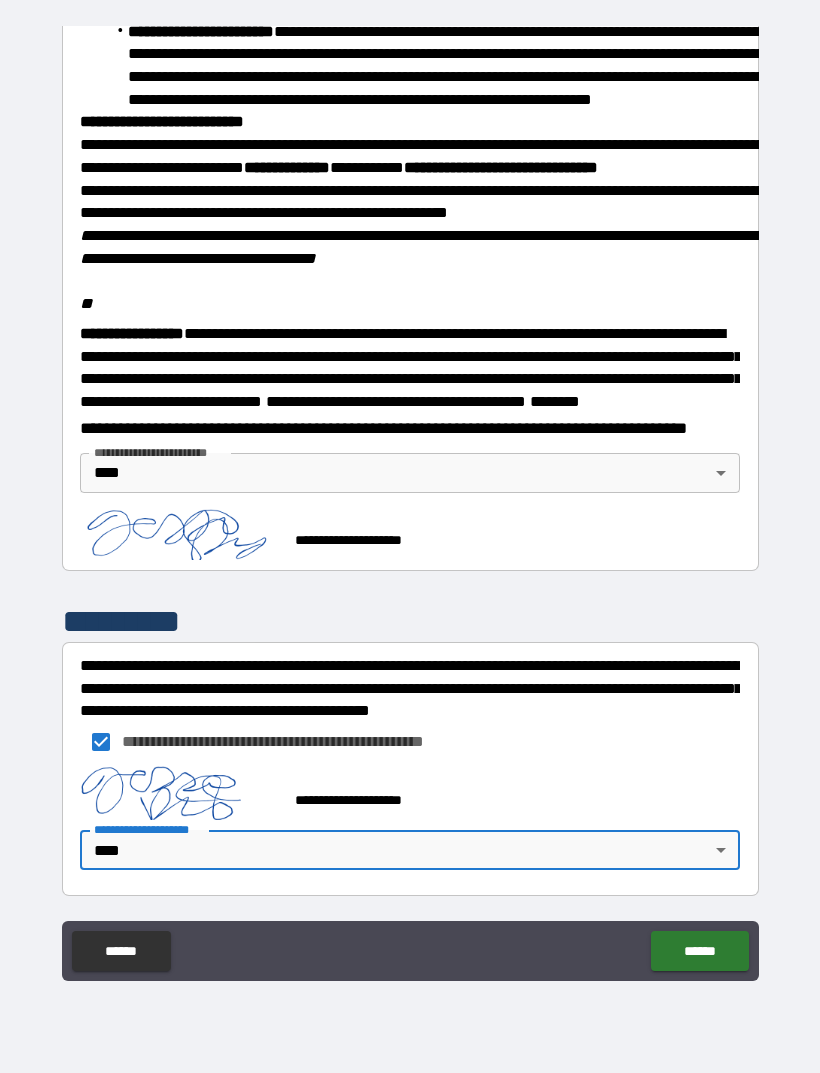 click on "******" at bounding box center (699, 951) 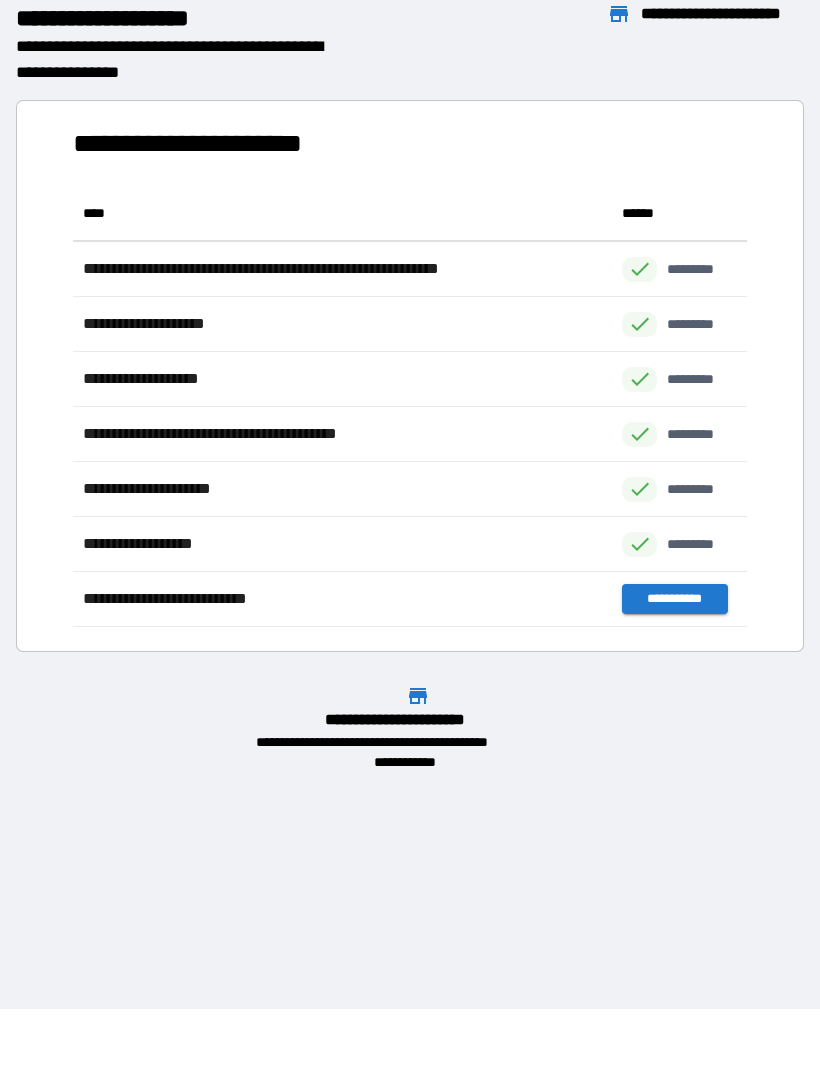 scroll, scrollTop: 1, scrollLeft: 1, axis: both 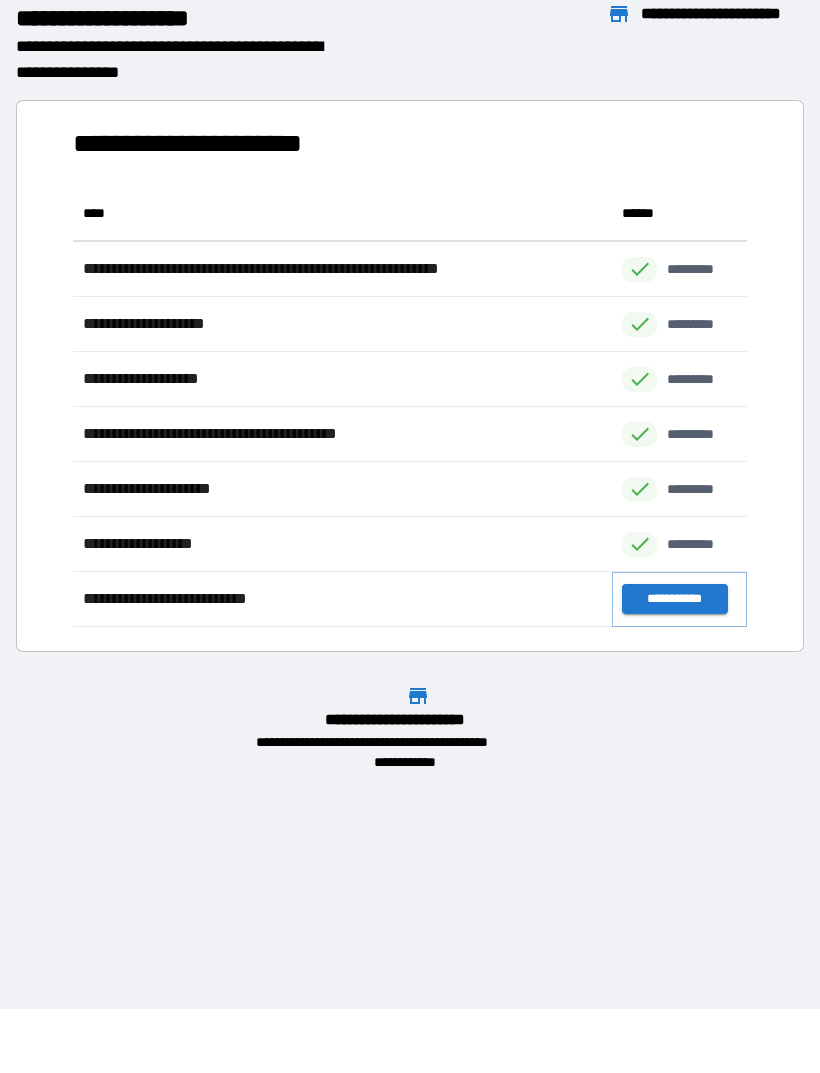 click on "**********" at bounding box center (674, 599) 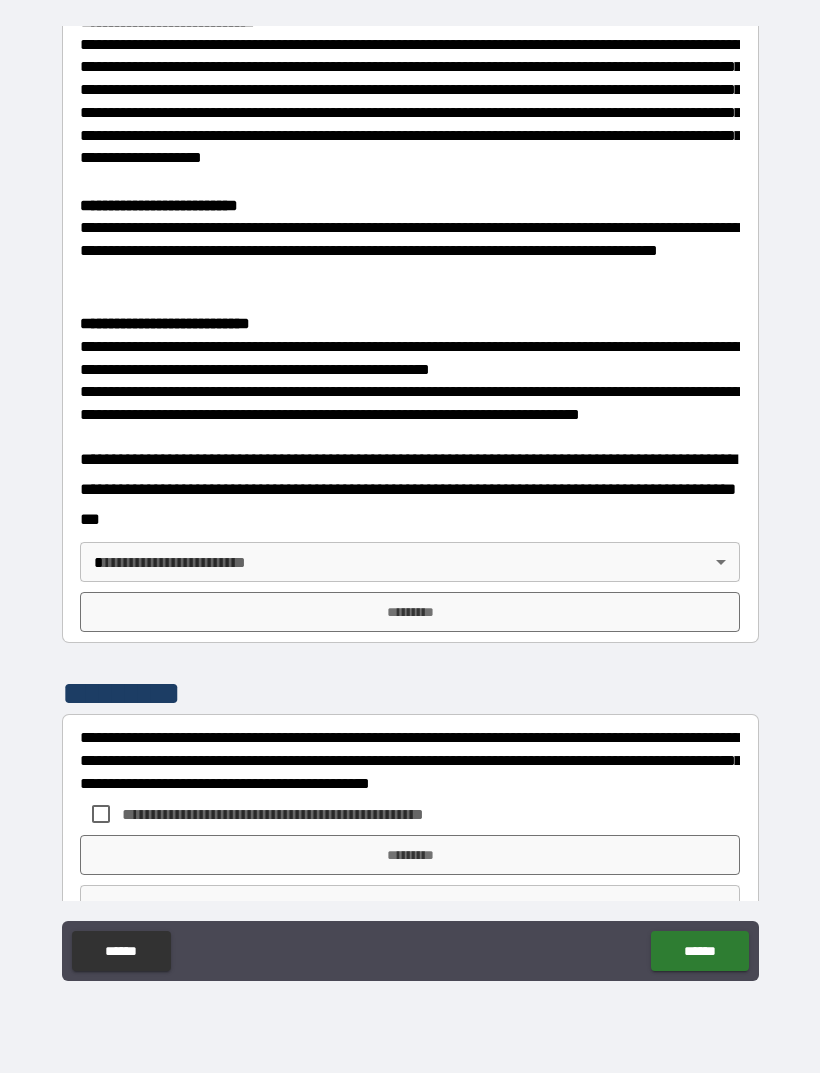 scroll, scrollTop: 519, scrollLeft: 0, axis: vertical 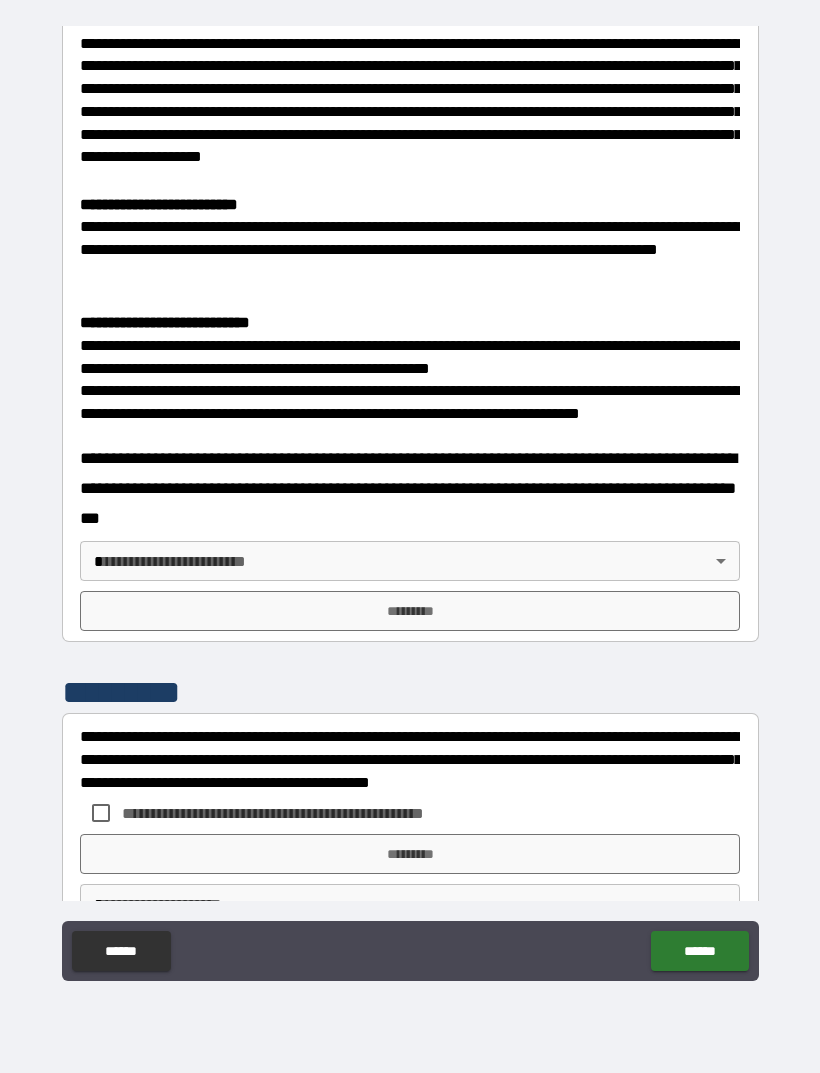 click on "**********" at bounding box center [410, 504] 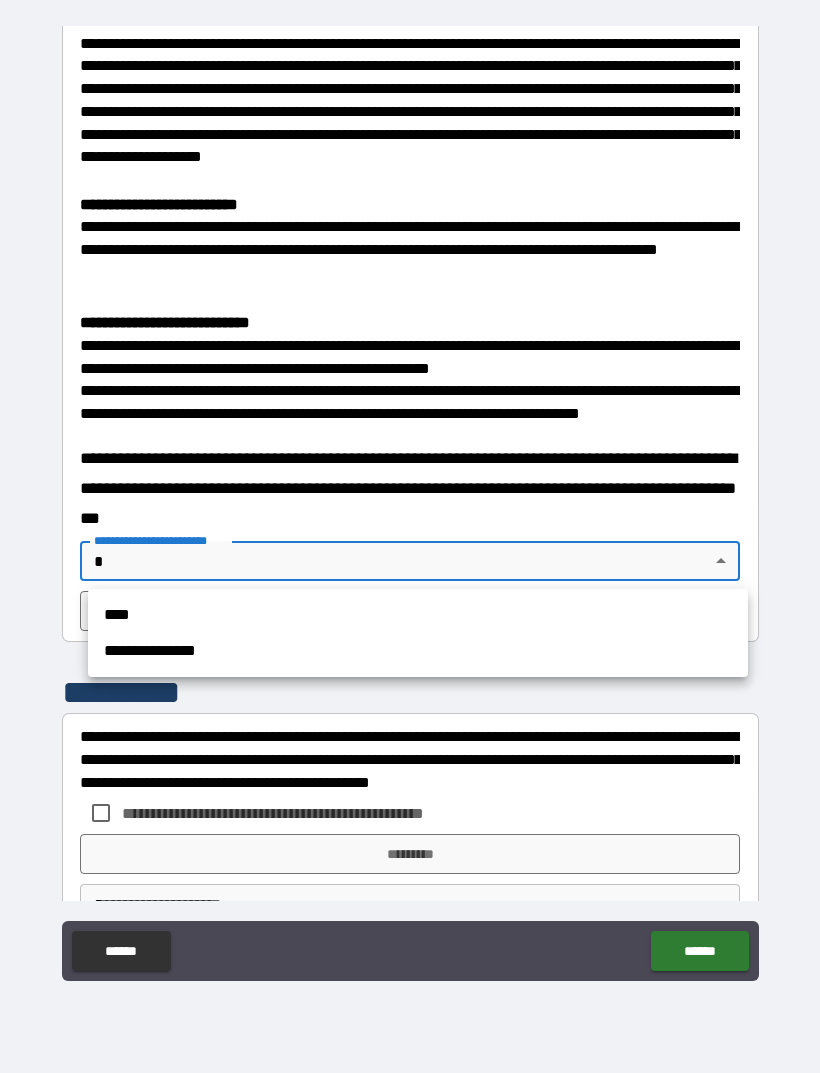 click on "****" at bounding box center [418, 615] 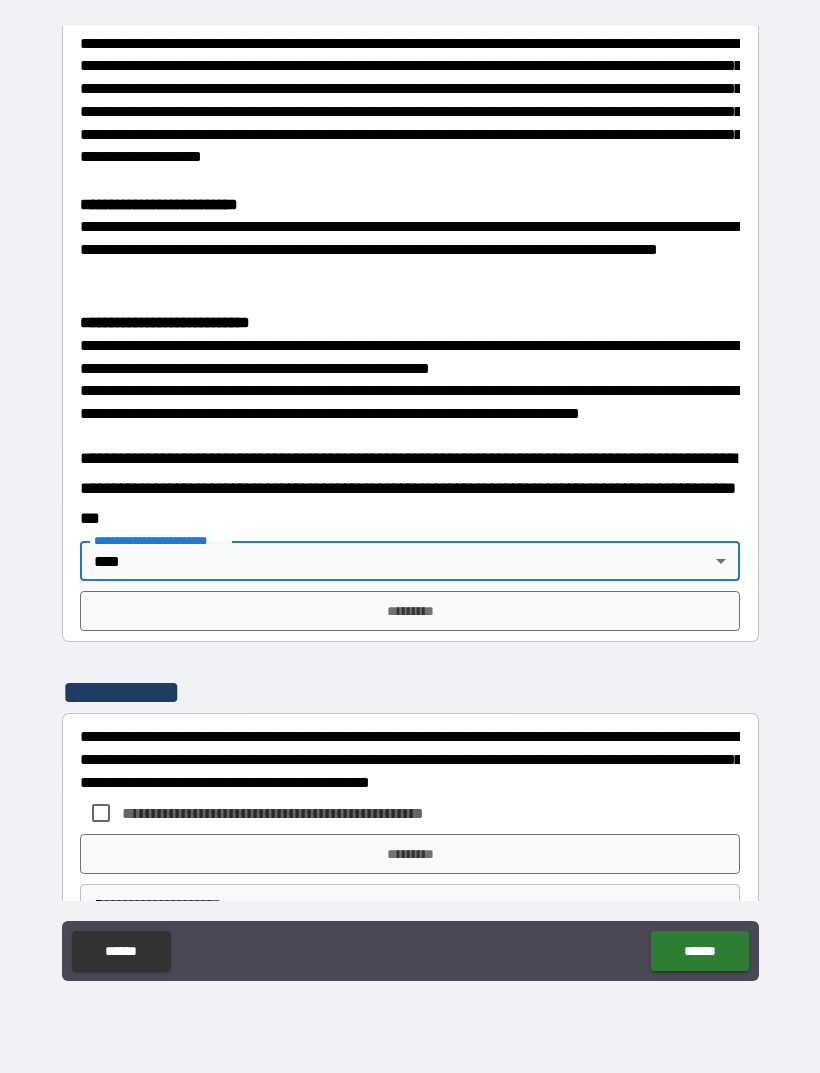 click on "*********" at bounding box center [410, 611] 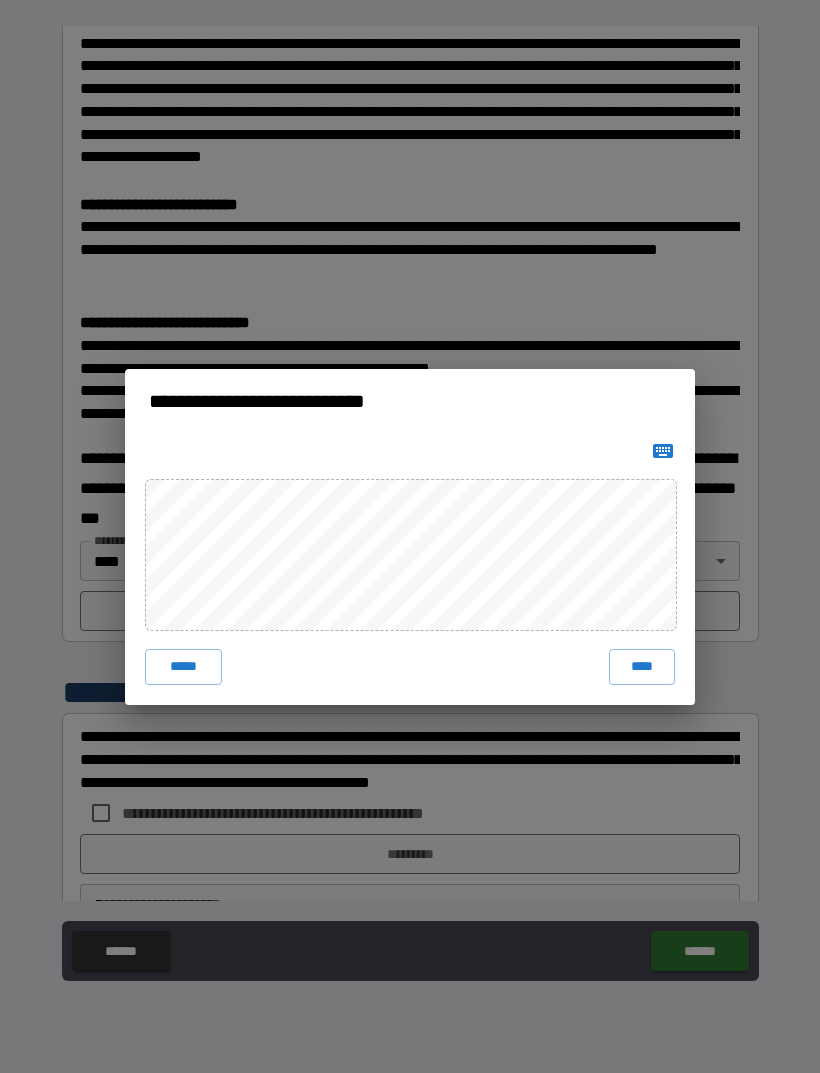 click on "****" at bounding box center (642, 667) 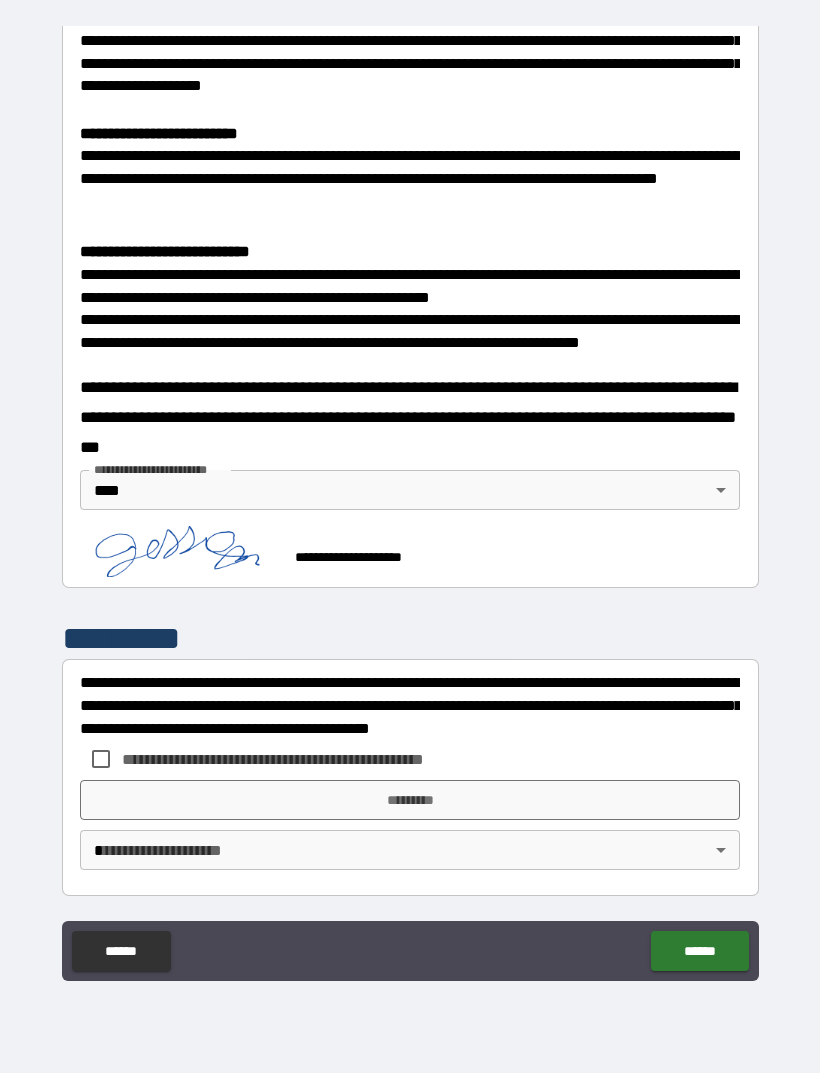 scroll, scrollTop: 588, scrollLeft: 0, axis: vertical 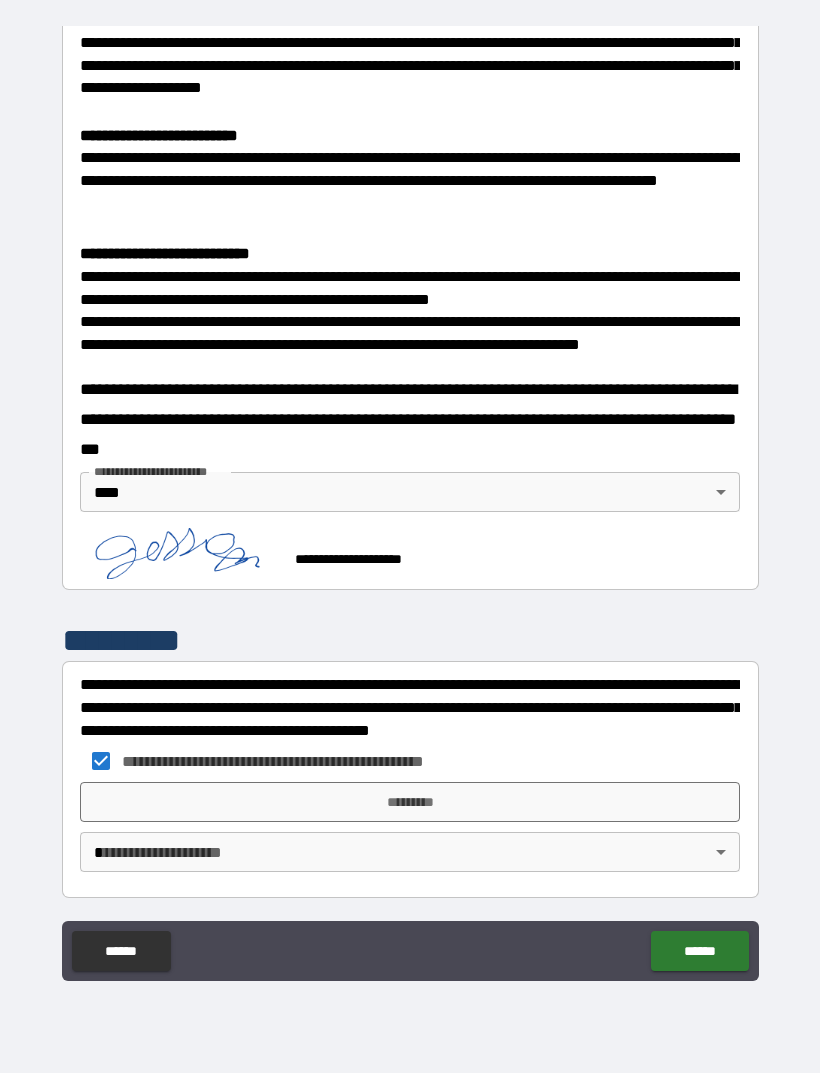 click on "*********" at bounding box center (410, 802) 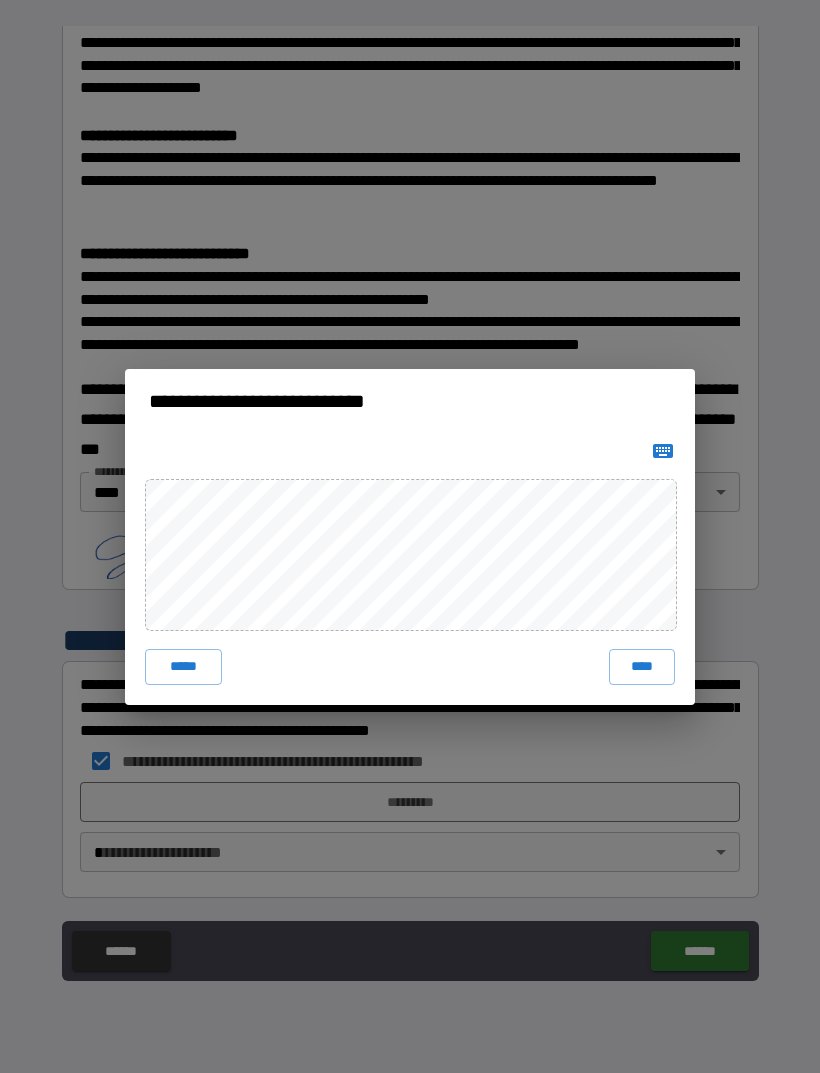 click on "****" at bounding box center (642, 667) 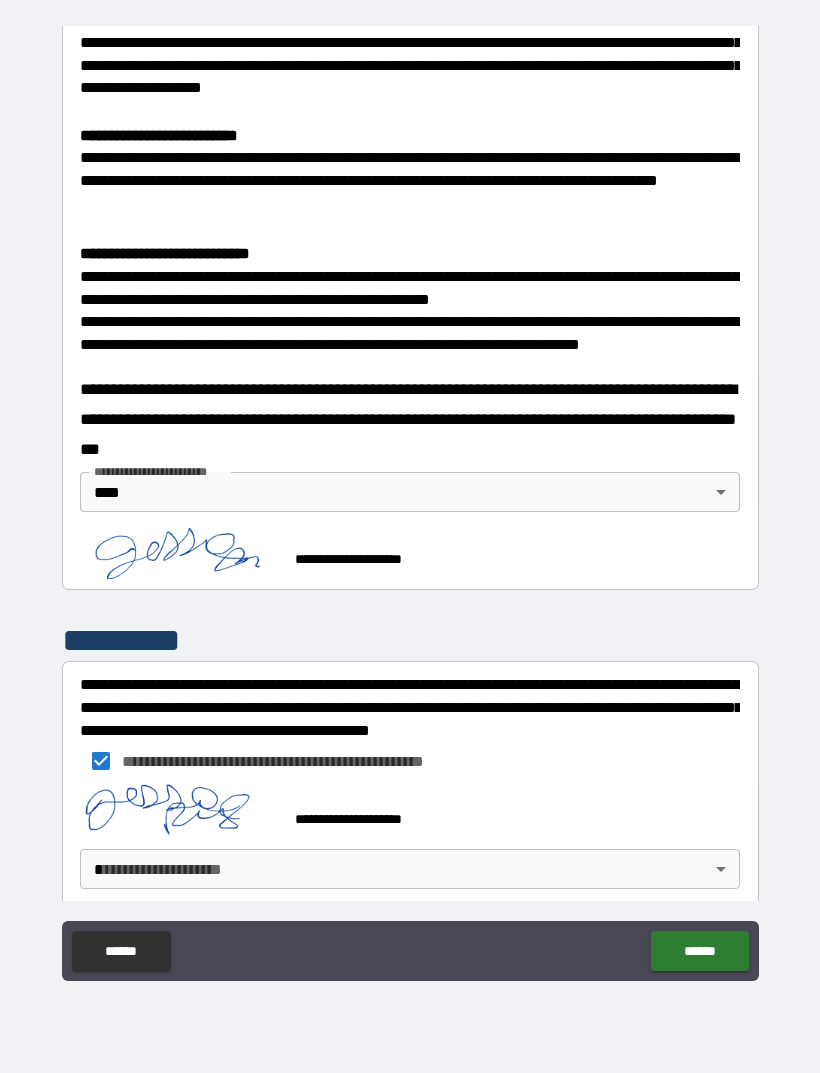 click on "**********" at bounding box center (410, 504) 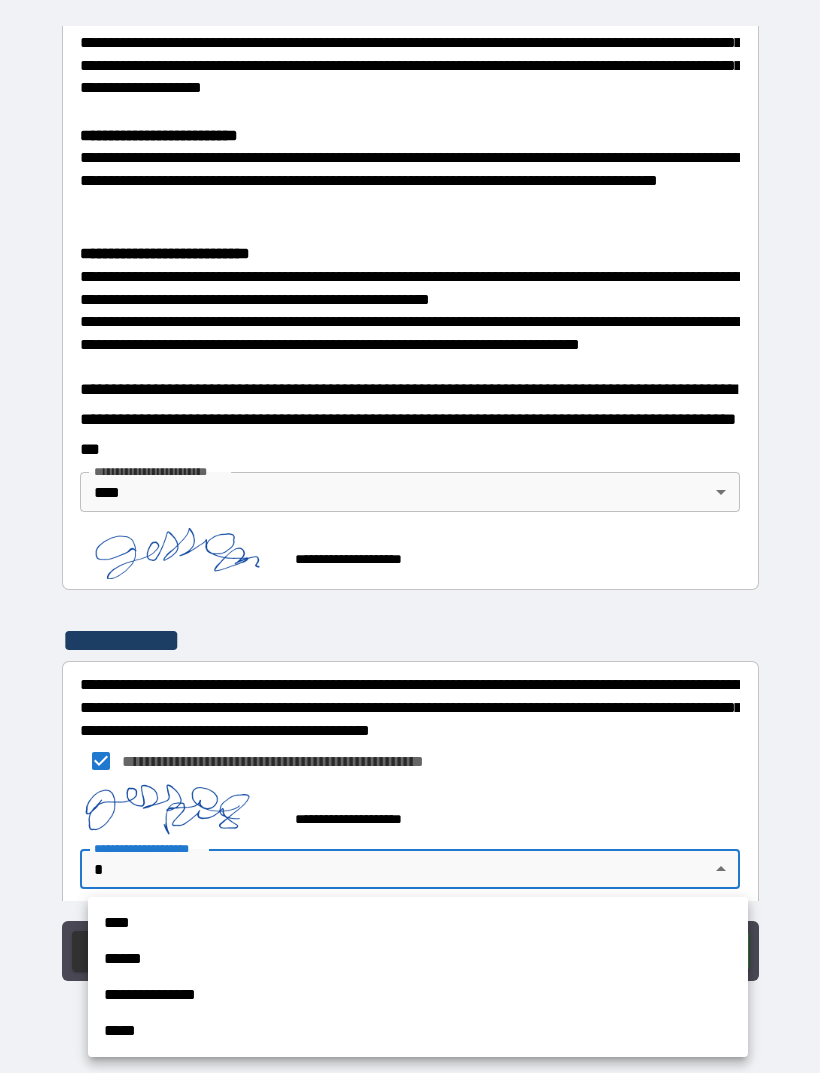 click on "****" at bounding box center [418, 923] 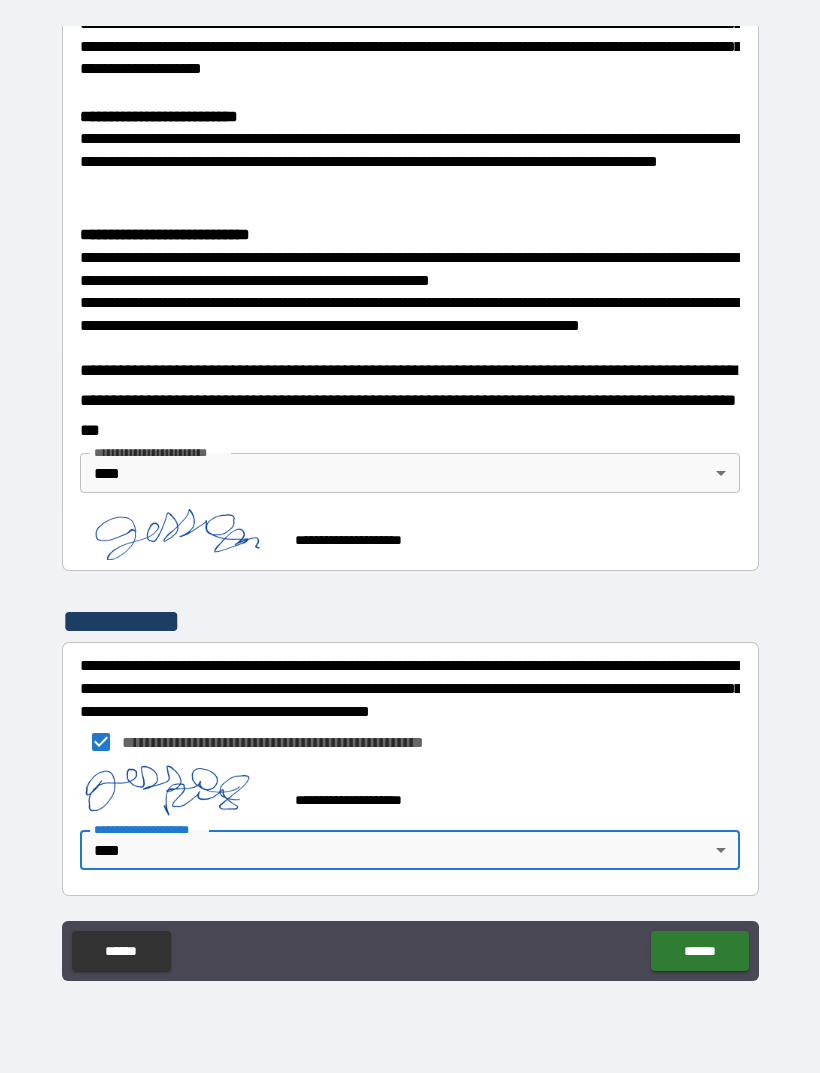 scroll, scrollTop: 606, scrollLeft: 0, axis: vertical 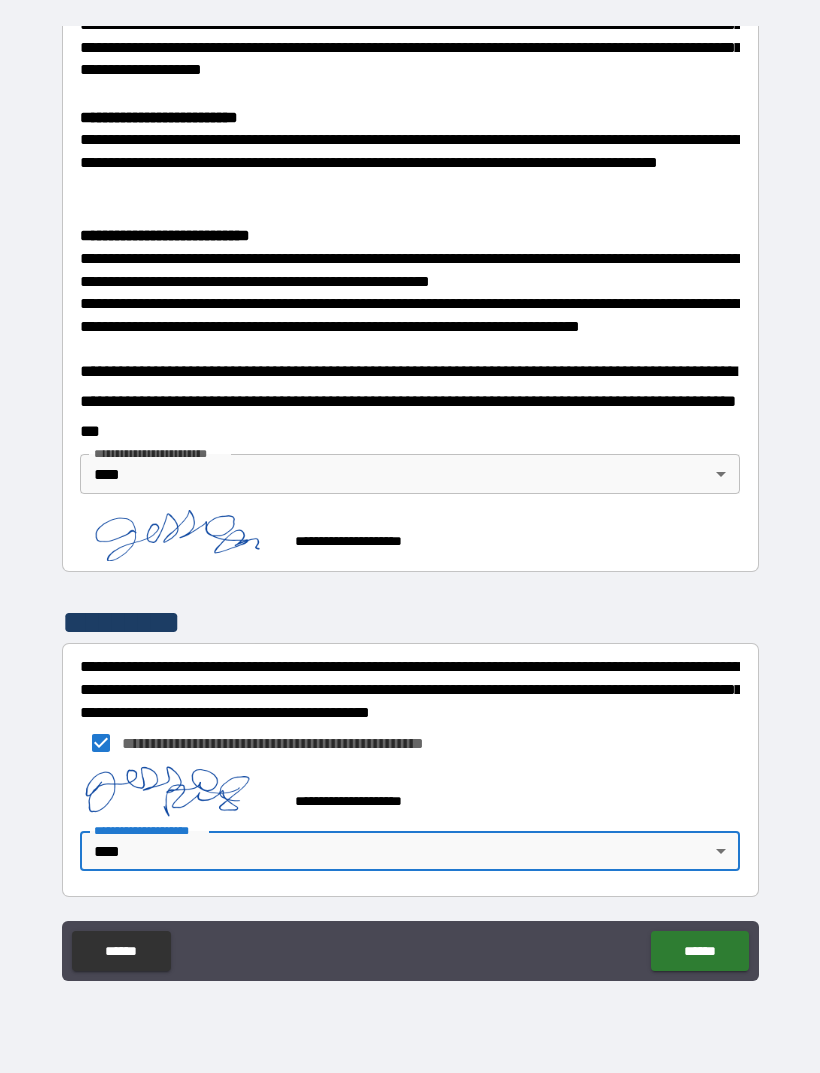 click on "******" at bounding box center [699, 951] 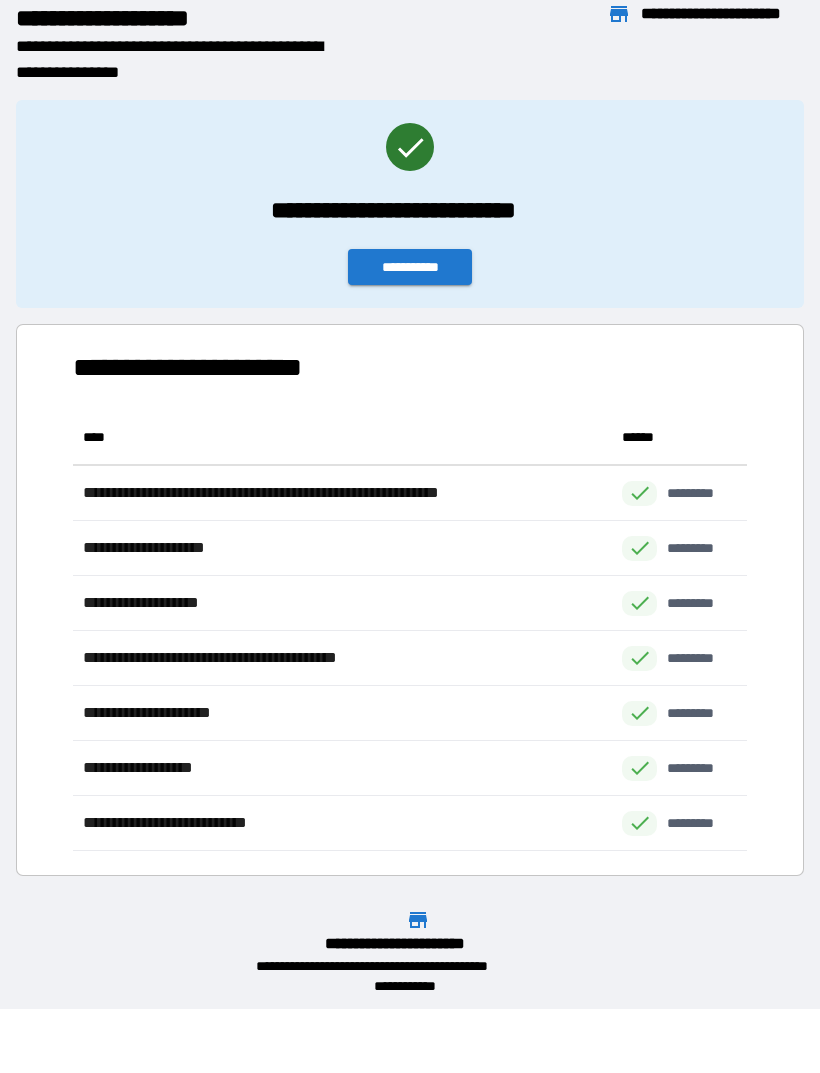 scroll, scrollTop: 1, scrollLeft: 1, axis: both 